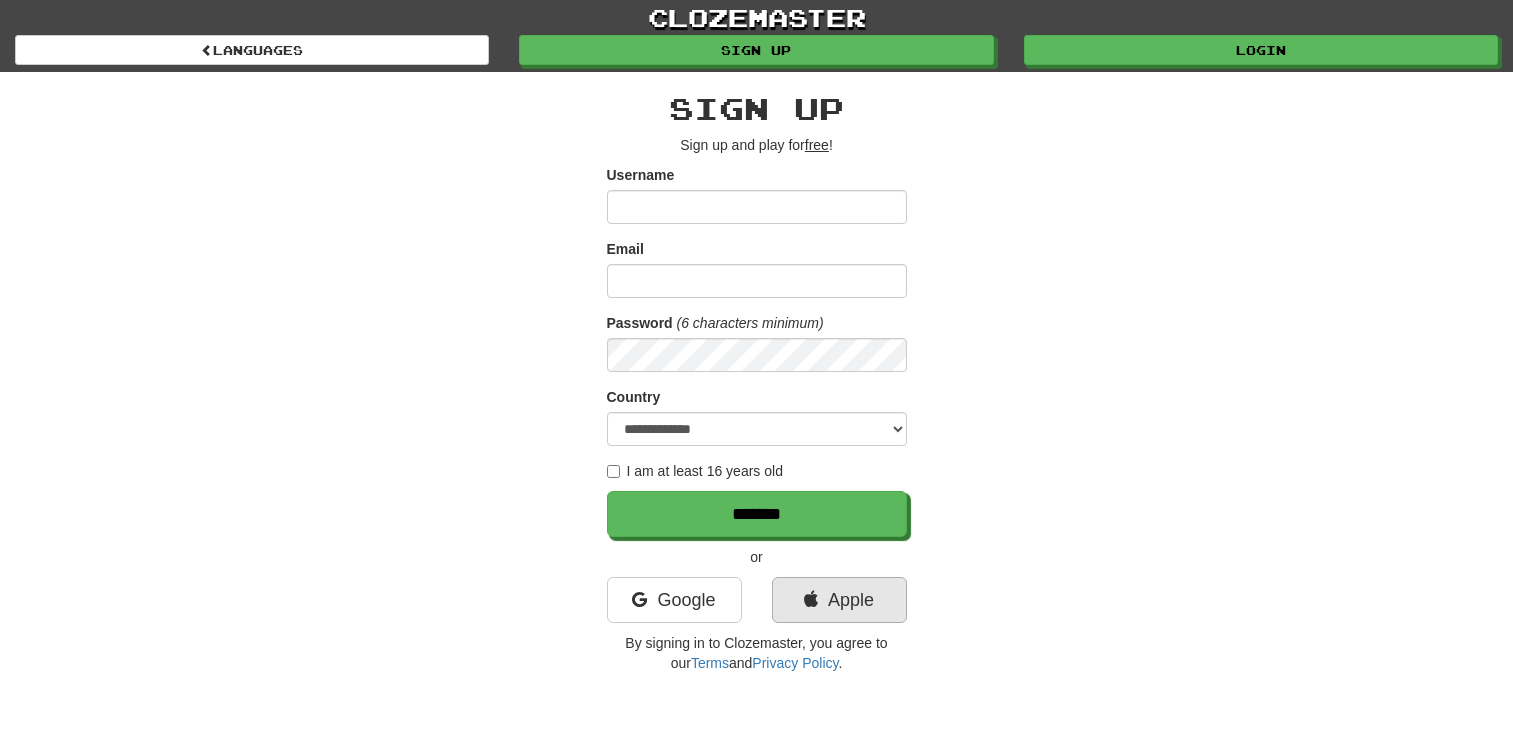scroll, scrollTop: 0, scrollLeft: 0, axis: both 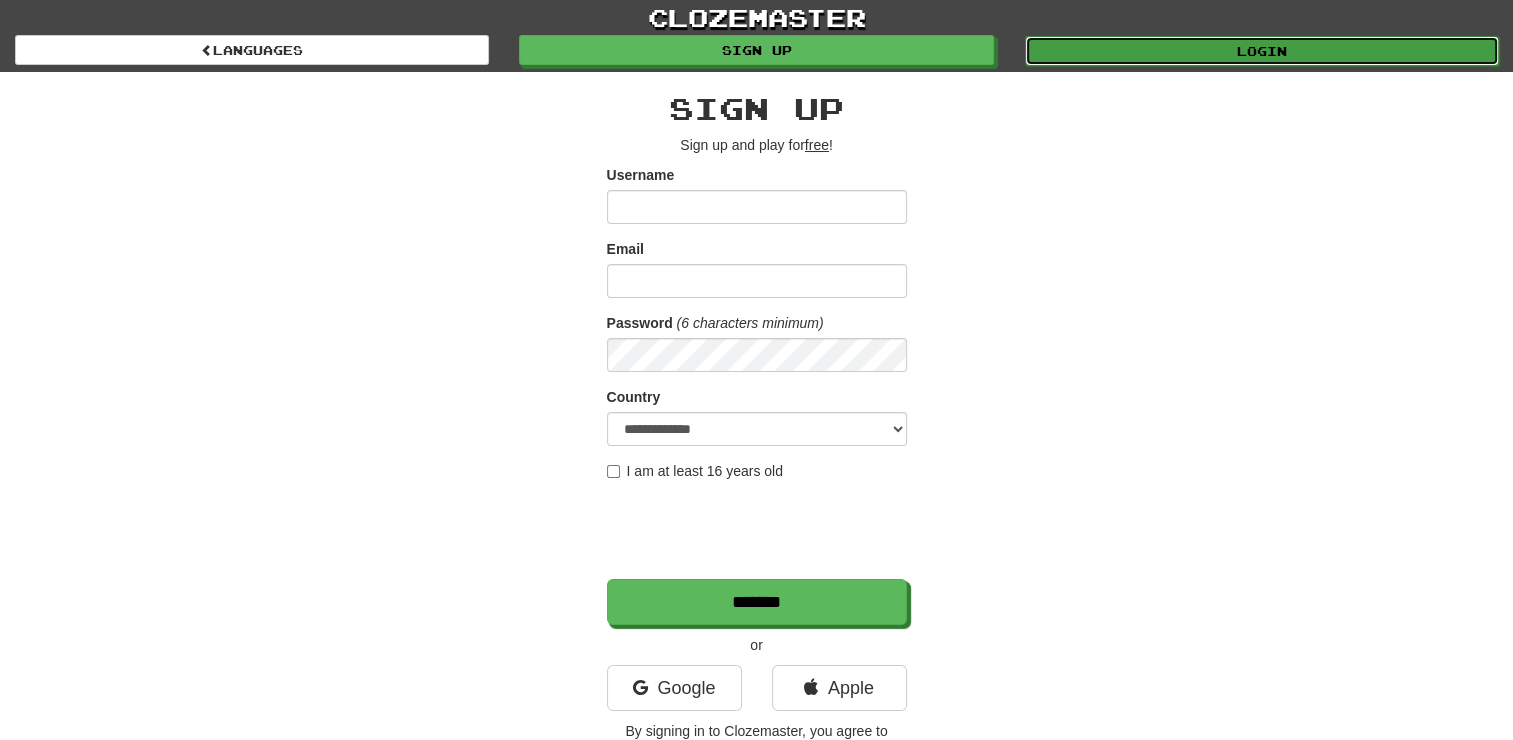 click on "Login" at bounding box center (1262, 51) 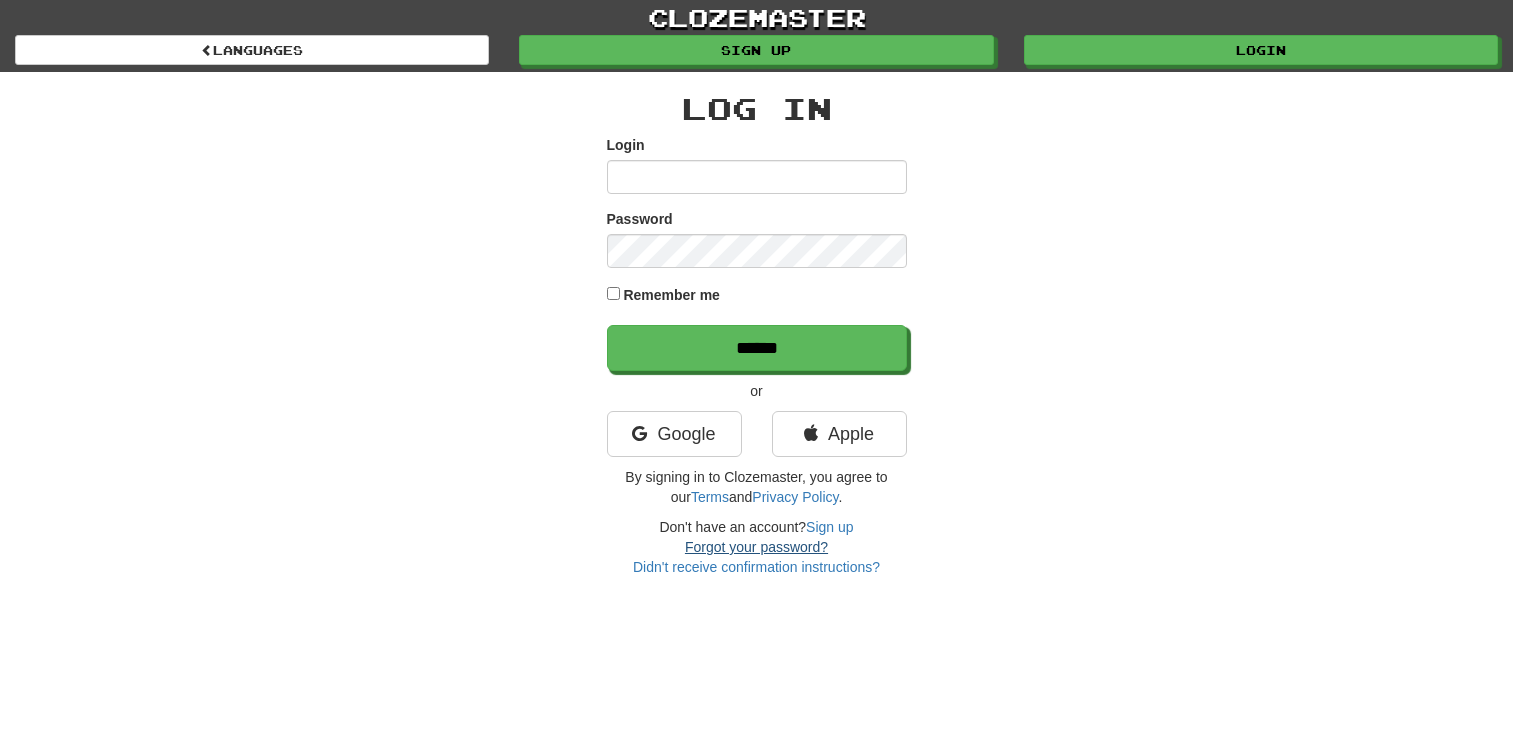 scroll, scrollTop: 0, scrollLeft: 0, axis: both 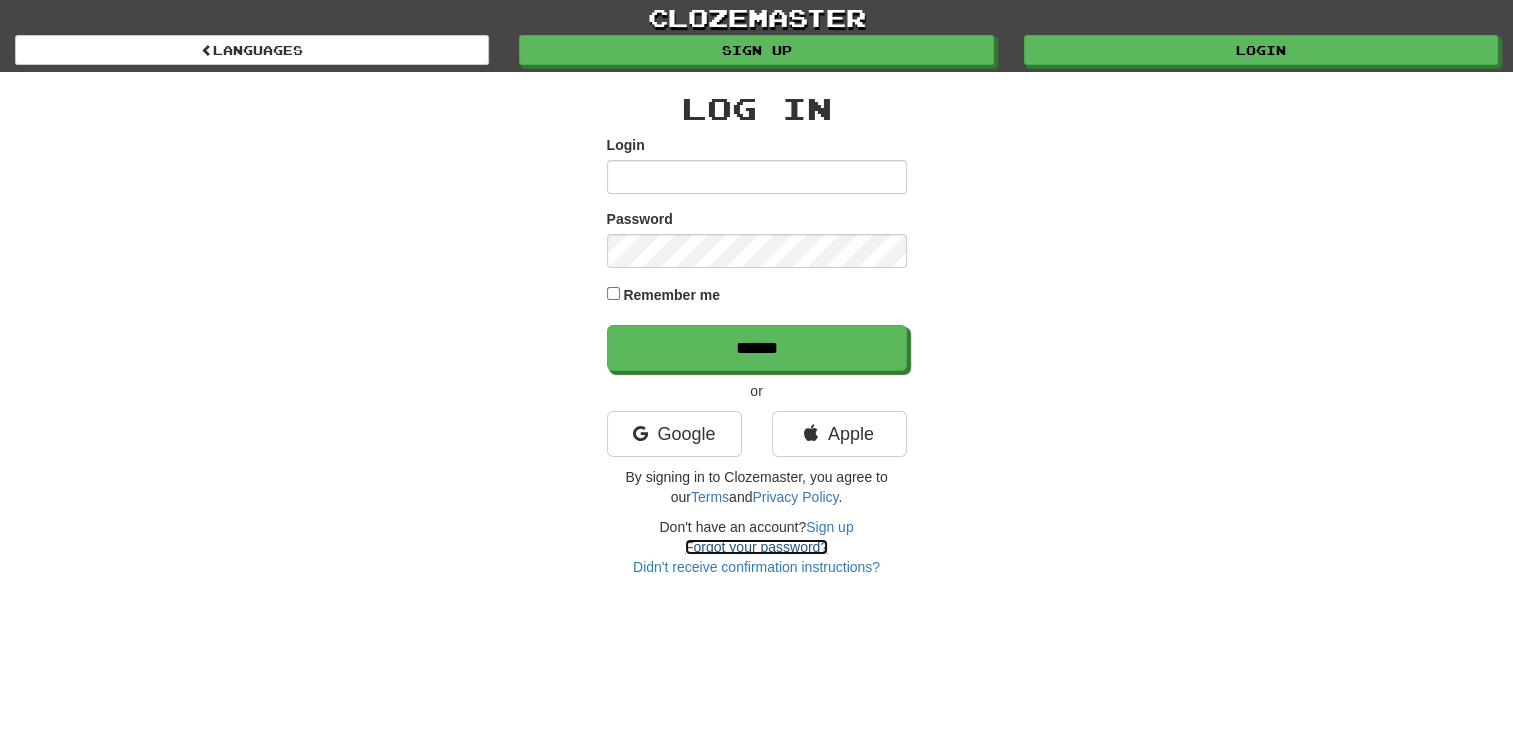 click on "Forgot your password?" at bounding box center (756, 547) 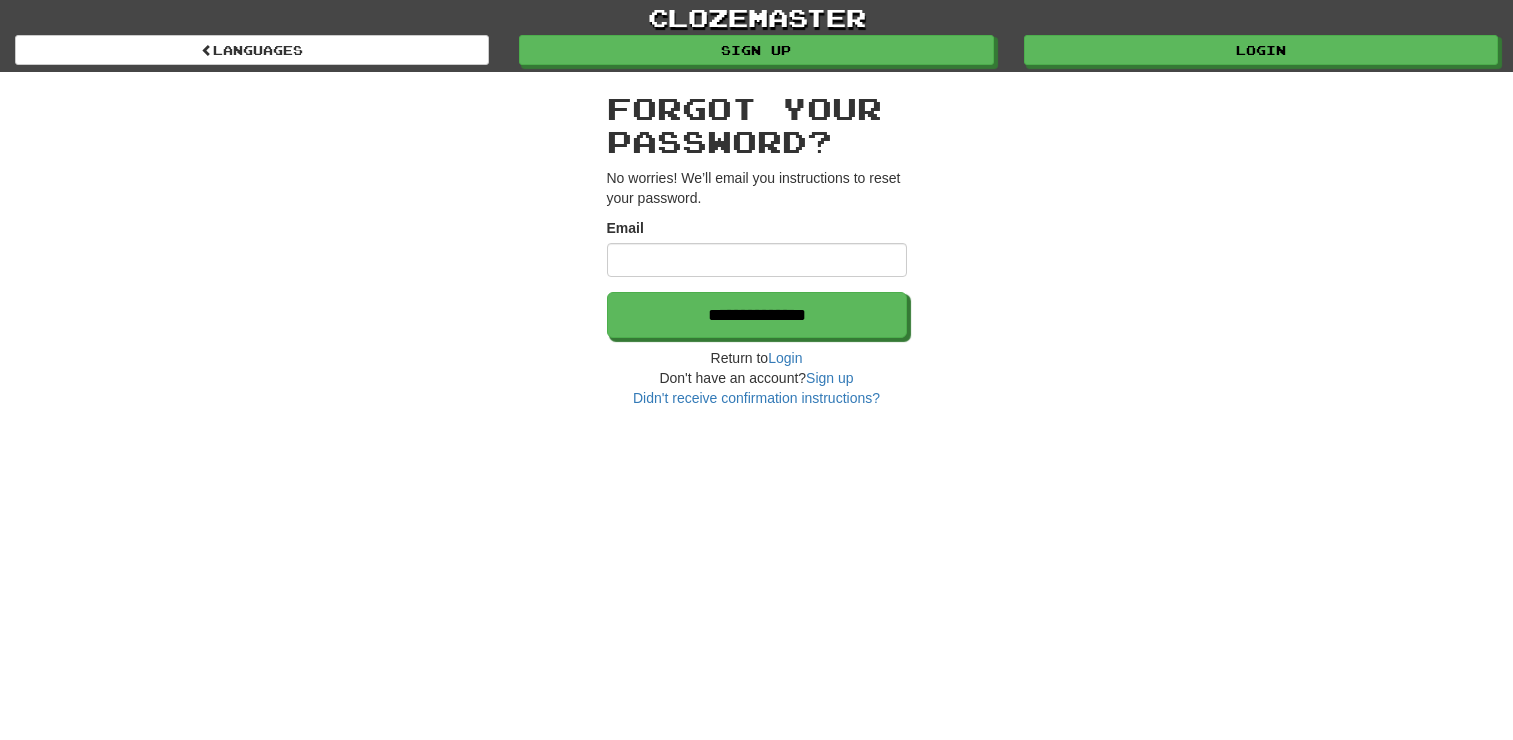 scroll, scrollTop: 0, scrollLeft: 0, axis: both 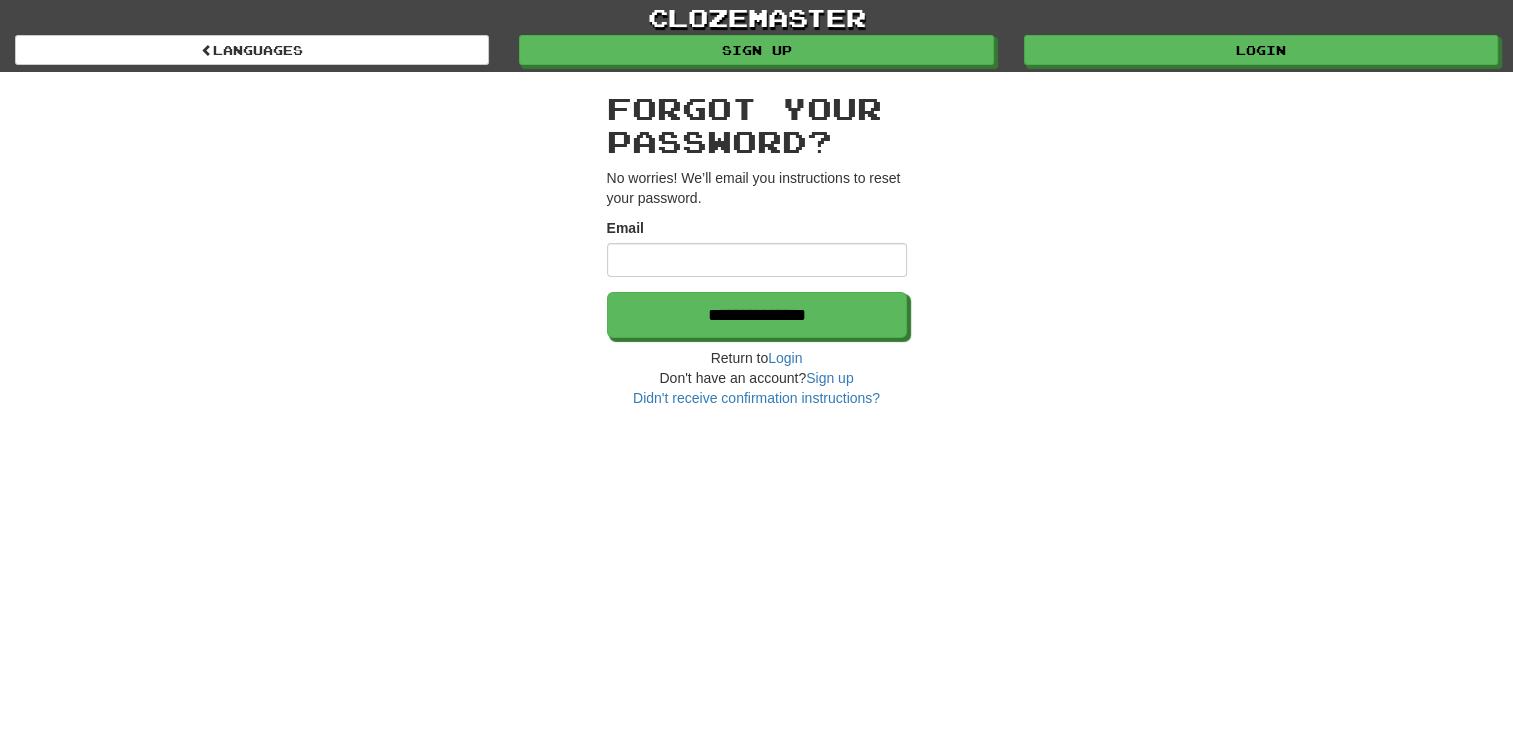 drag, startPoint x: 0, startPoint y: 0, endPoint x: 656, endPoint y: 262, distance: 706.3852 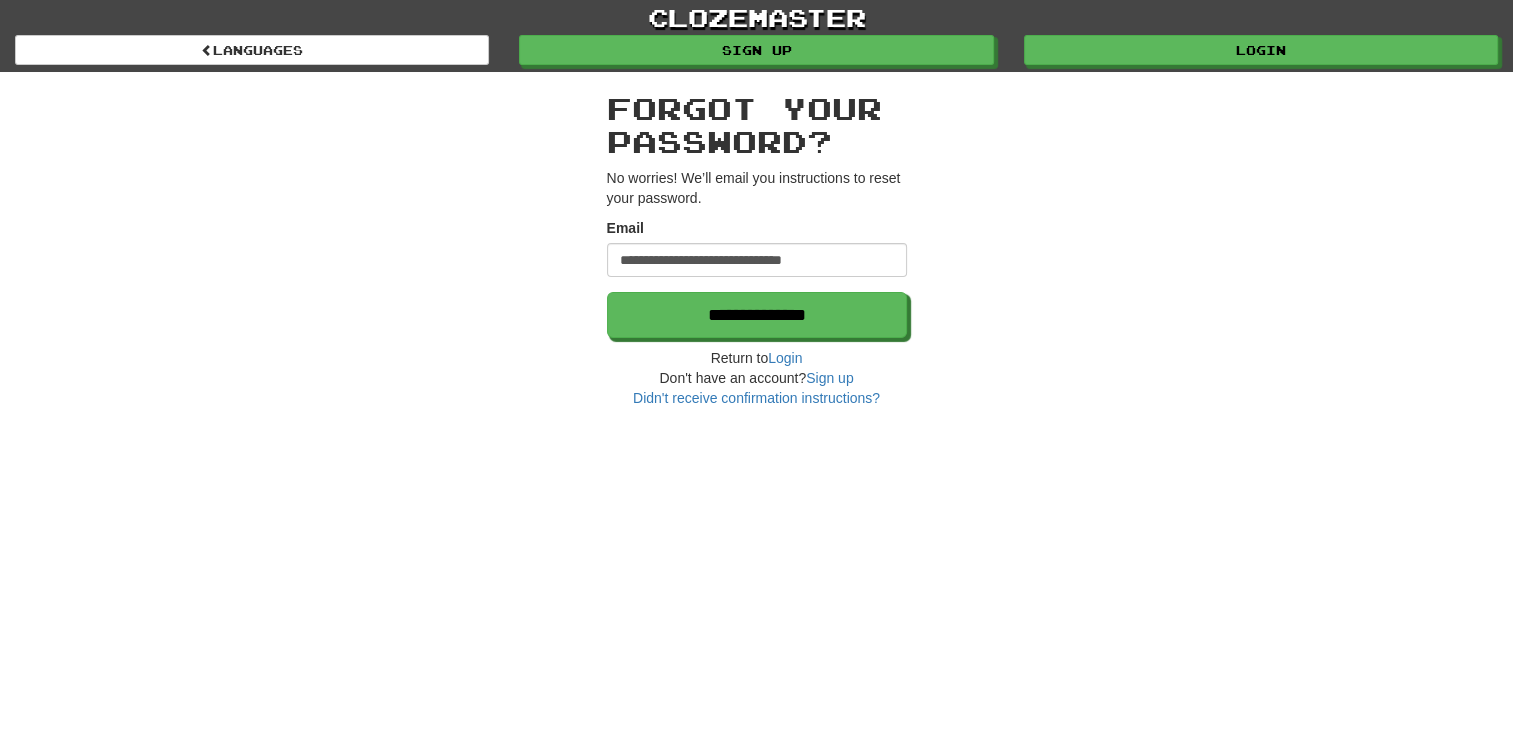 click on "Forgot your password?" at bounding box center [757, 125] 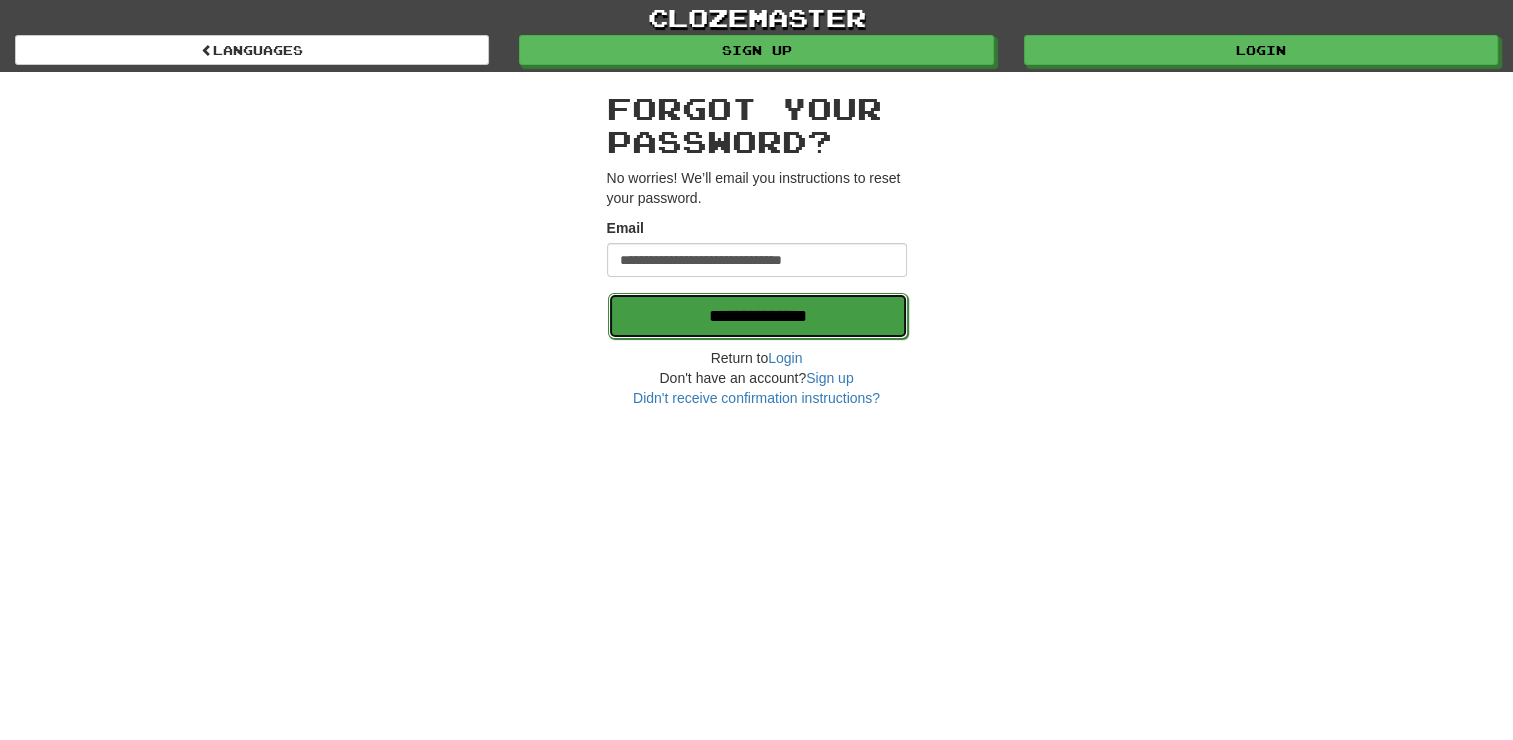 click on "**********" at bounding box center (758, 316) 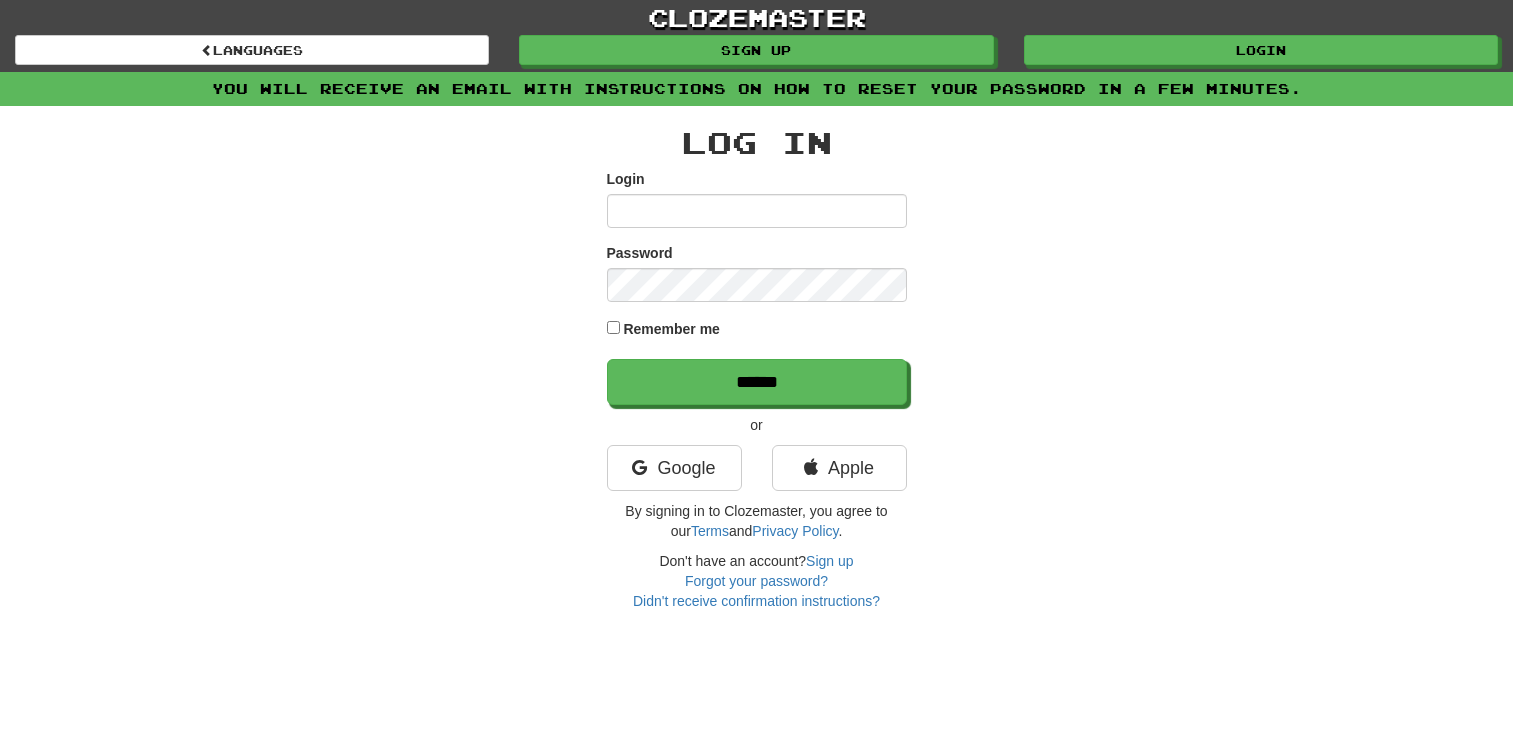 scroll, scrollTop: 0, scrollLeft: 0, axis: both 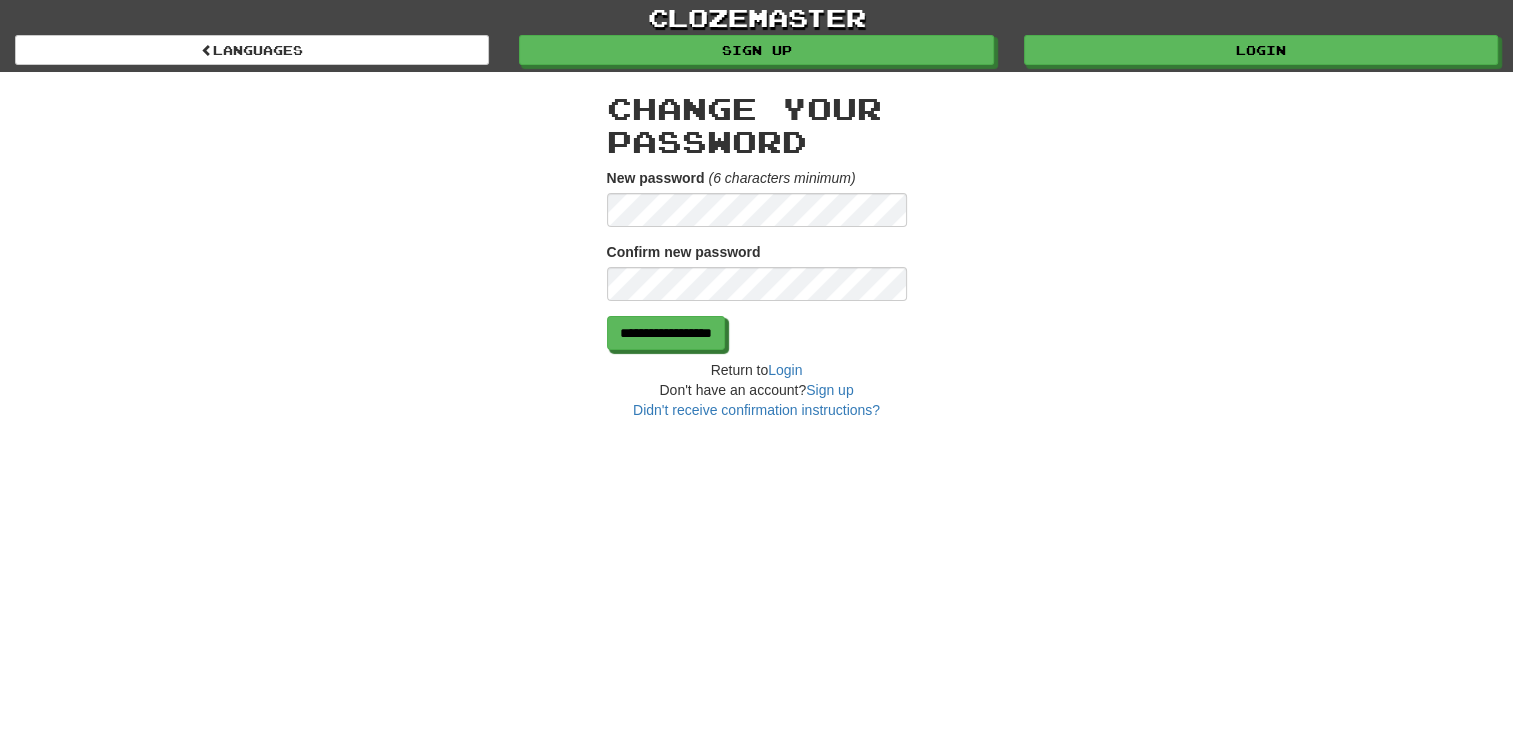click on "**********" at bounding box center [757, 246] 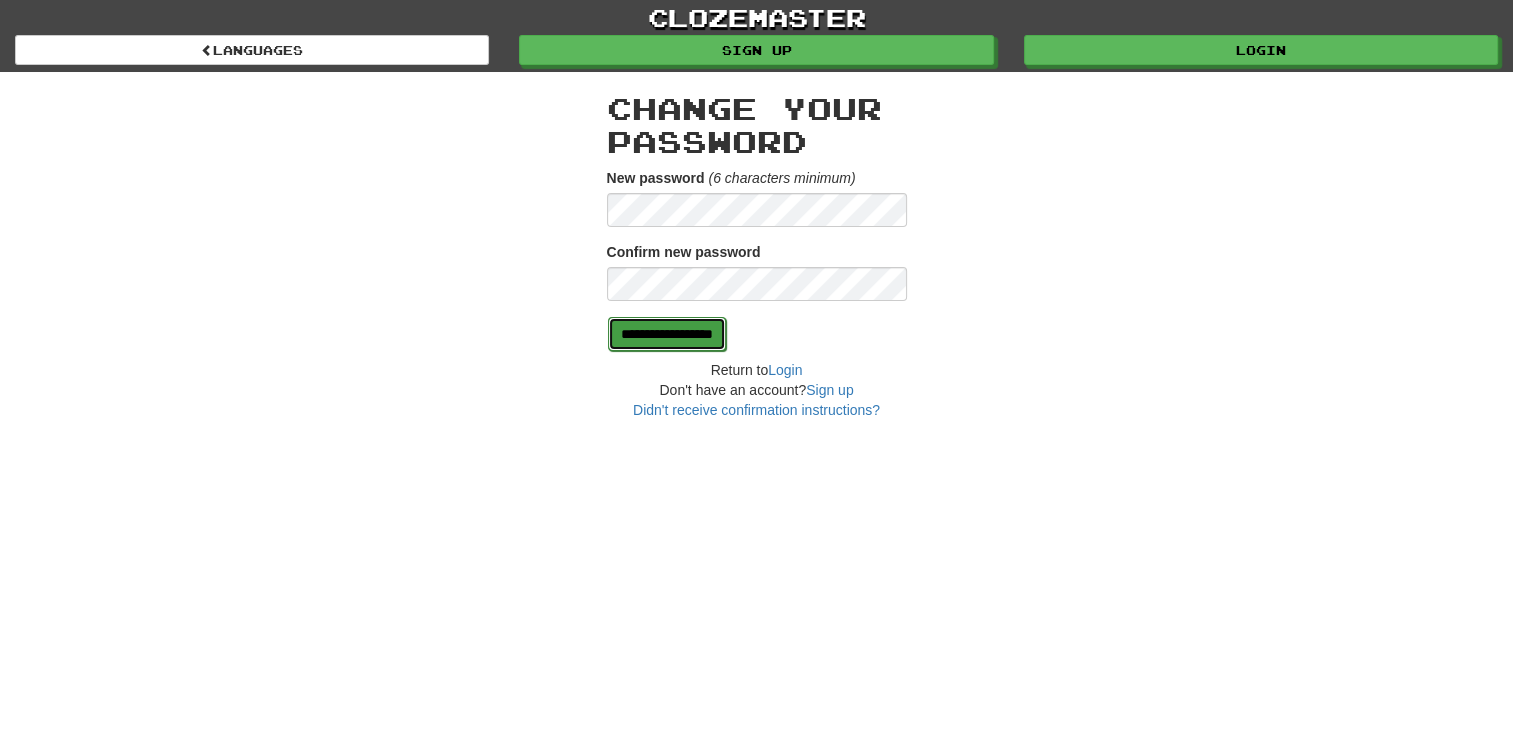 click on "**********" at bounding box center [667, 334] 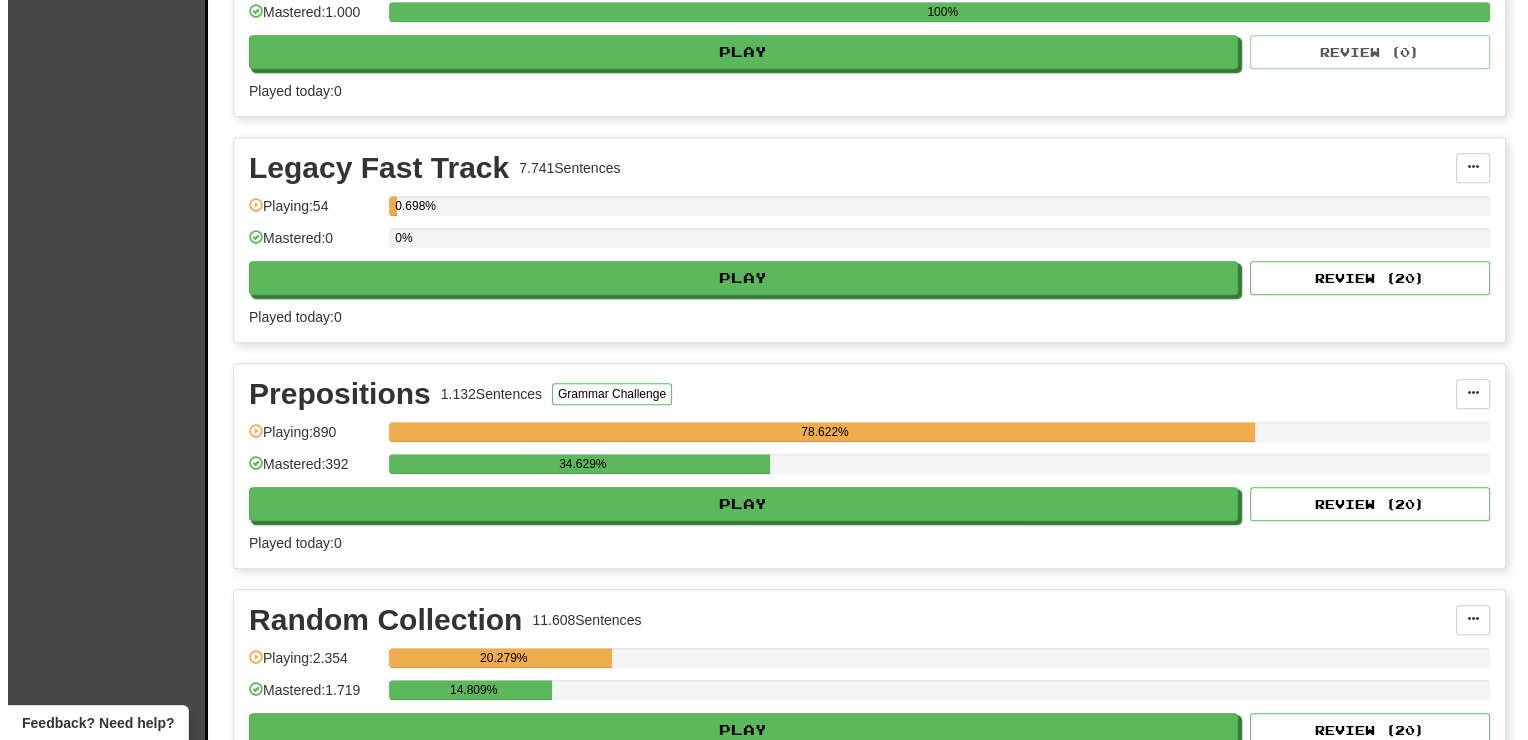 scroll, scrollTop: 2000, scrollLeft: 0, axis: vertical 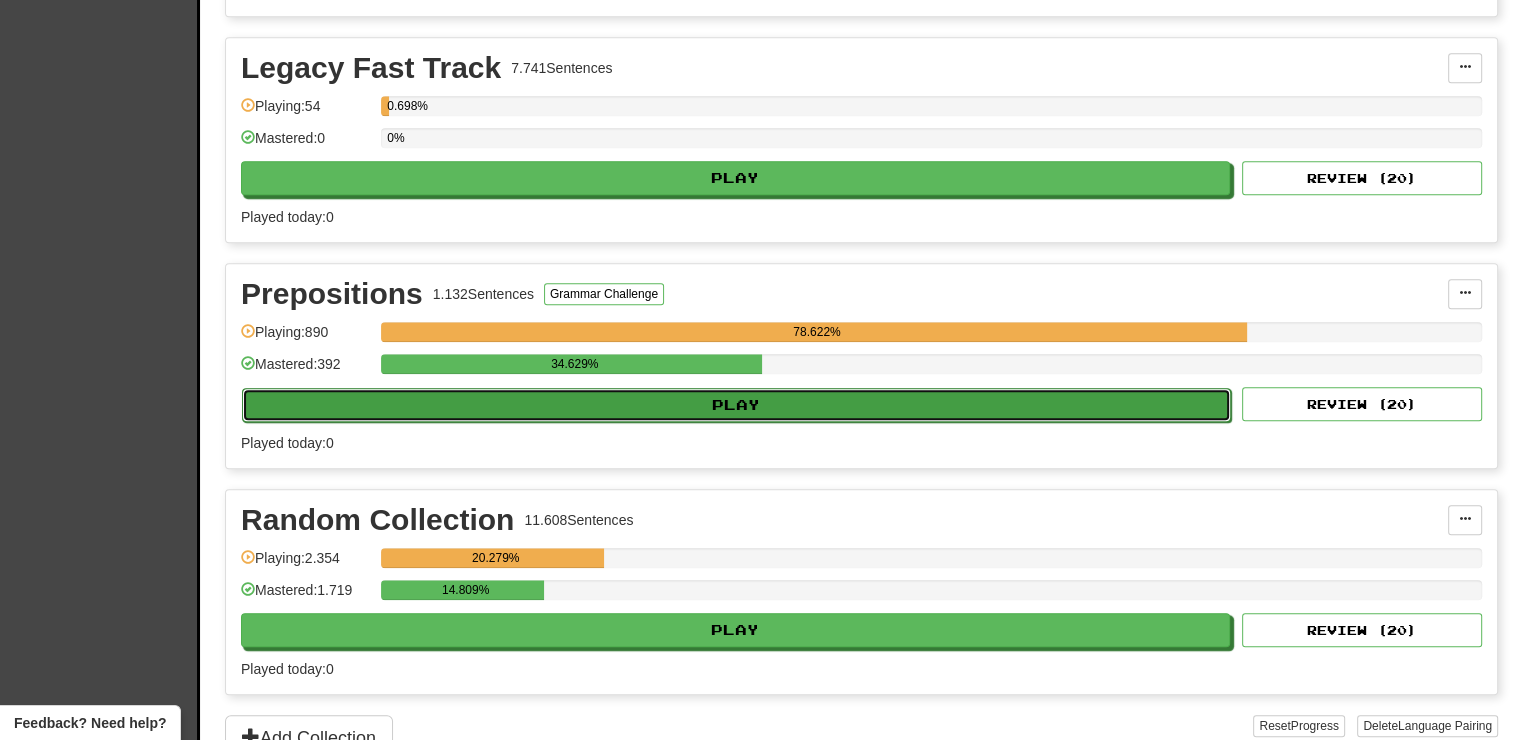 click on "Play" at bounding box center [736, 405] 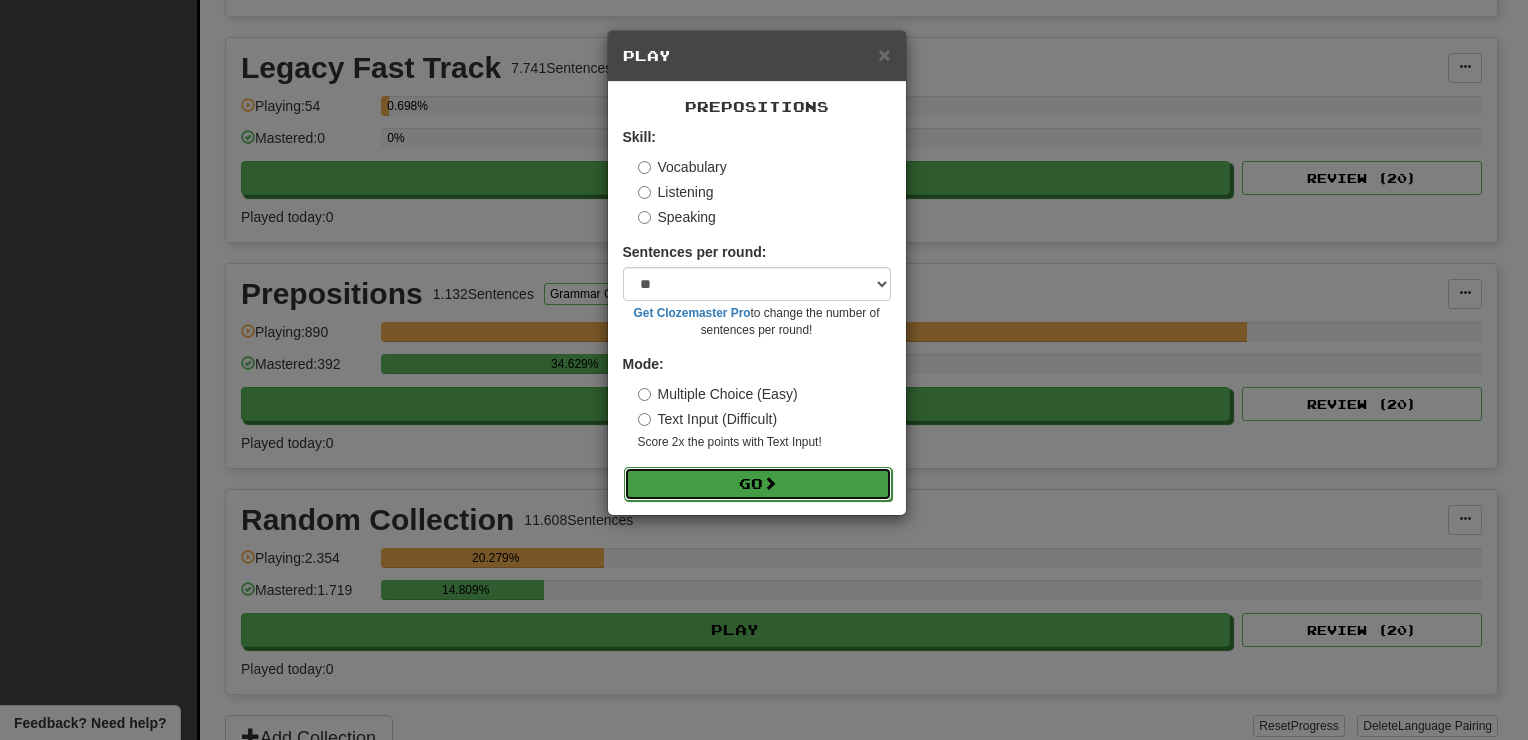 click on "Go" at bounding box center [758, 484] 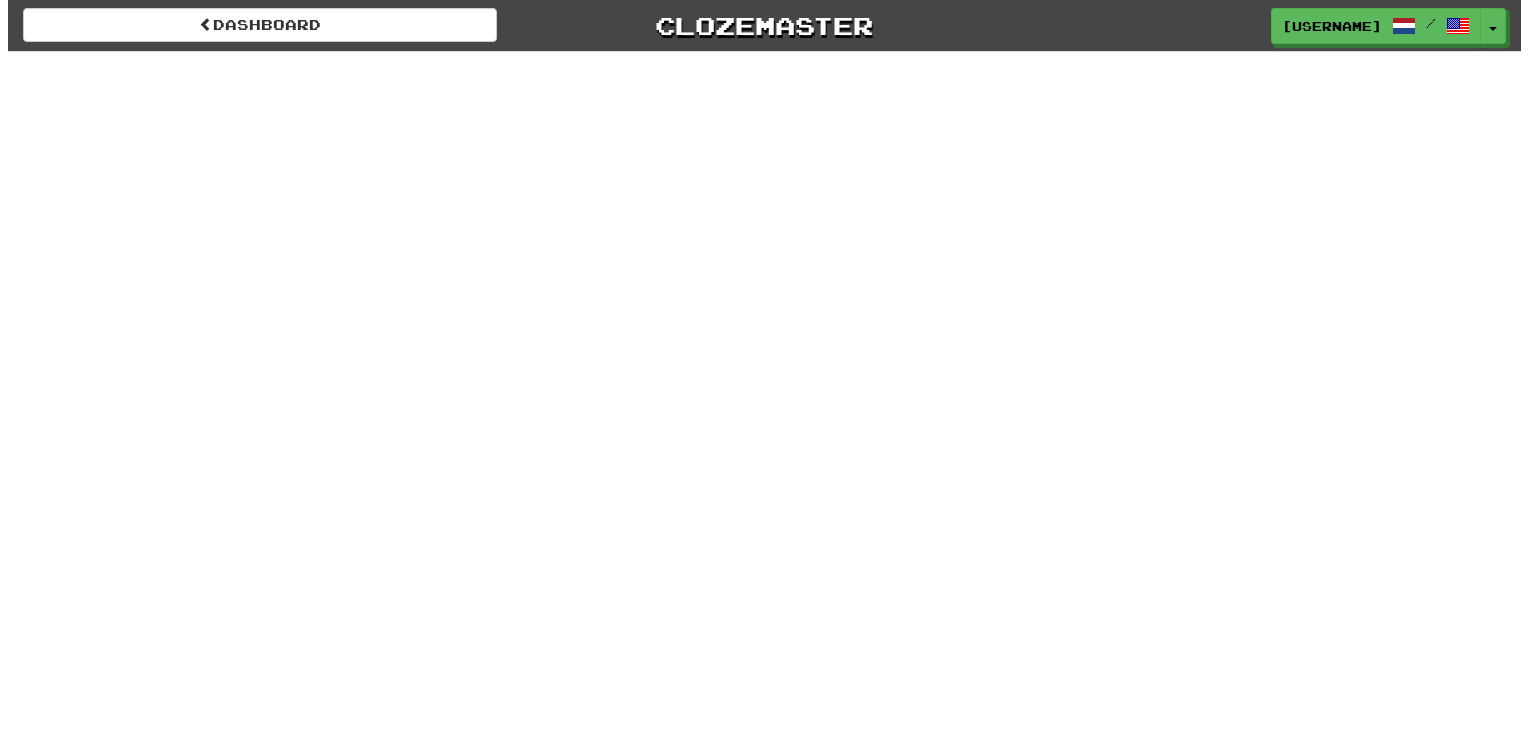 scroll, scrollTop: 0, scrollLeft: 0, axis: both 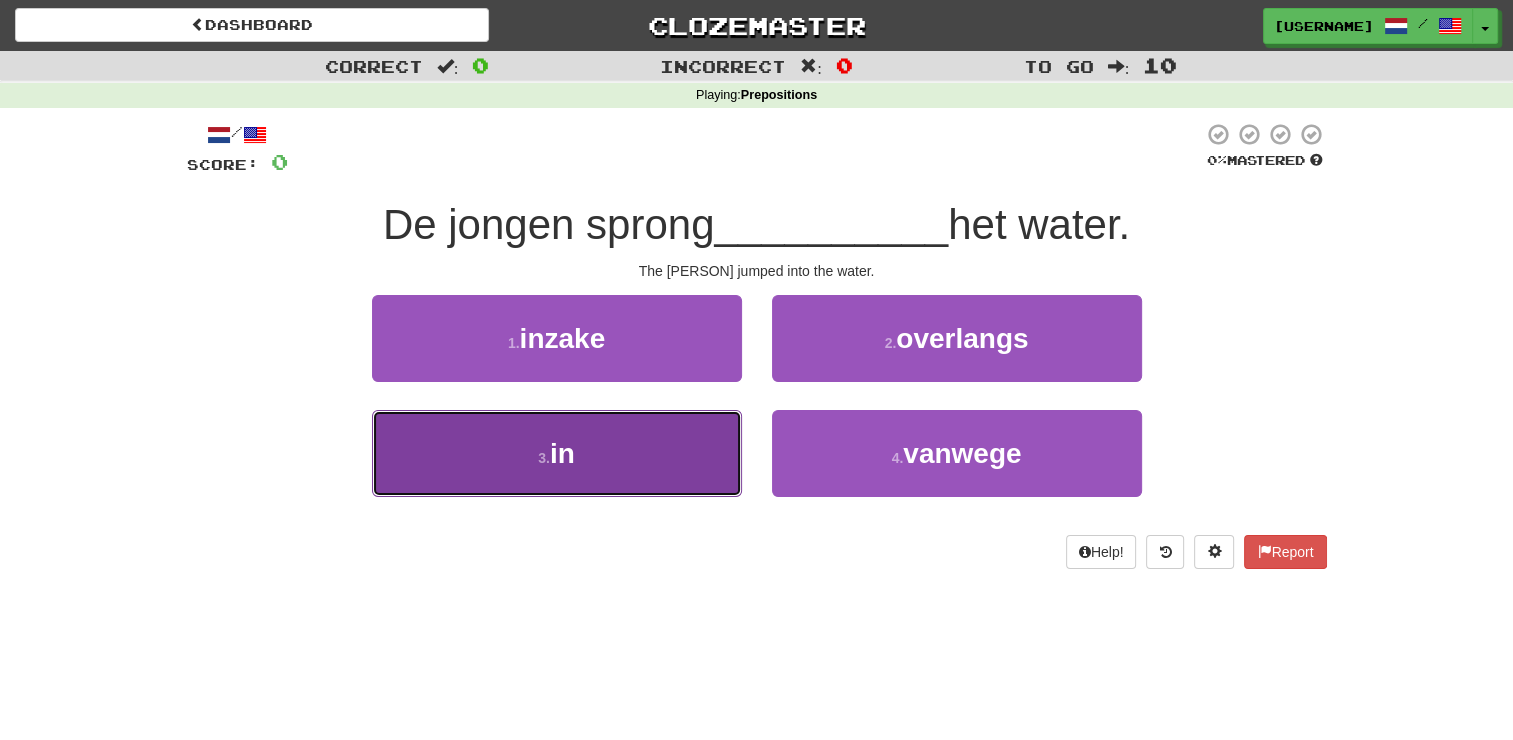 click on "3 .  in" at bounding box center (557, 453) 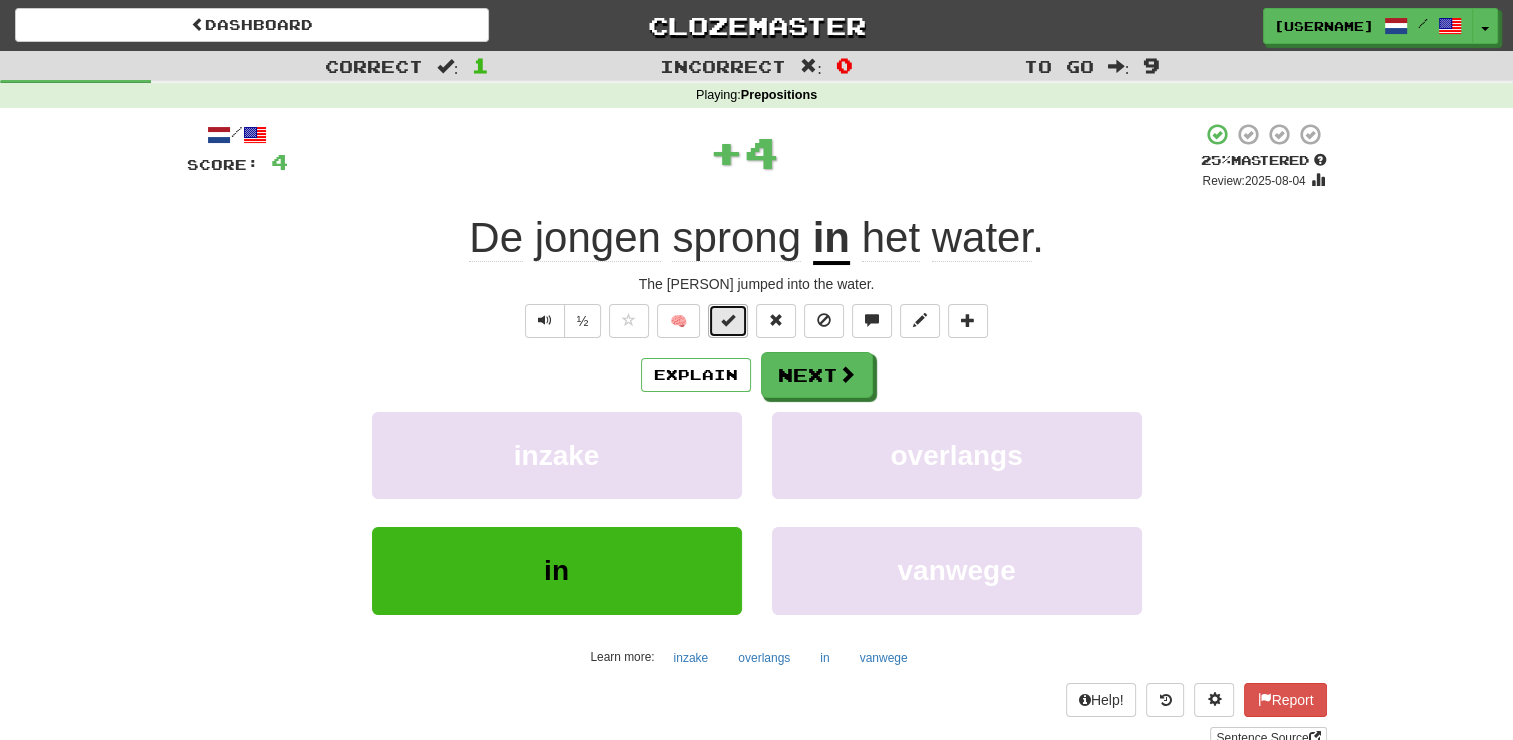 click at bounding box center (728, 320) 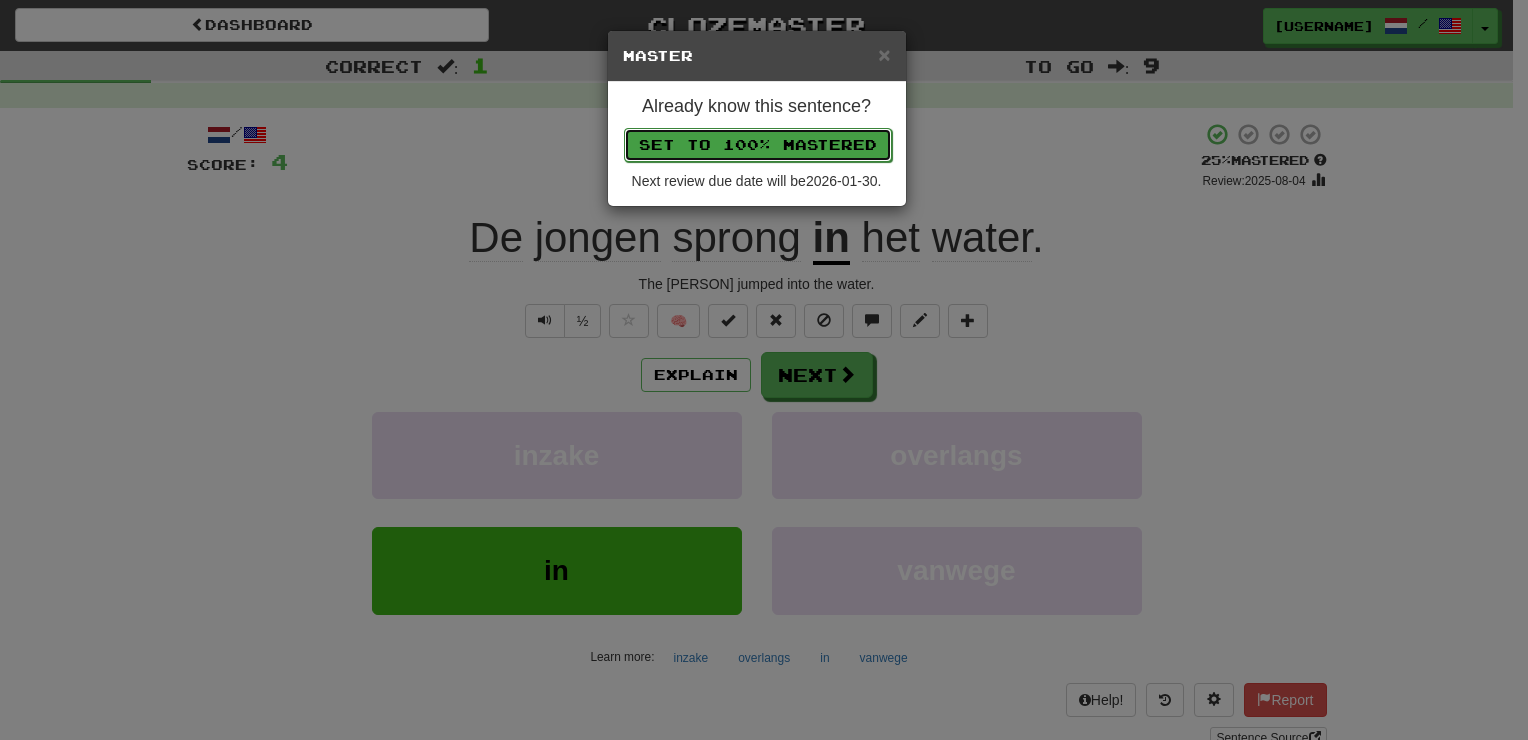 click on "Set to 100% Mastered" at bounding box center [758, 145] 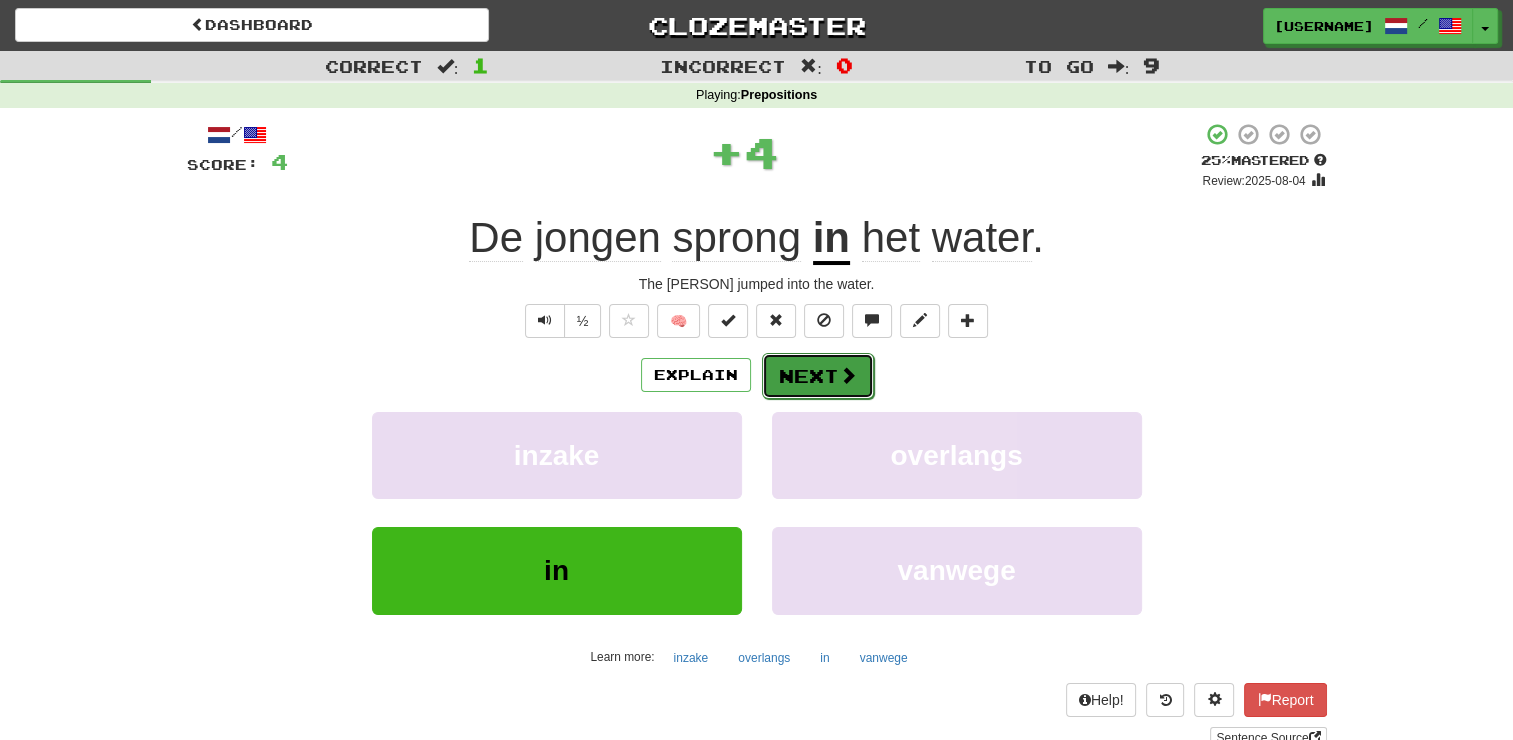 click on "Next" at bounding box center (818, 376) 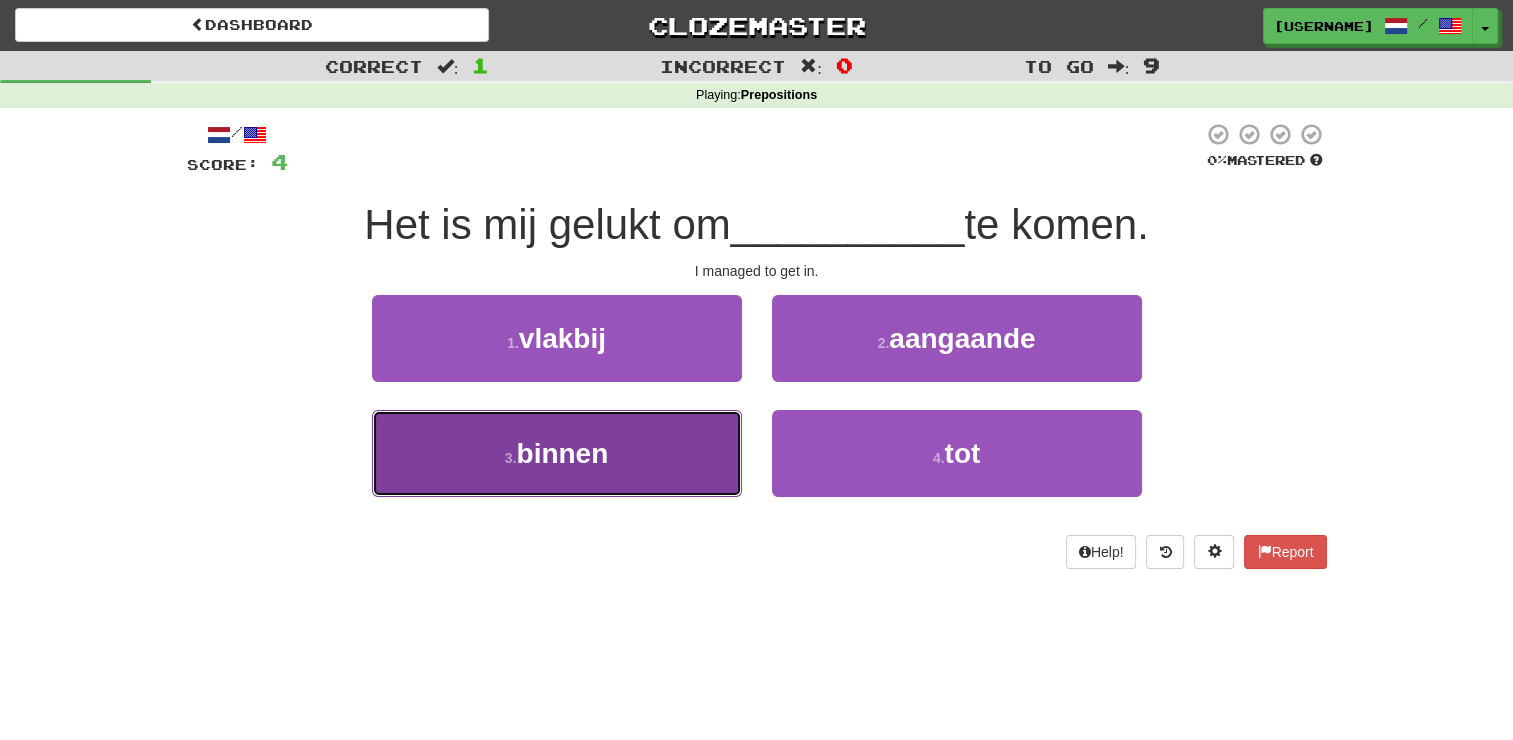 click on "binnen" at bounding box center (562, 453) 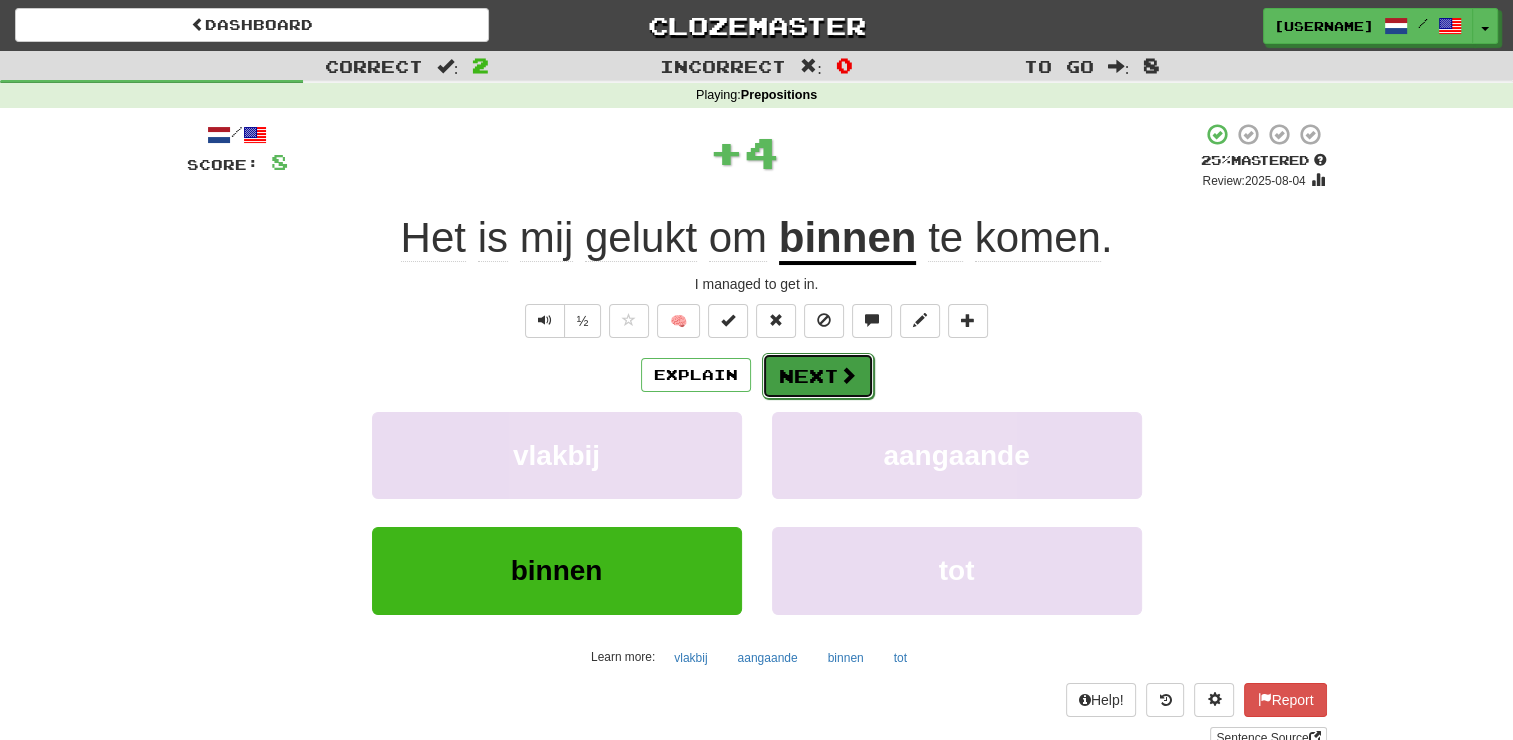 click at bounding box center [848, 375] 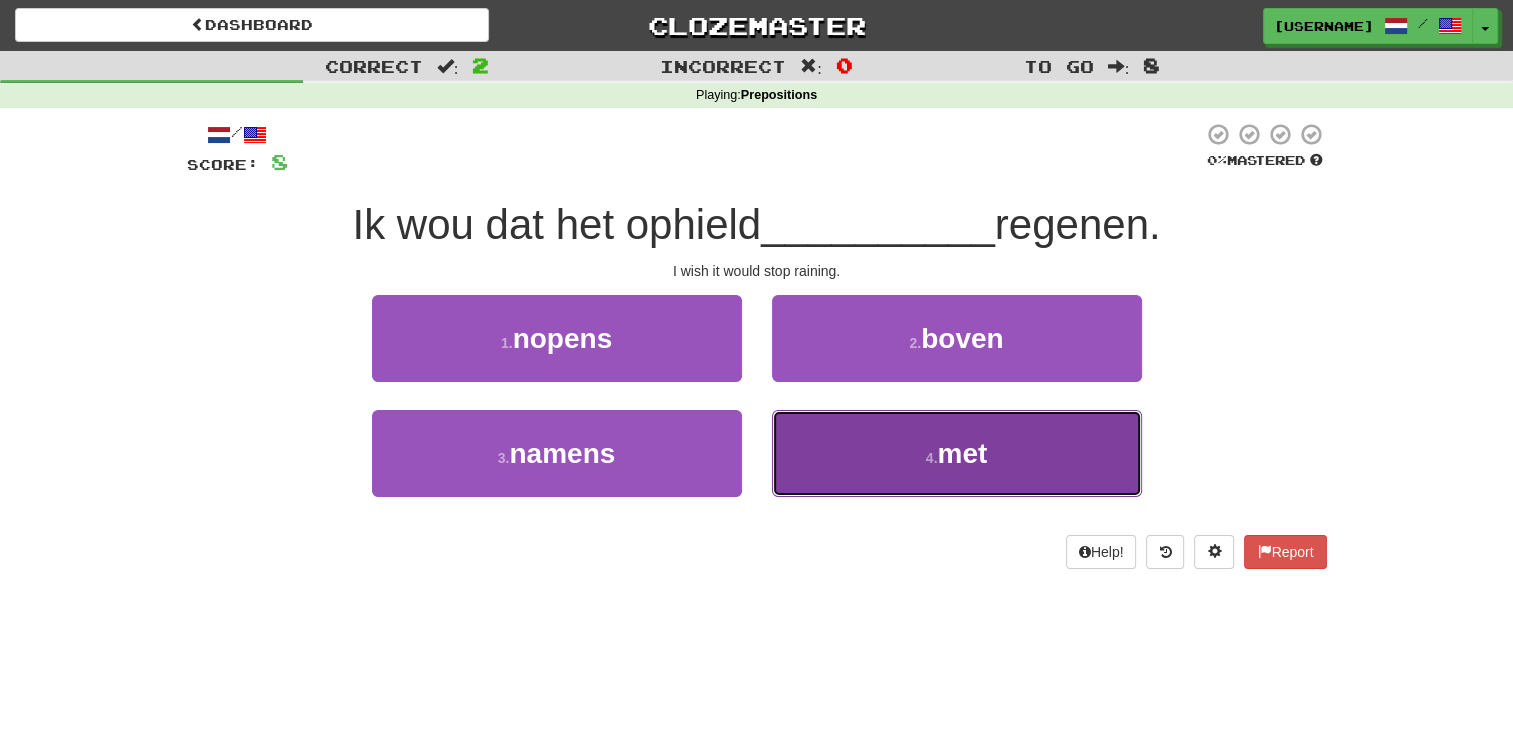 click on "4 .  met" at bounding box center (957, 453) 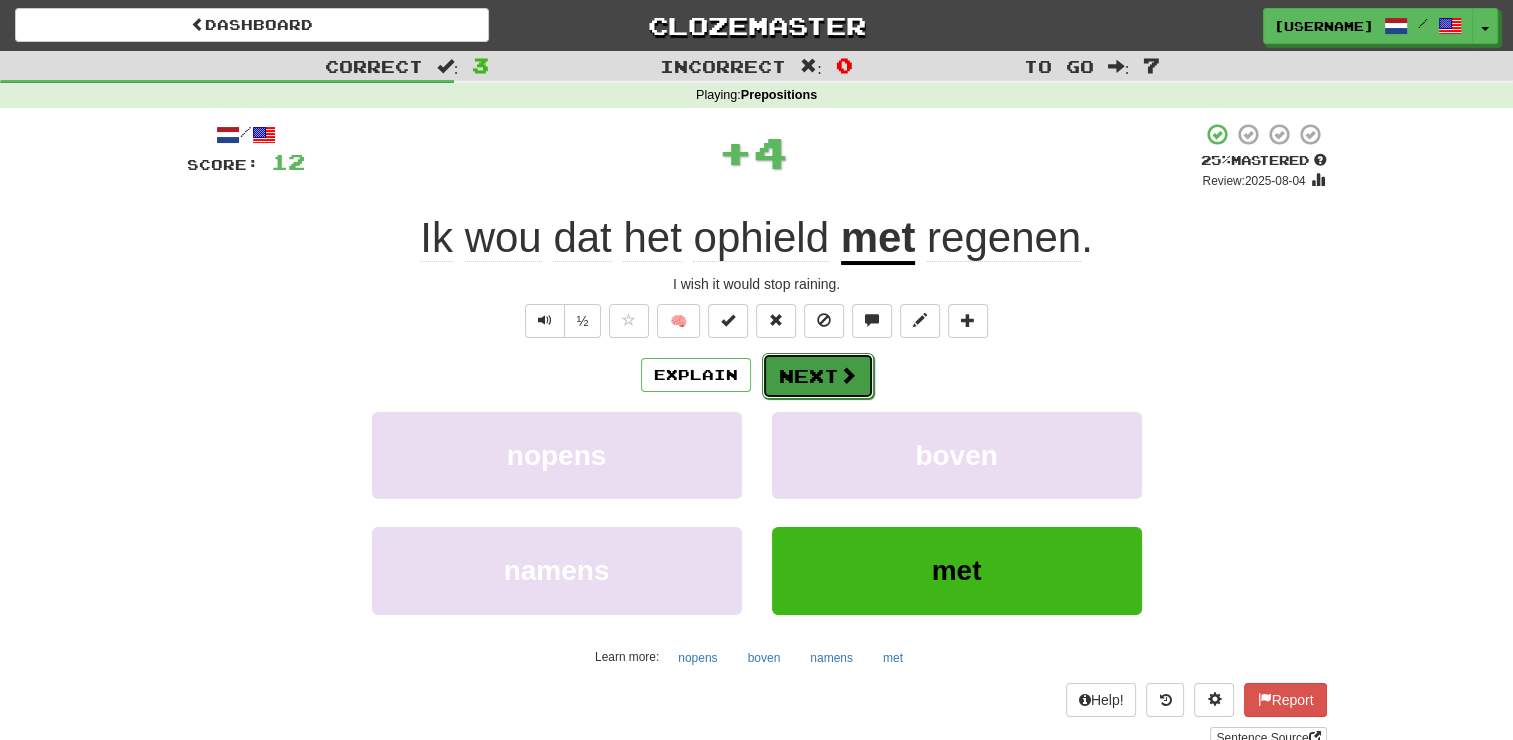 click on "Next" at bounding box center [818, 376] 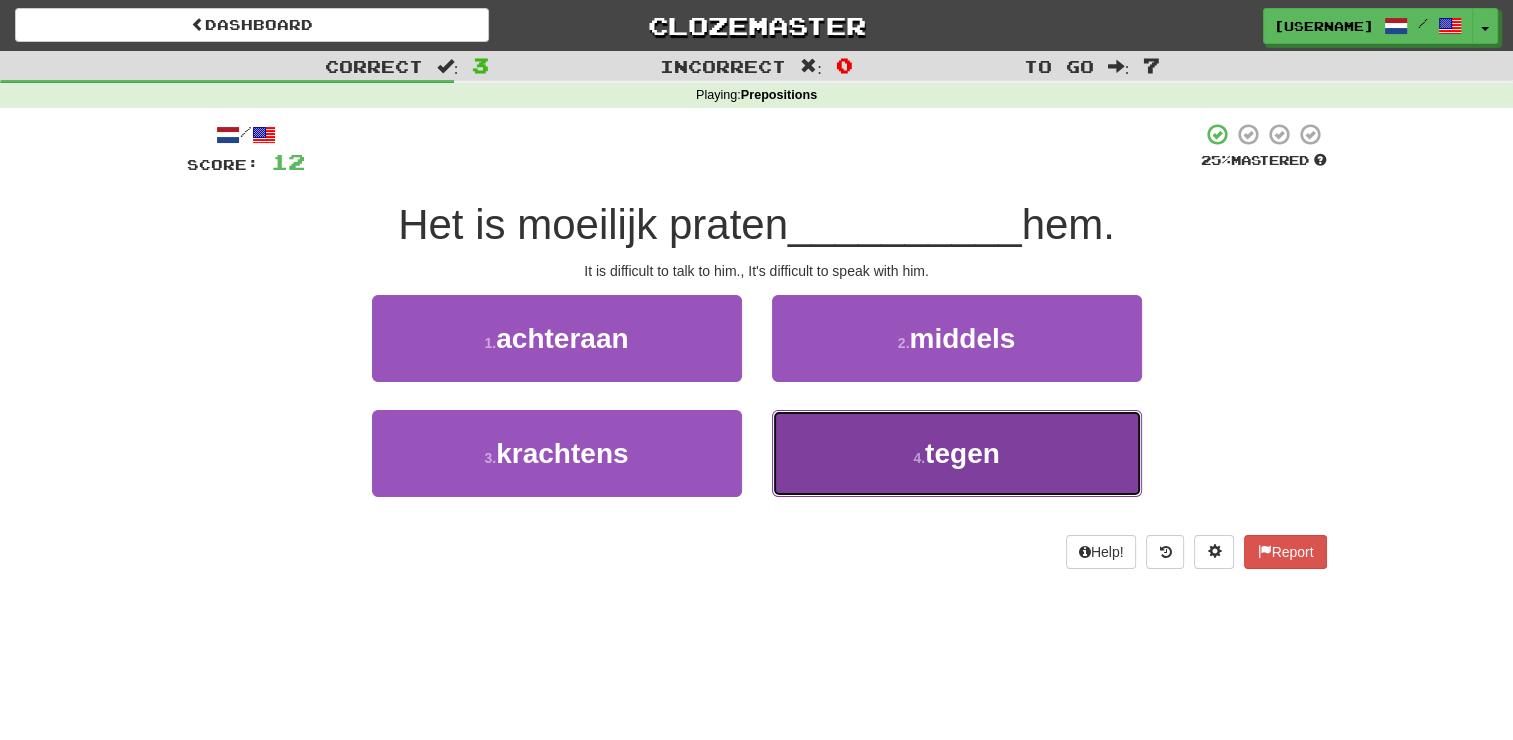 click on "4 .  tegen" at bounding box center [957, 453] 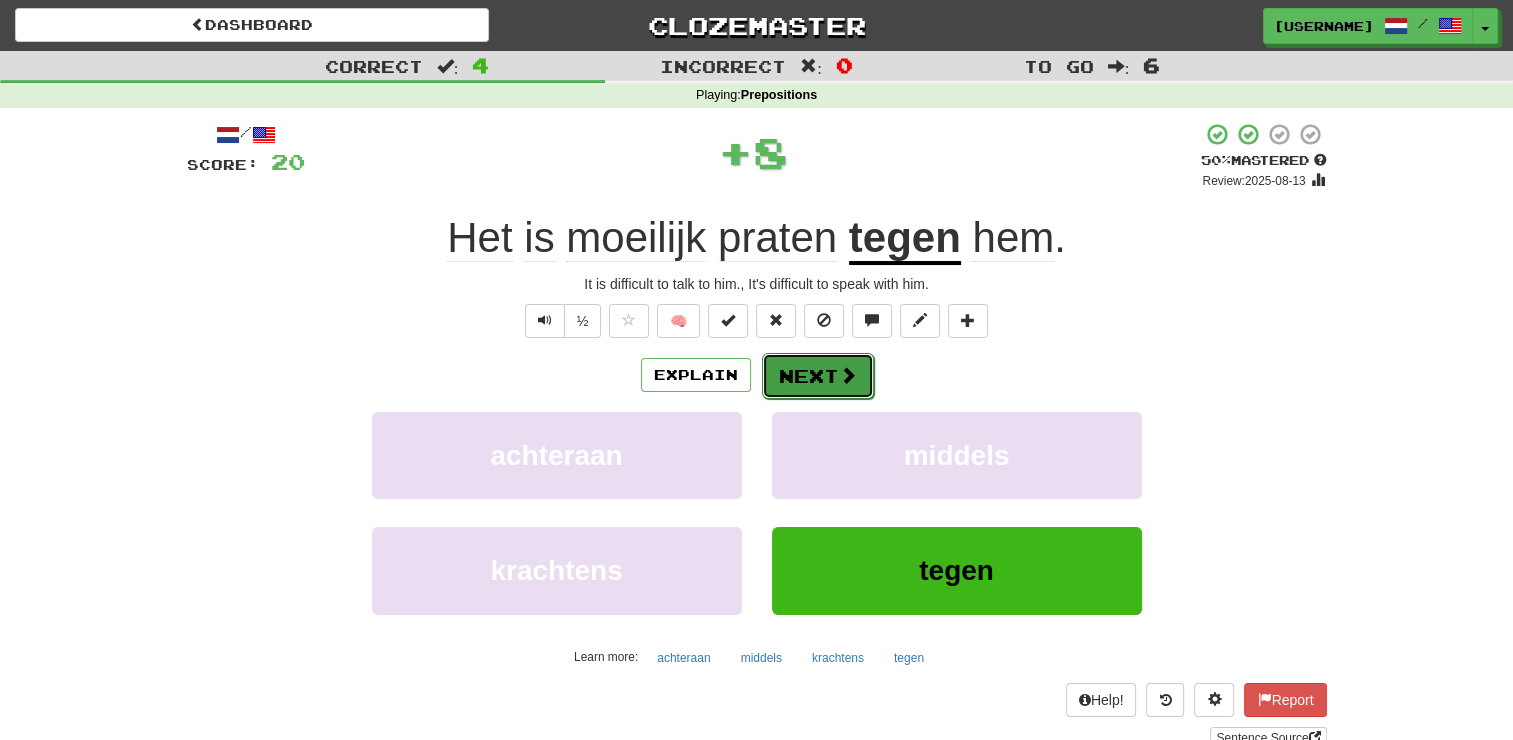 click on "Next" at bounding box center [818, 376] 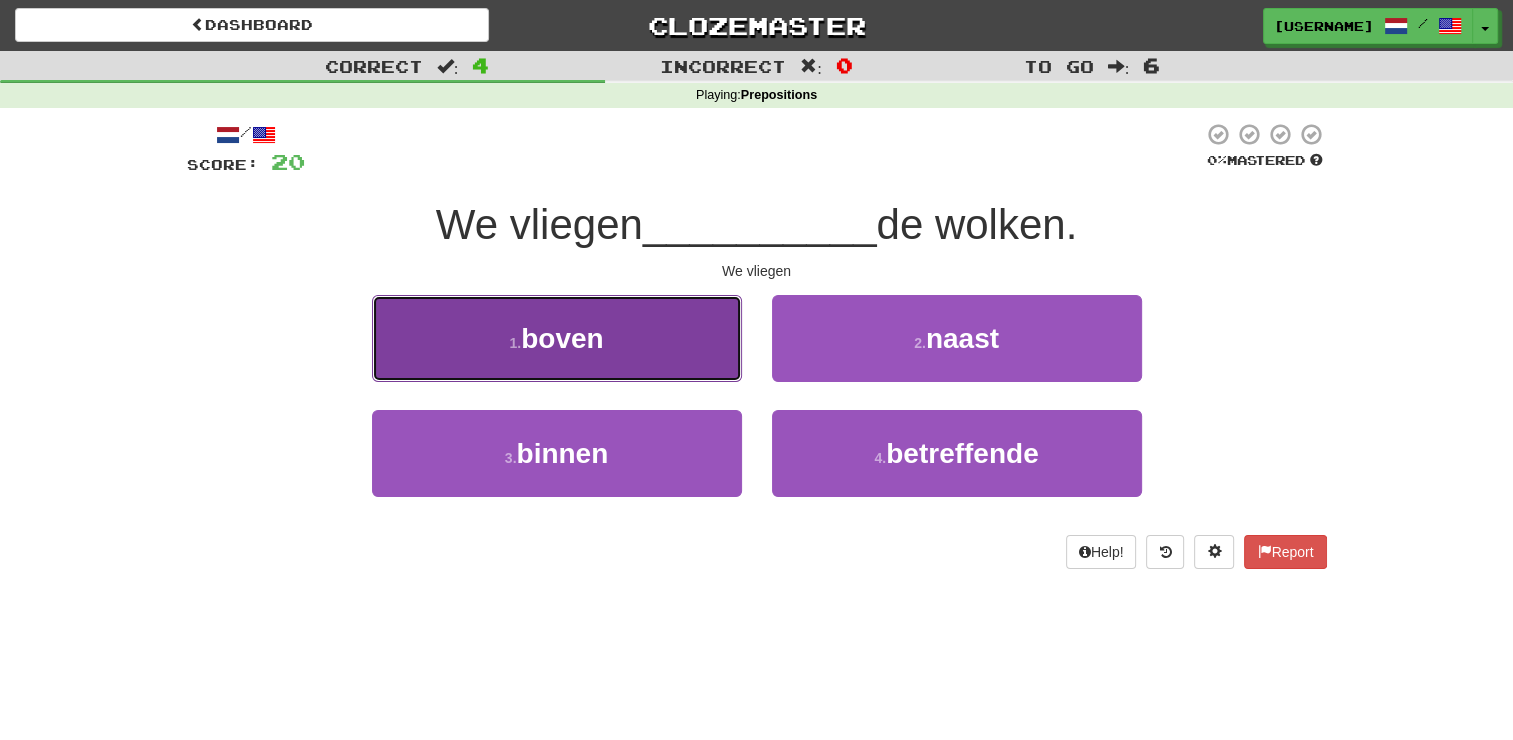 click on "boven" at bounding box center (562, 338) 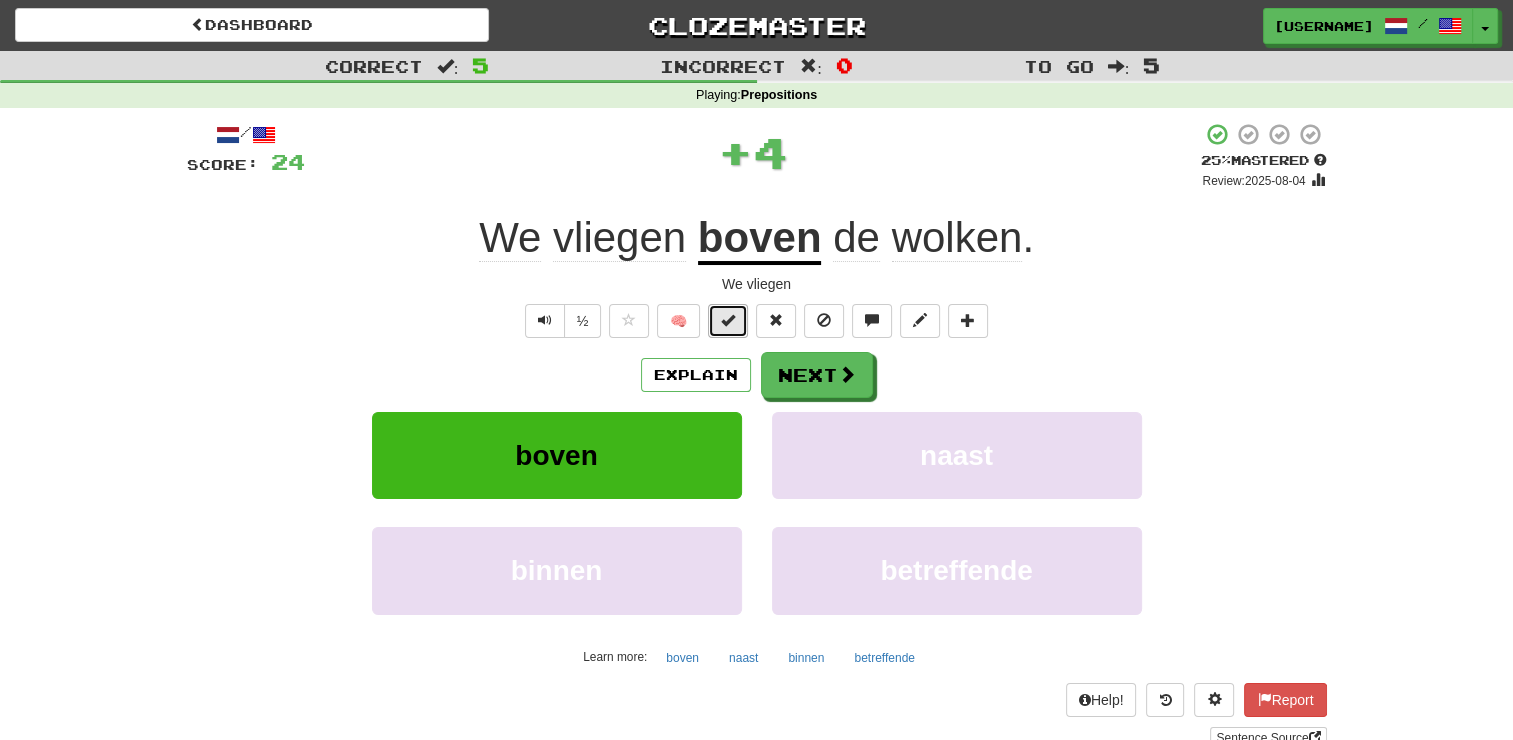 click at bounding box center (728, 321) 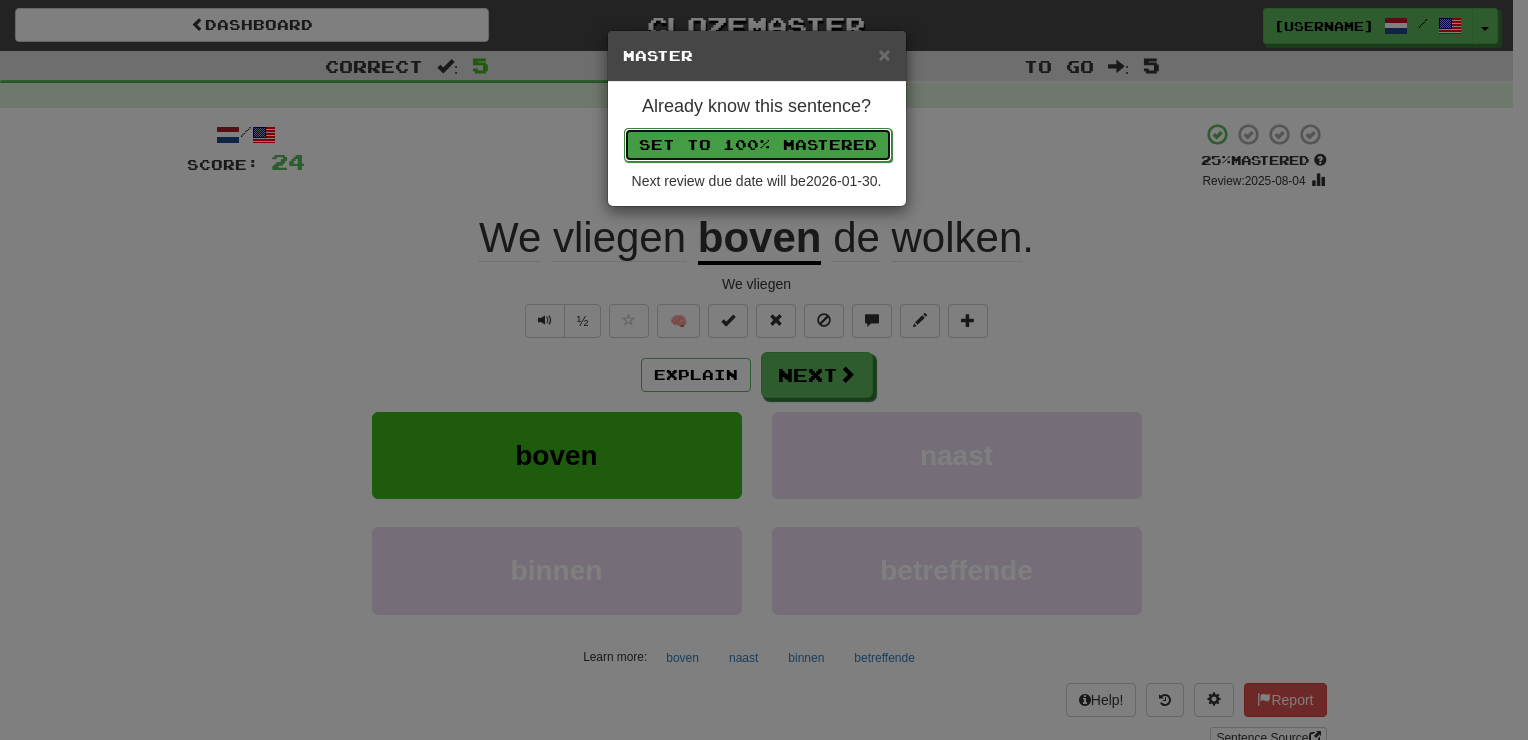 click on "Set to 100% Mastered" at bounding box center (758, 145) 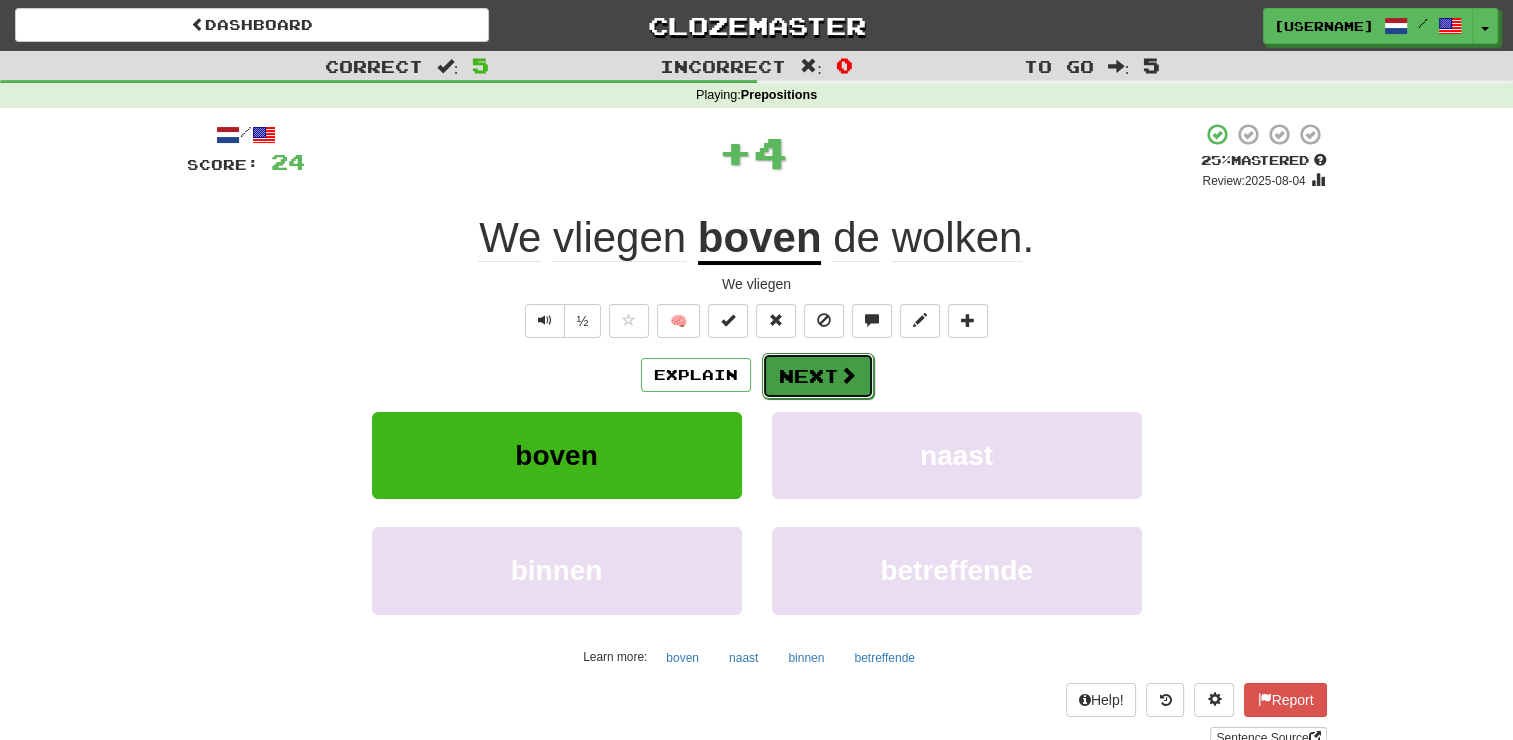click on "Next" at bounding box center (818, 376) 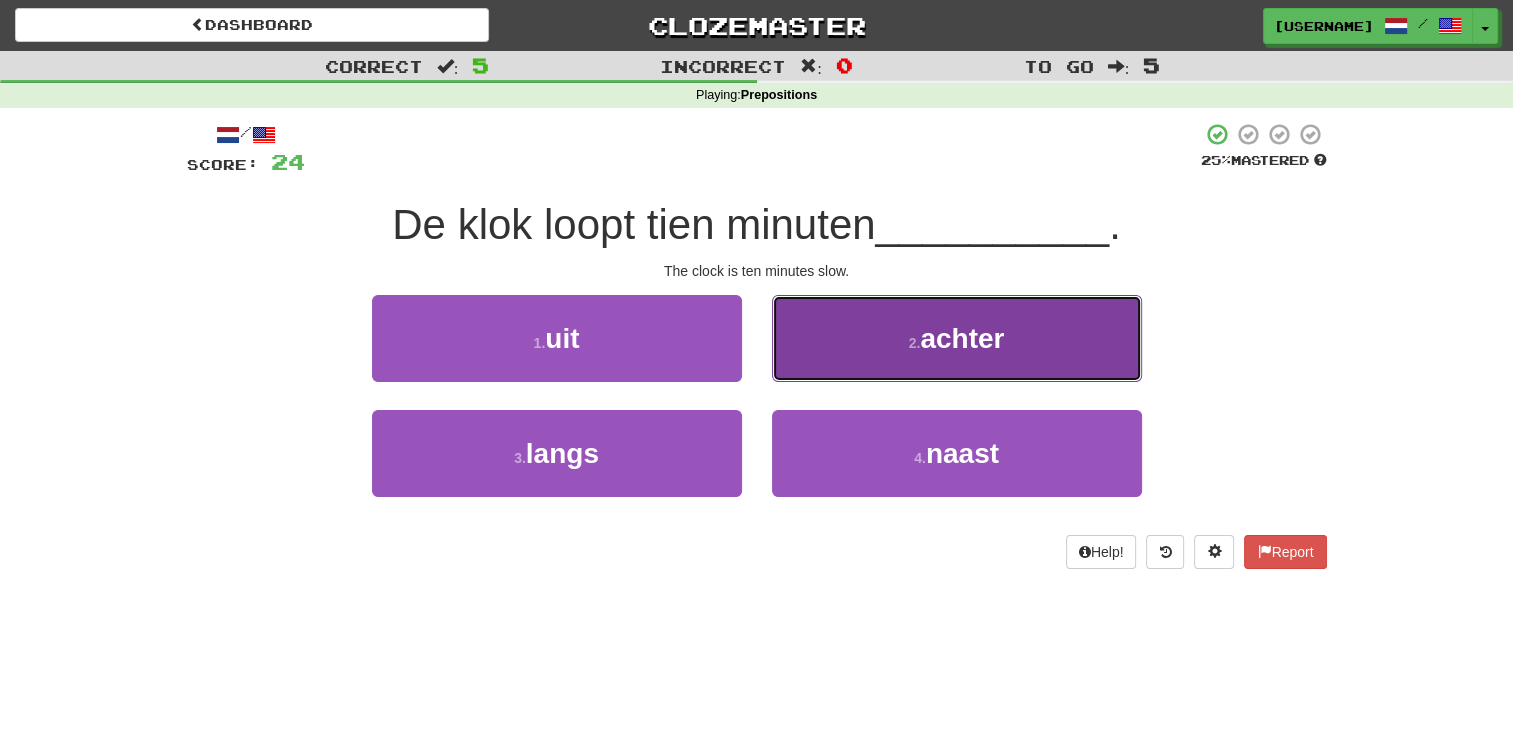 click on "2 .  achter" at bounding box center (957, 338) 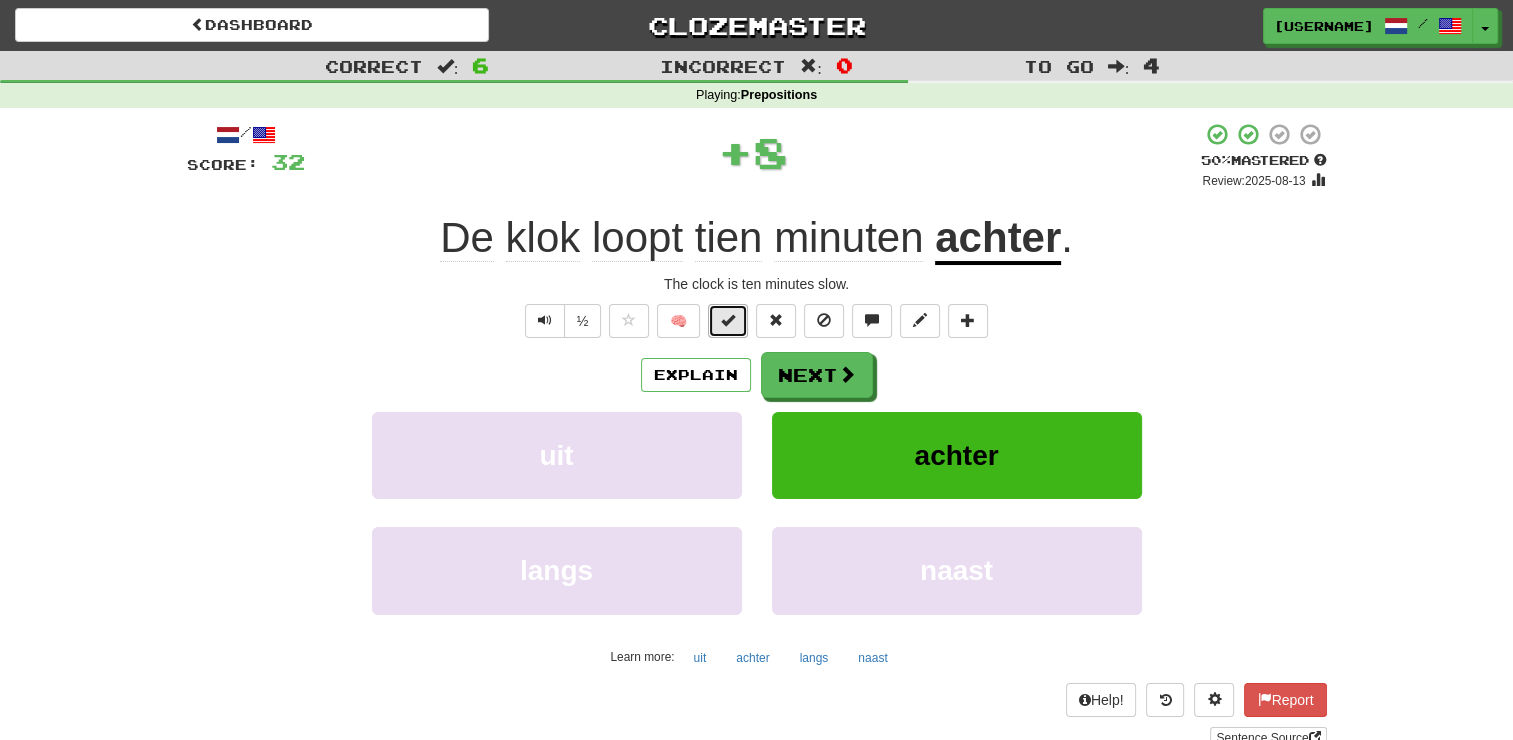 click at bounding box center (728, 321) 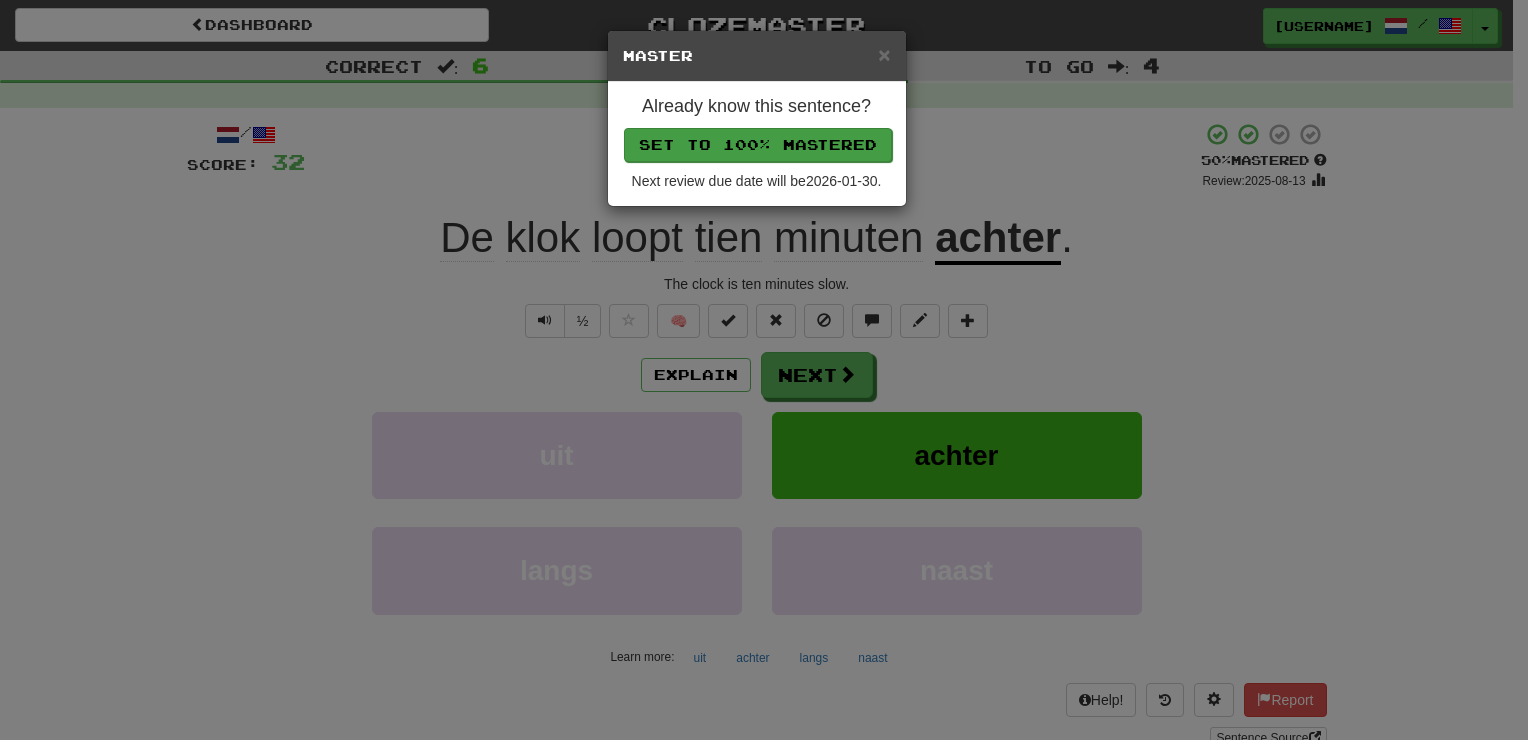 click on "Set to 100% Mastered" at bounding box center [757, 144] 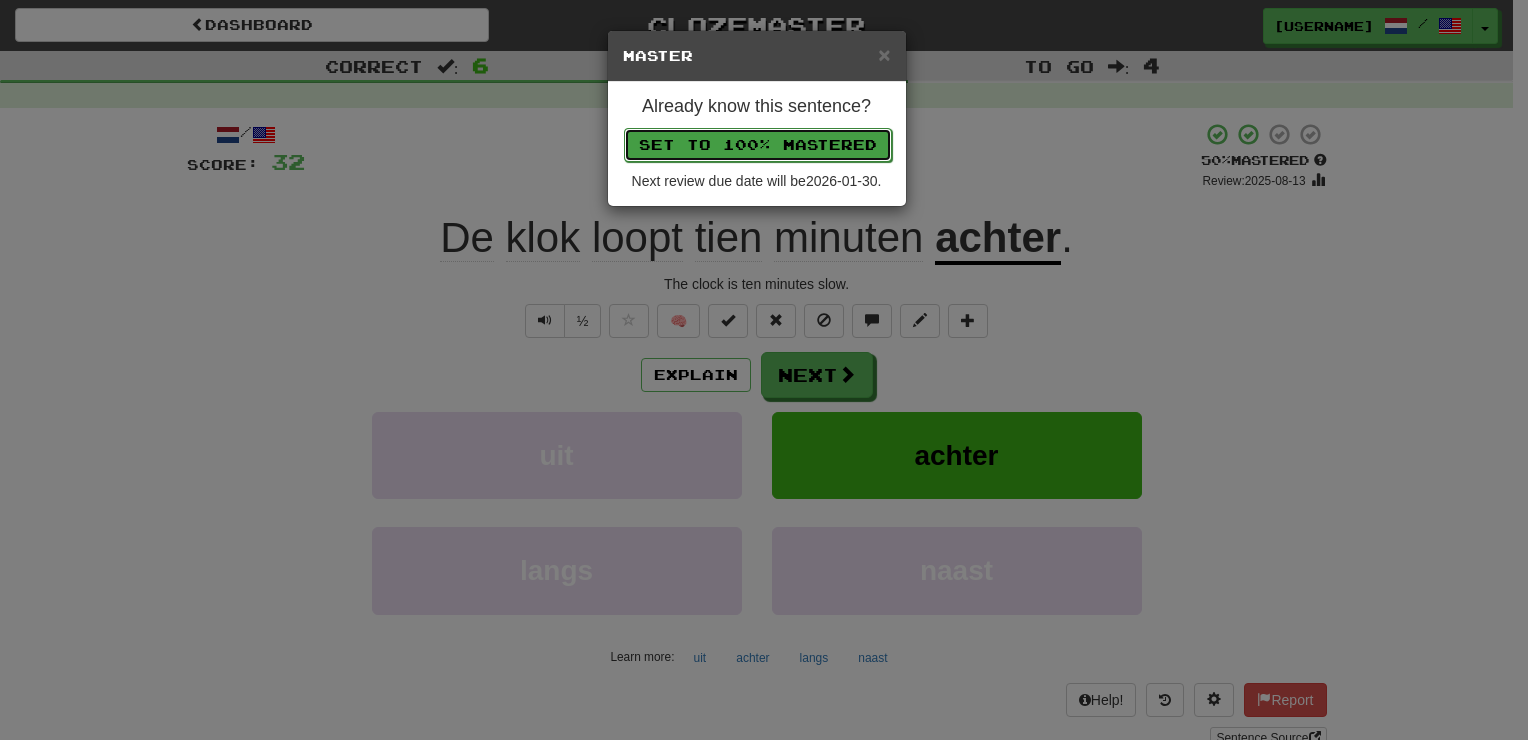 click on "Set to 100% Mastered" at bounding box center (758, 145) 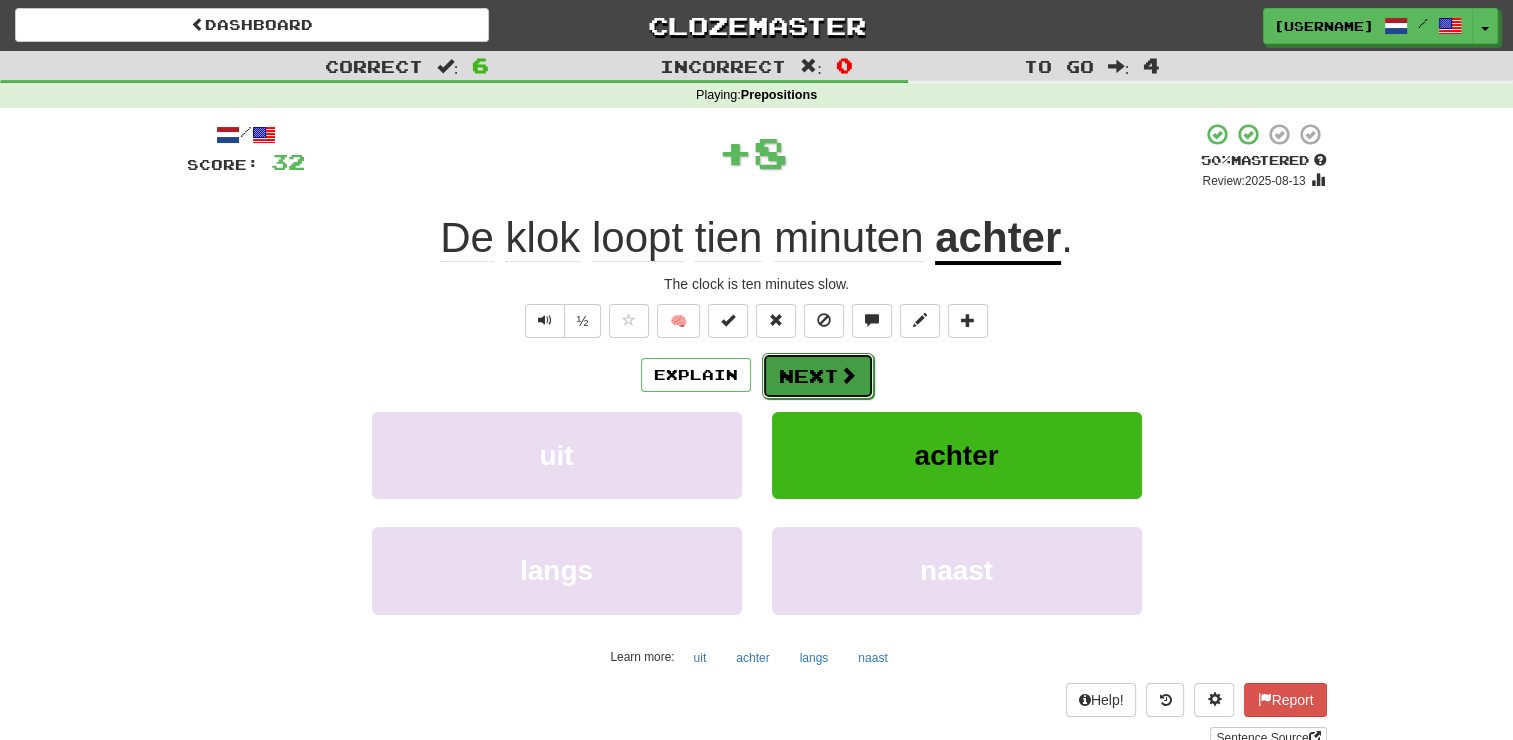 click on "Next" at bounding box center (818, 376) 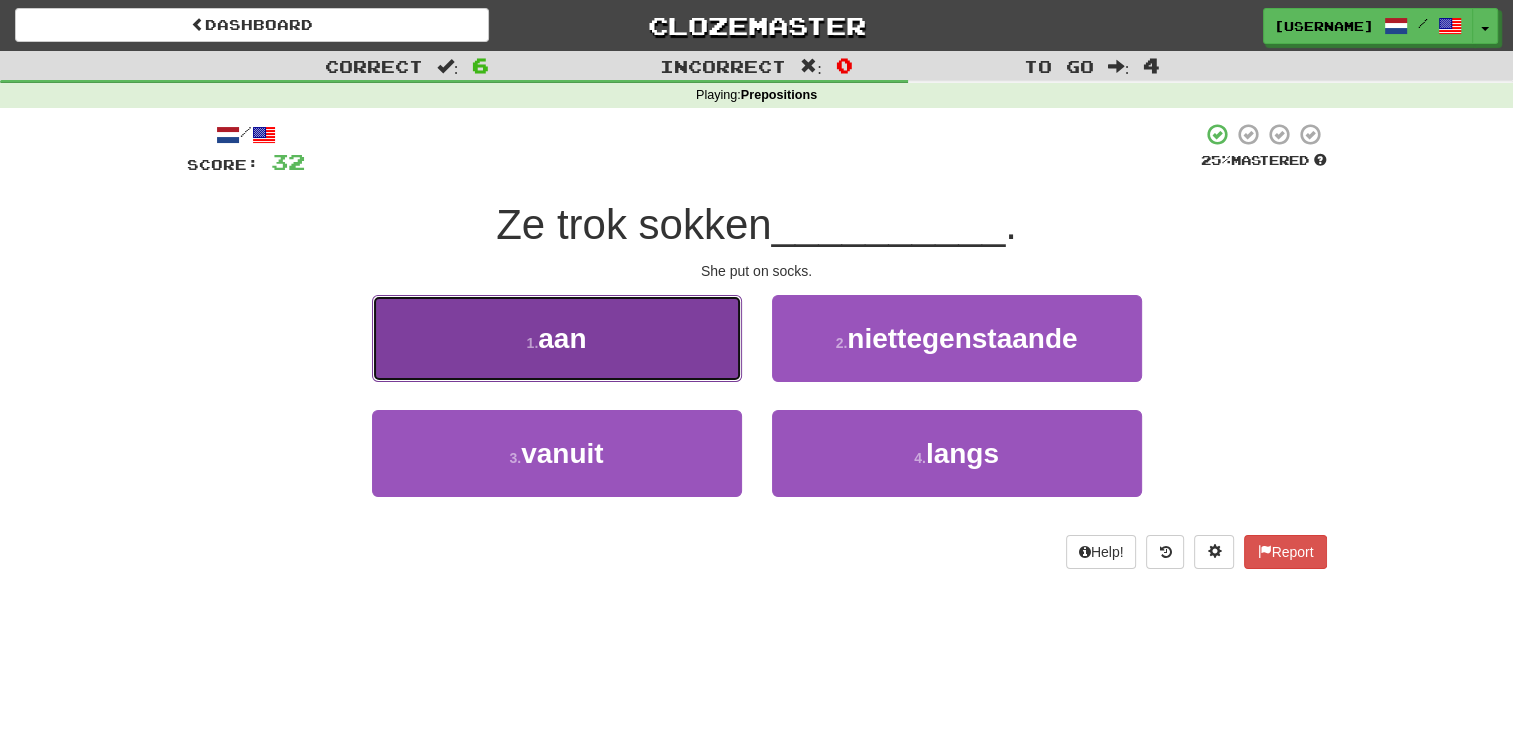 click on "1 .  aan" at bounding box center [557, 338] 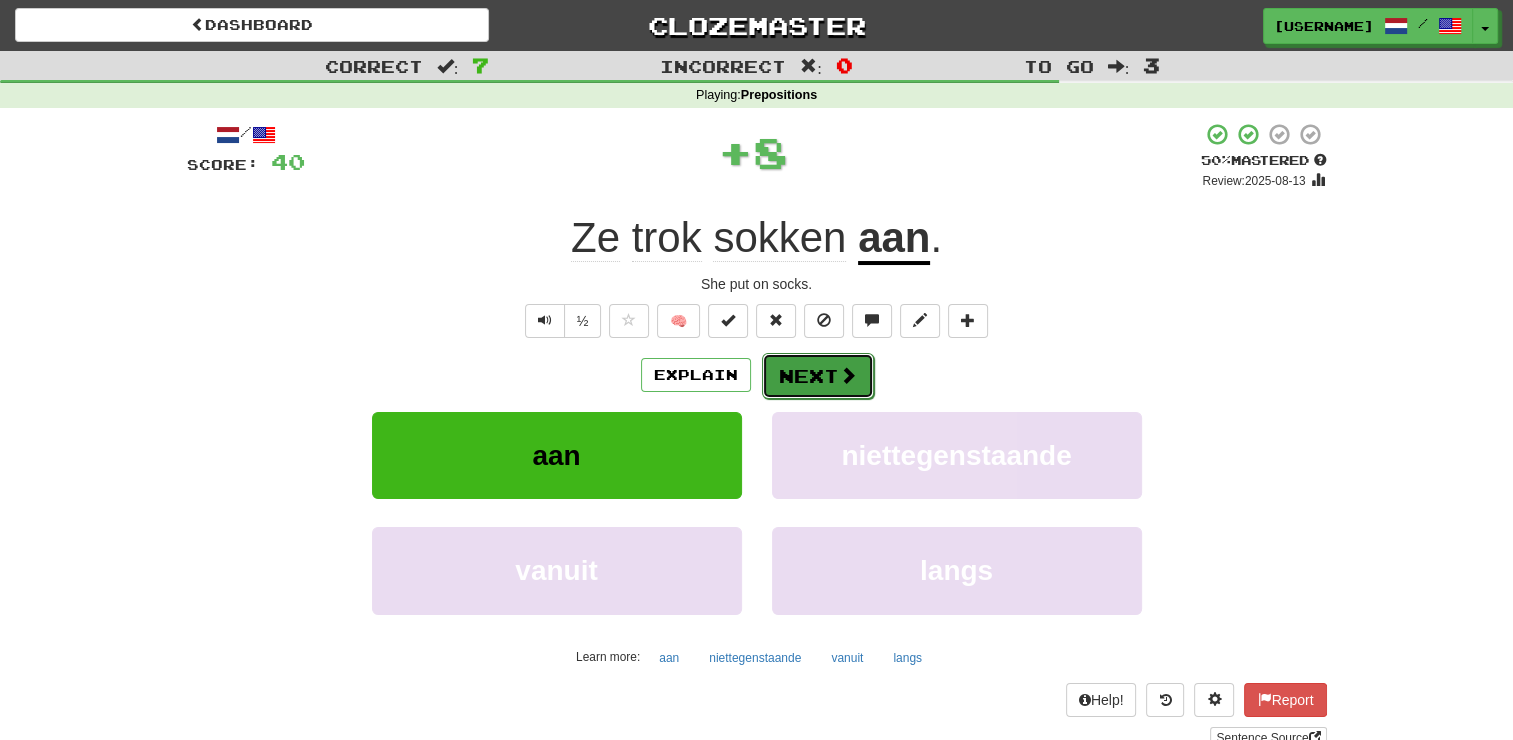 click on "Next" at bounding box center [818, 376] 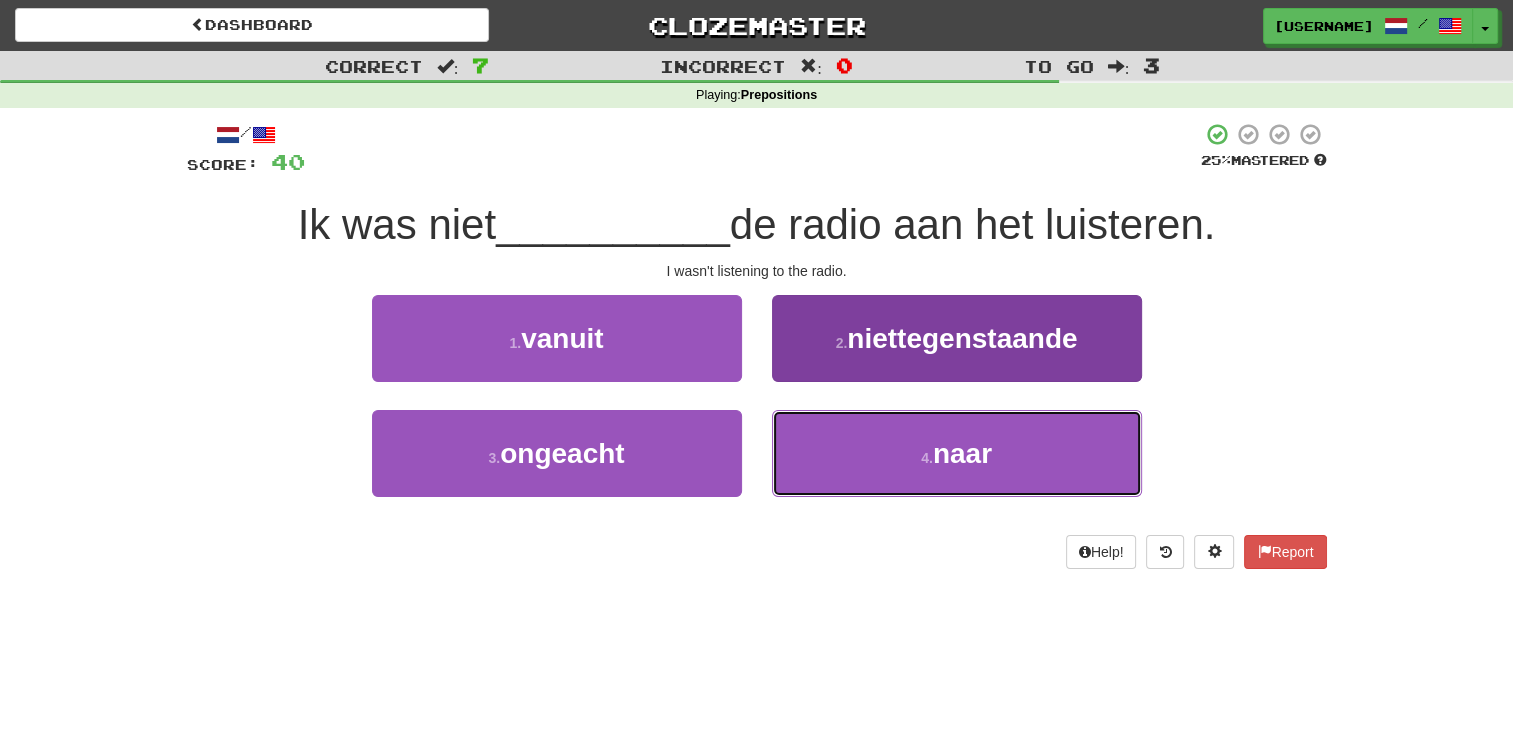 click on "4 .  naar" at bounding box center (957, 453) 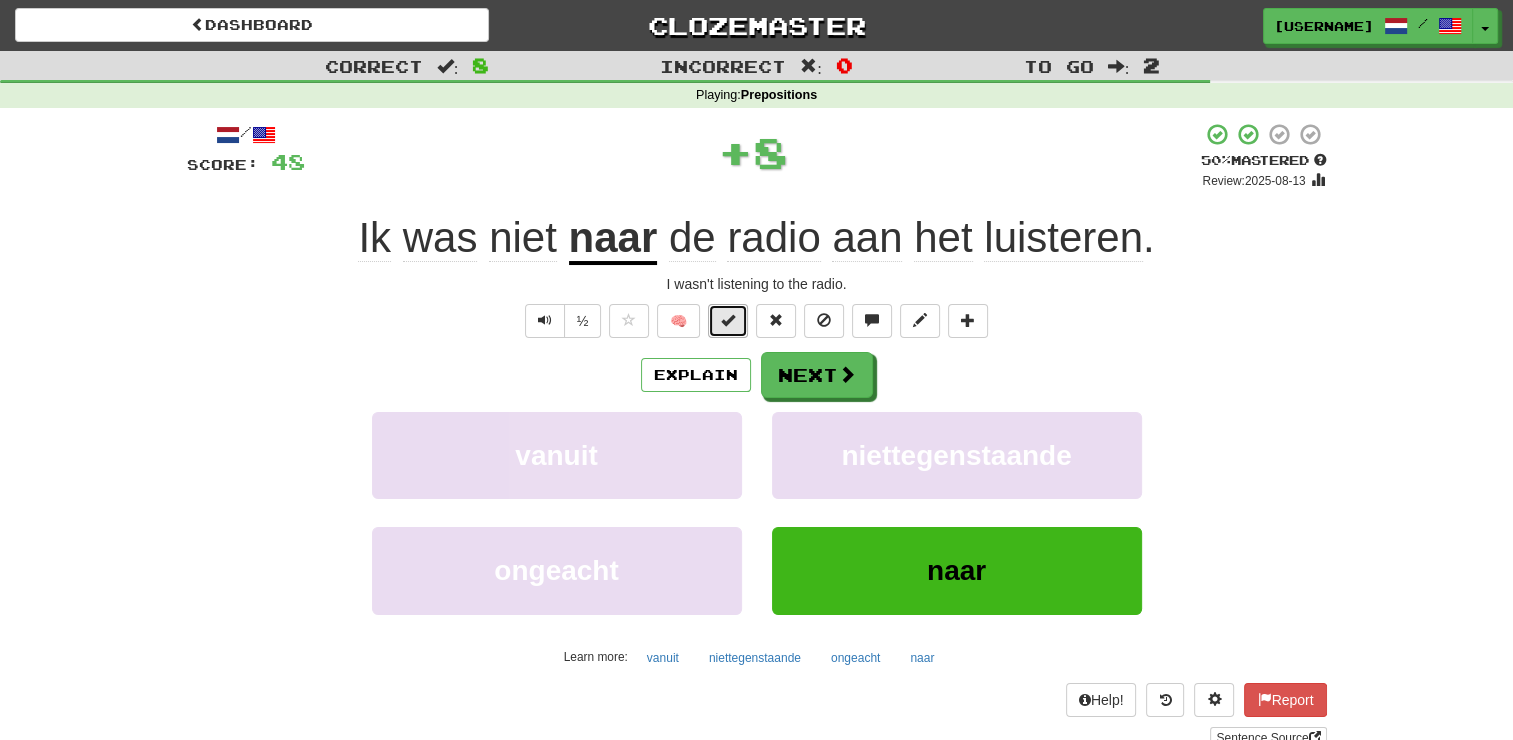 click at bounding box center [728, 320] 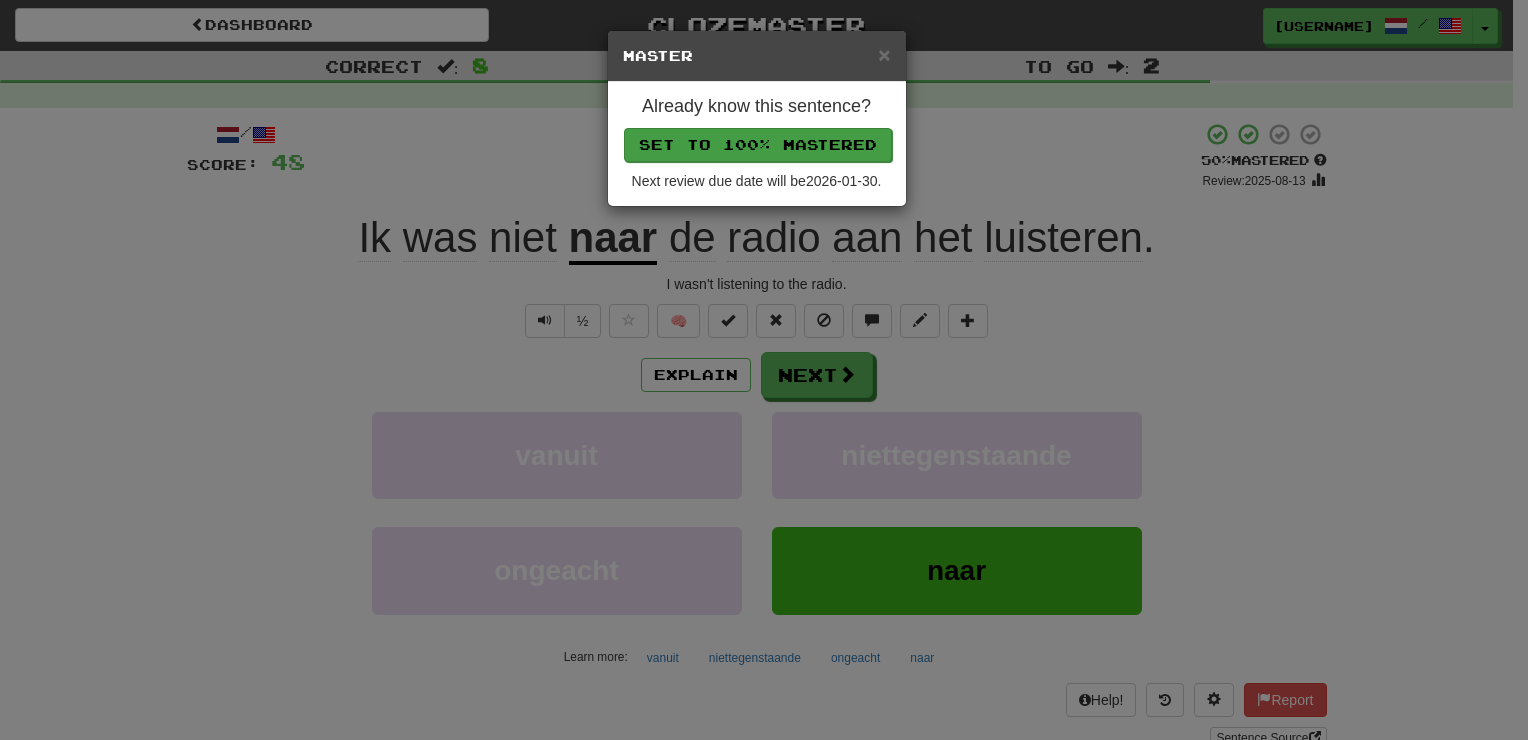 drag, startPoint x: 747, startPoint y: 126, endPoint x: 752, endPoint y: 152, distance: 26.476404 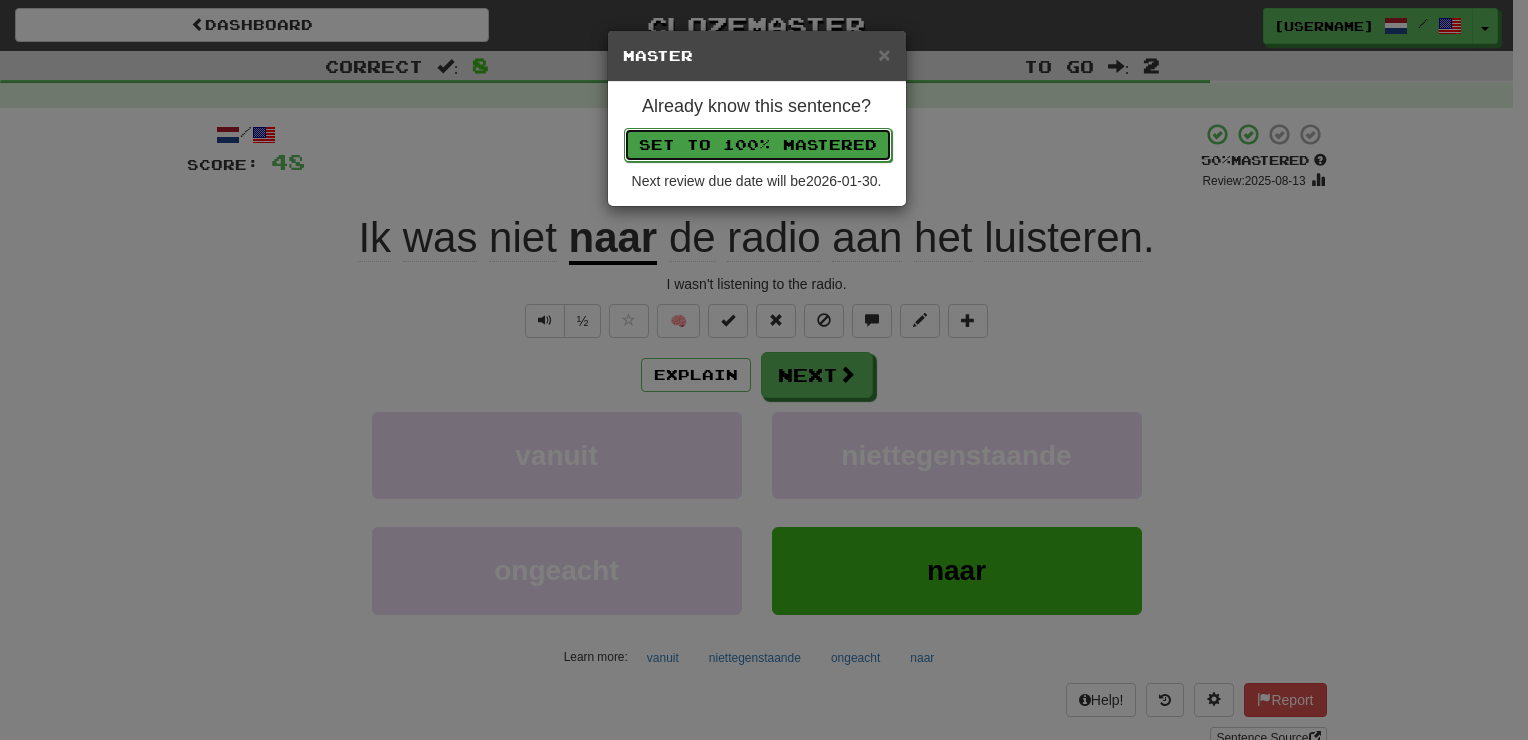 click on "Set to 100% Mastered" at bounding box center (758, 145) 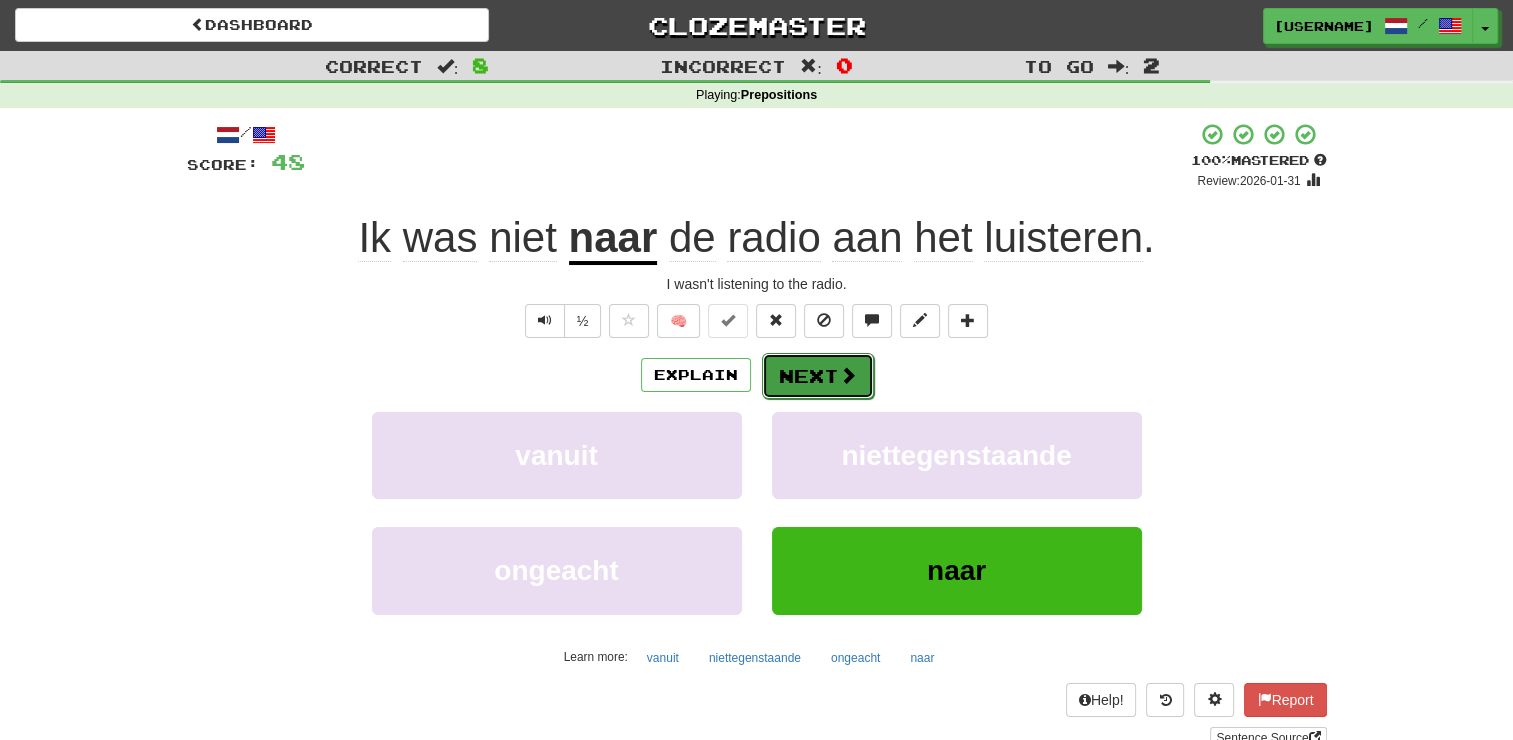 click on "Next" at bounding box center [818, 376] 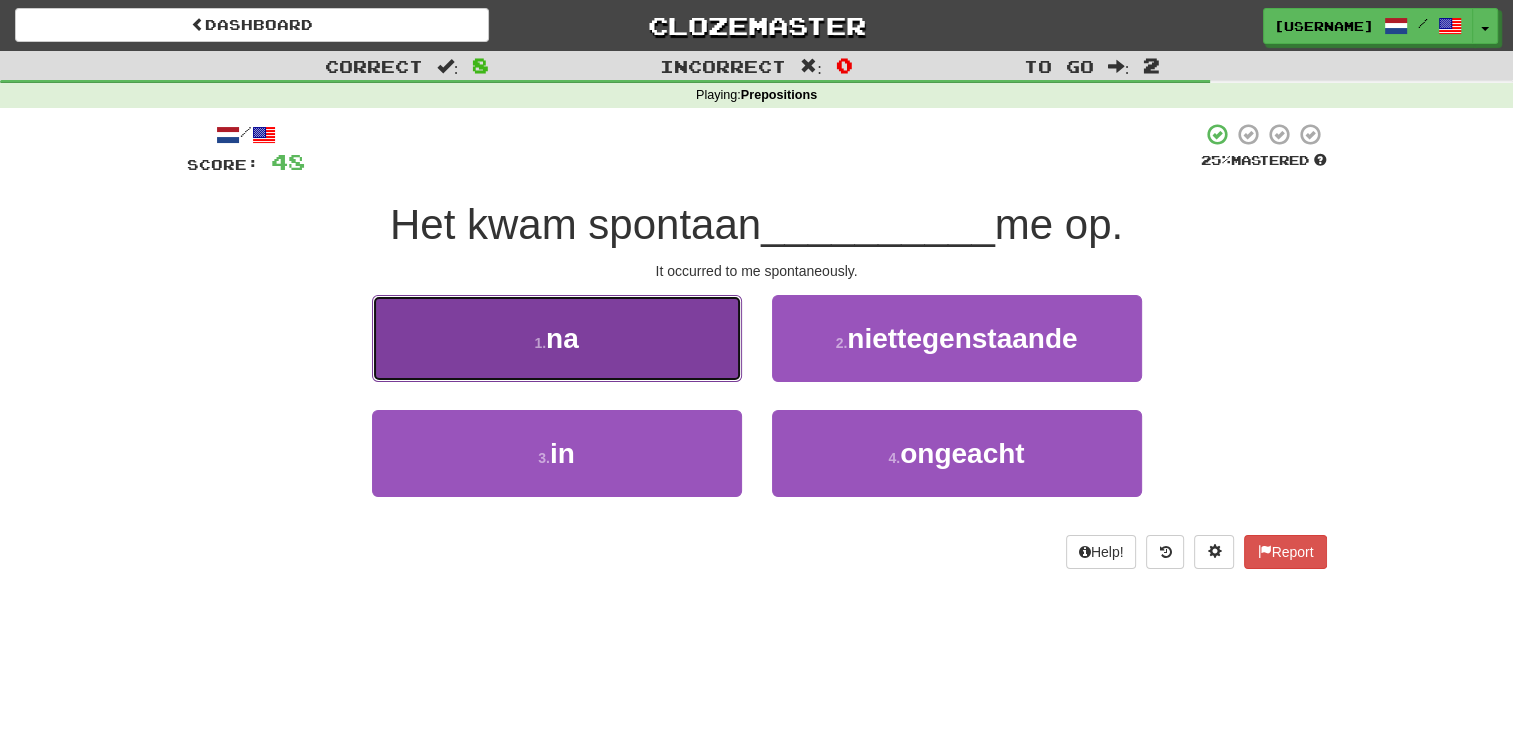 click on "1 .  na" at bounding box center [557, 338] 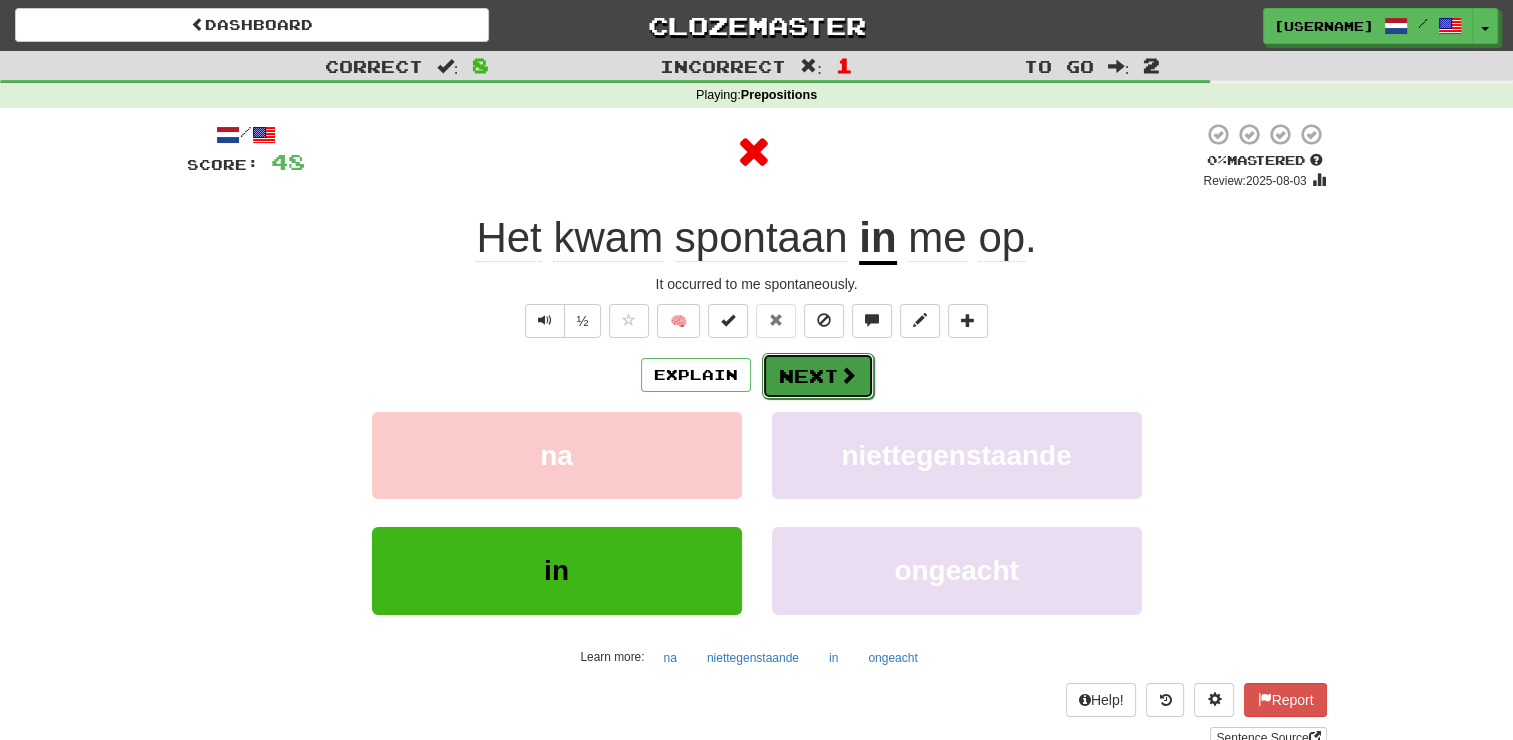 click on "Next" at bounding box center [818, 376] 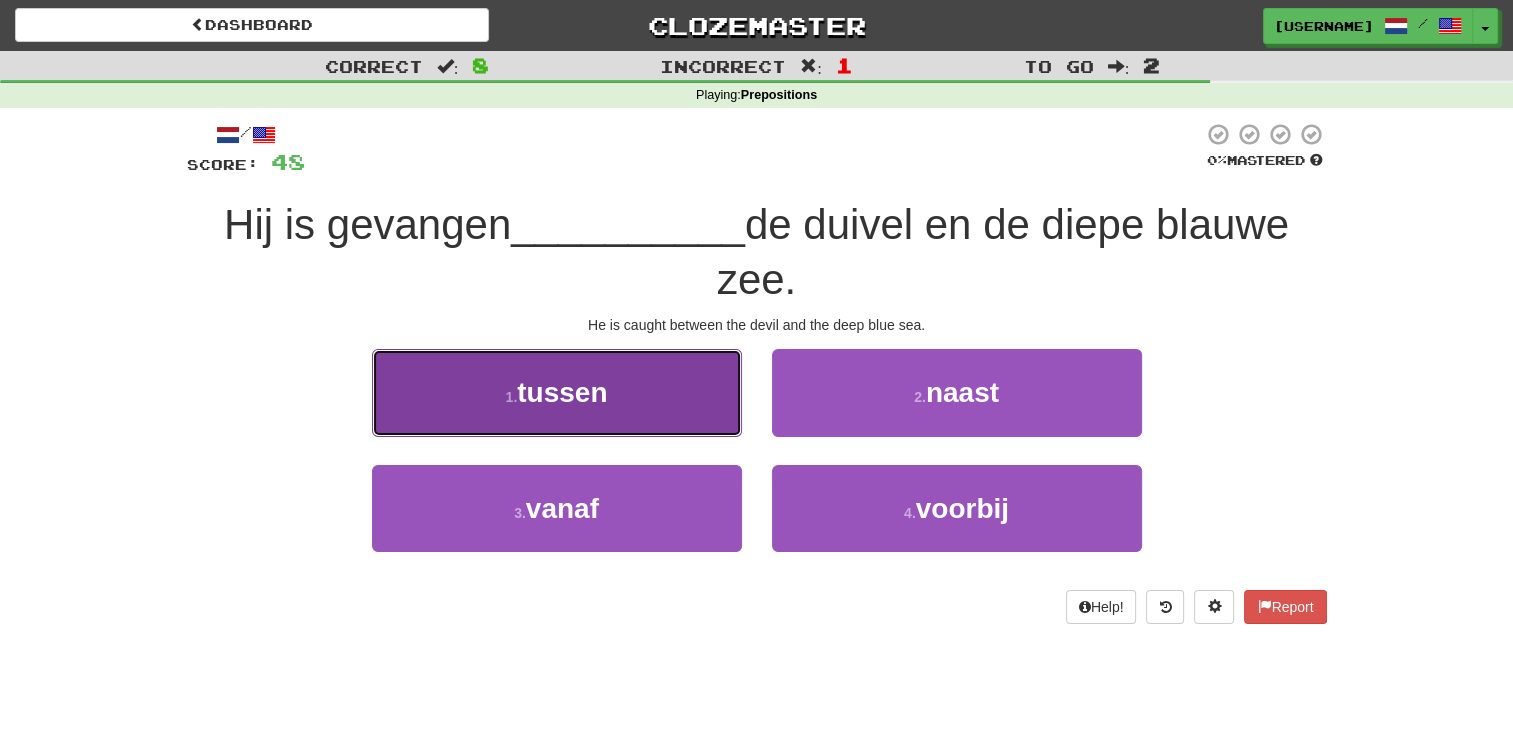 click on "tussen" at bounding box center (562, 392) 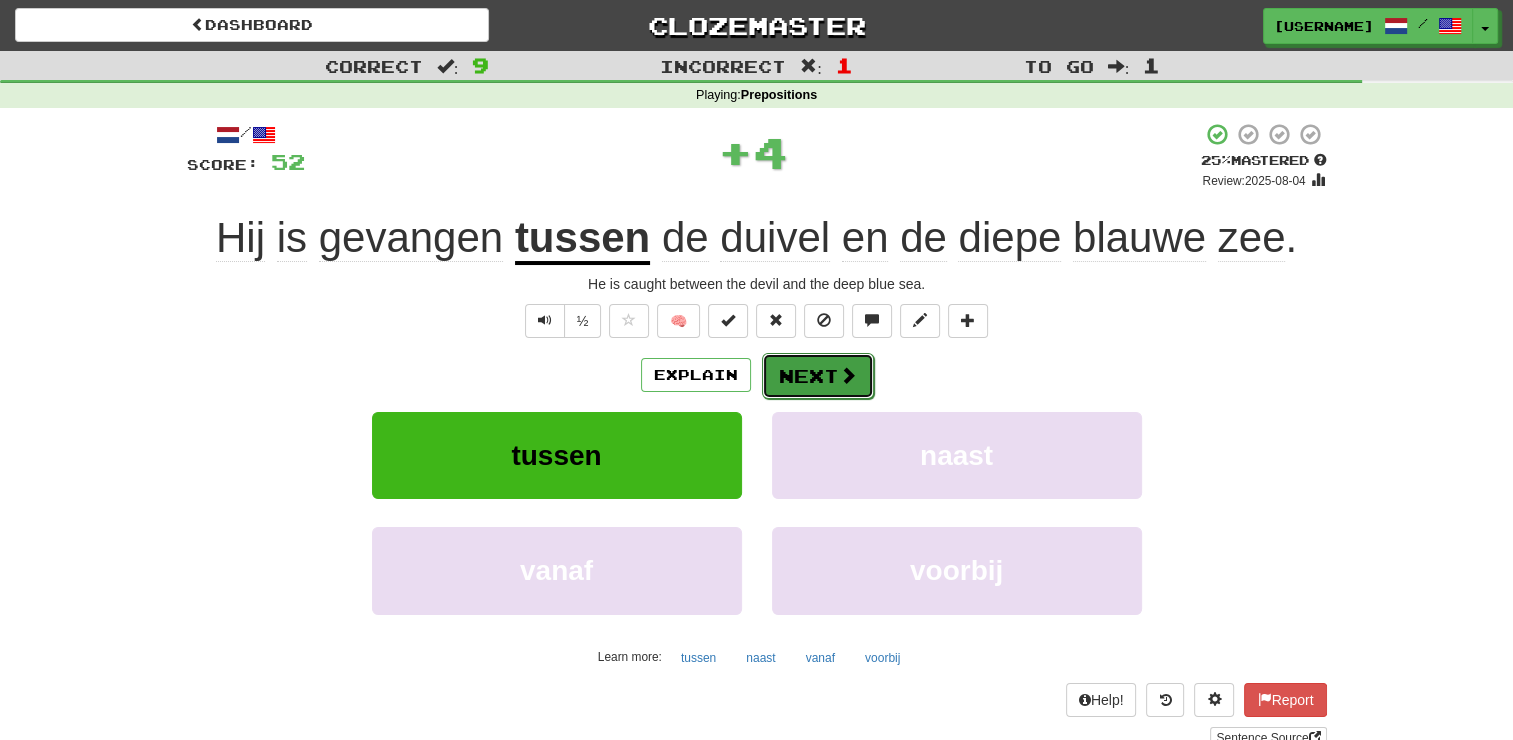 click on "Next" at bounding box center [818, 376] 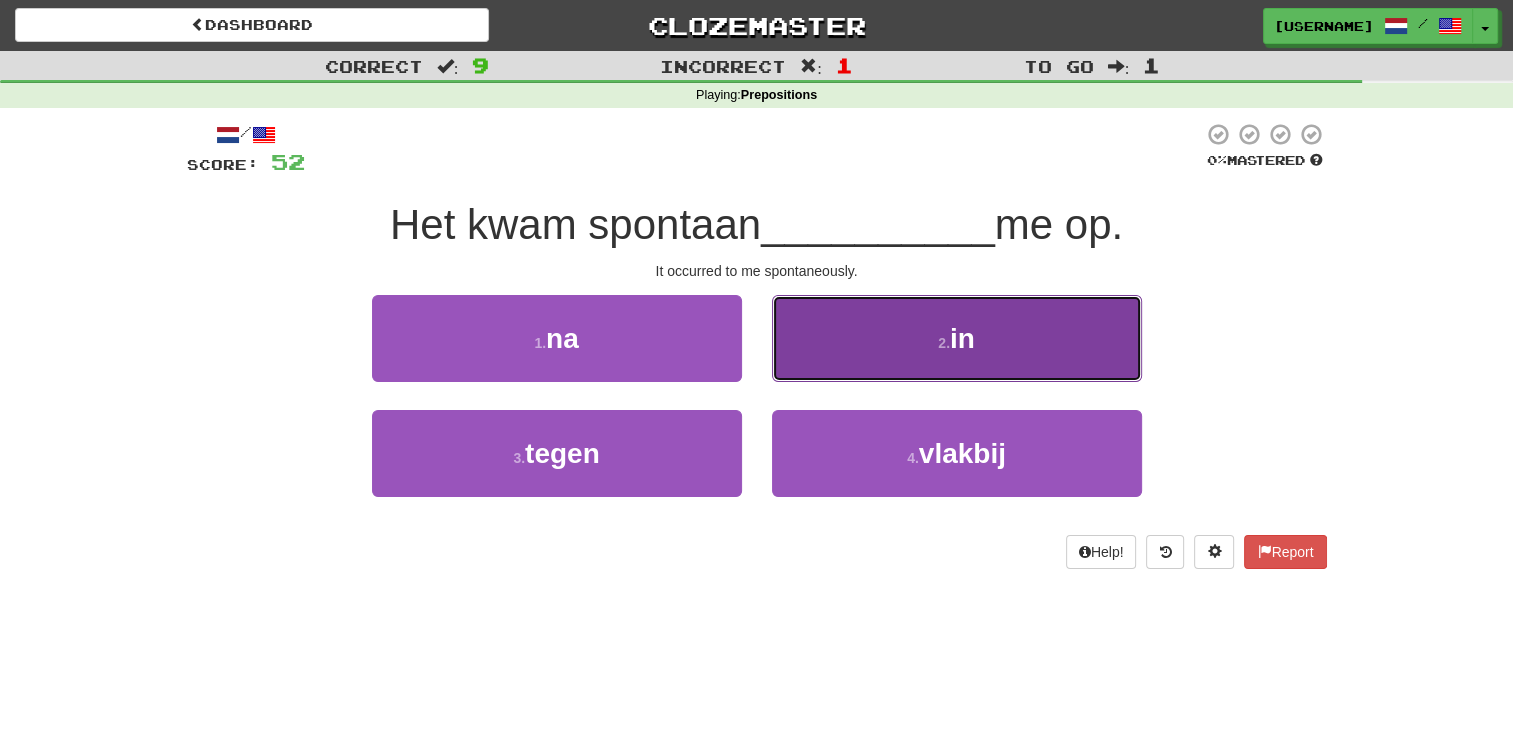 click on "2 .  in" at bounding box center [957, 338] 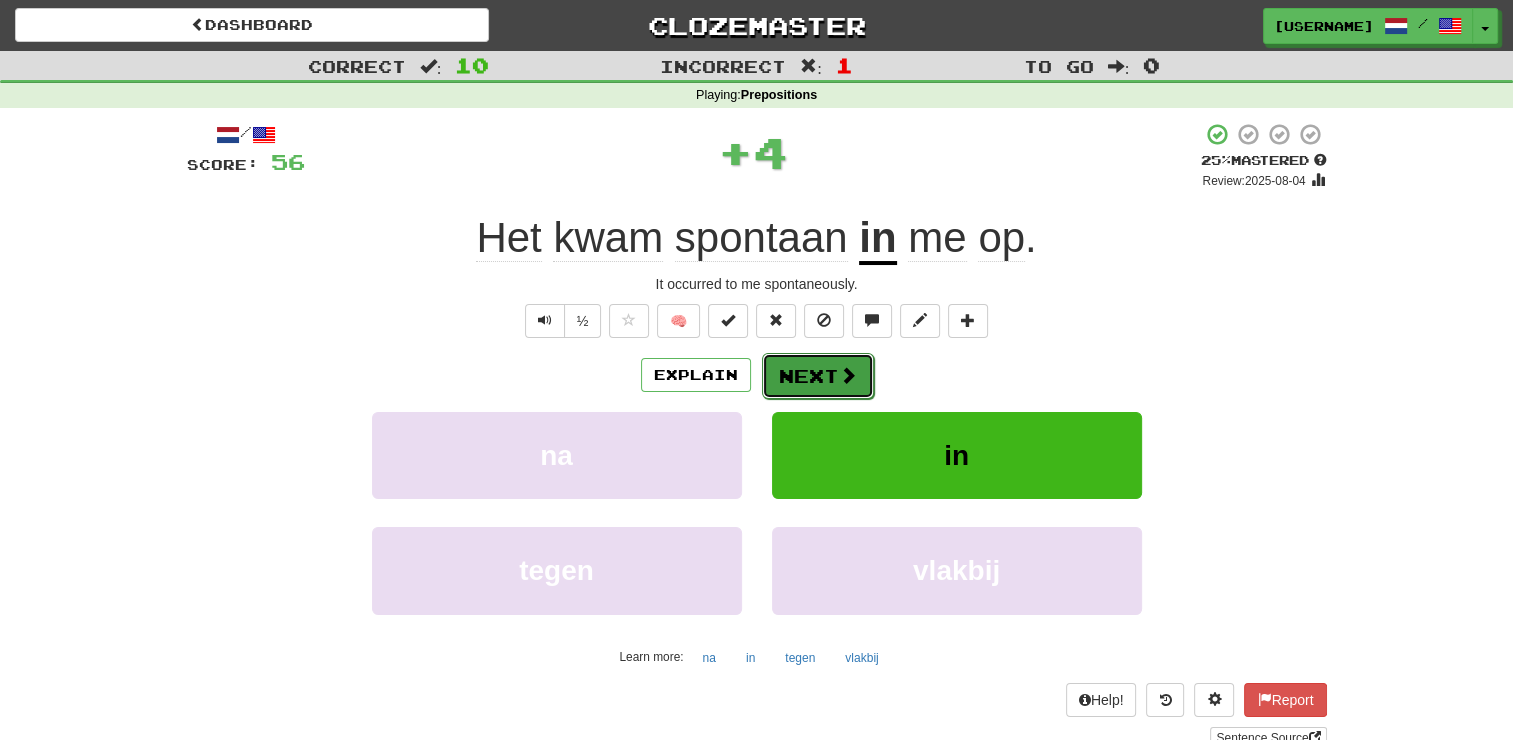 click on "Next" at bounding box center [818, 376] 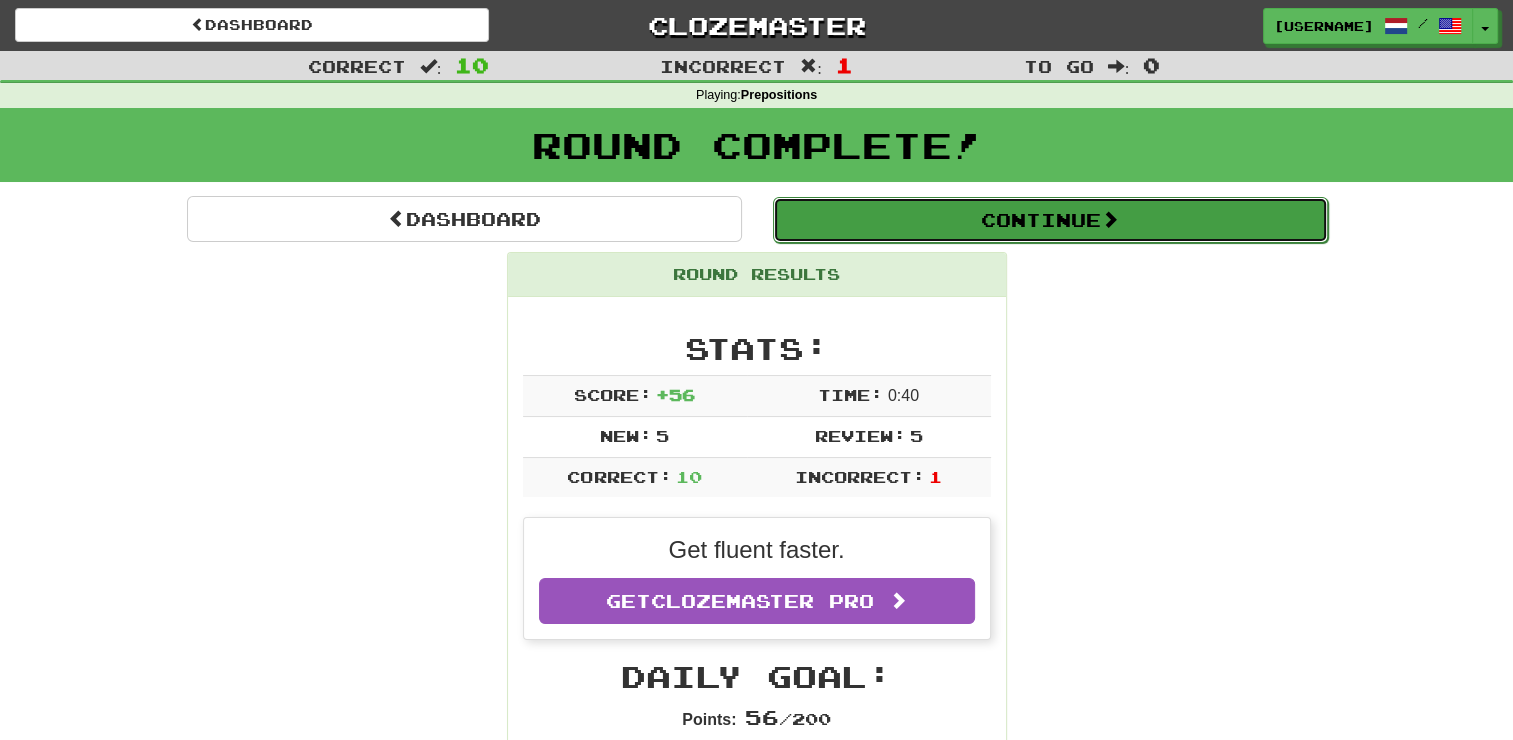click on "Continue" at bounding box center (1050, 220) 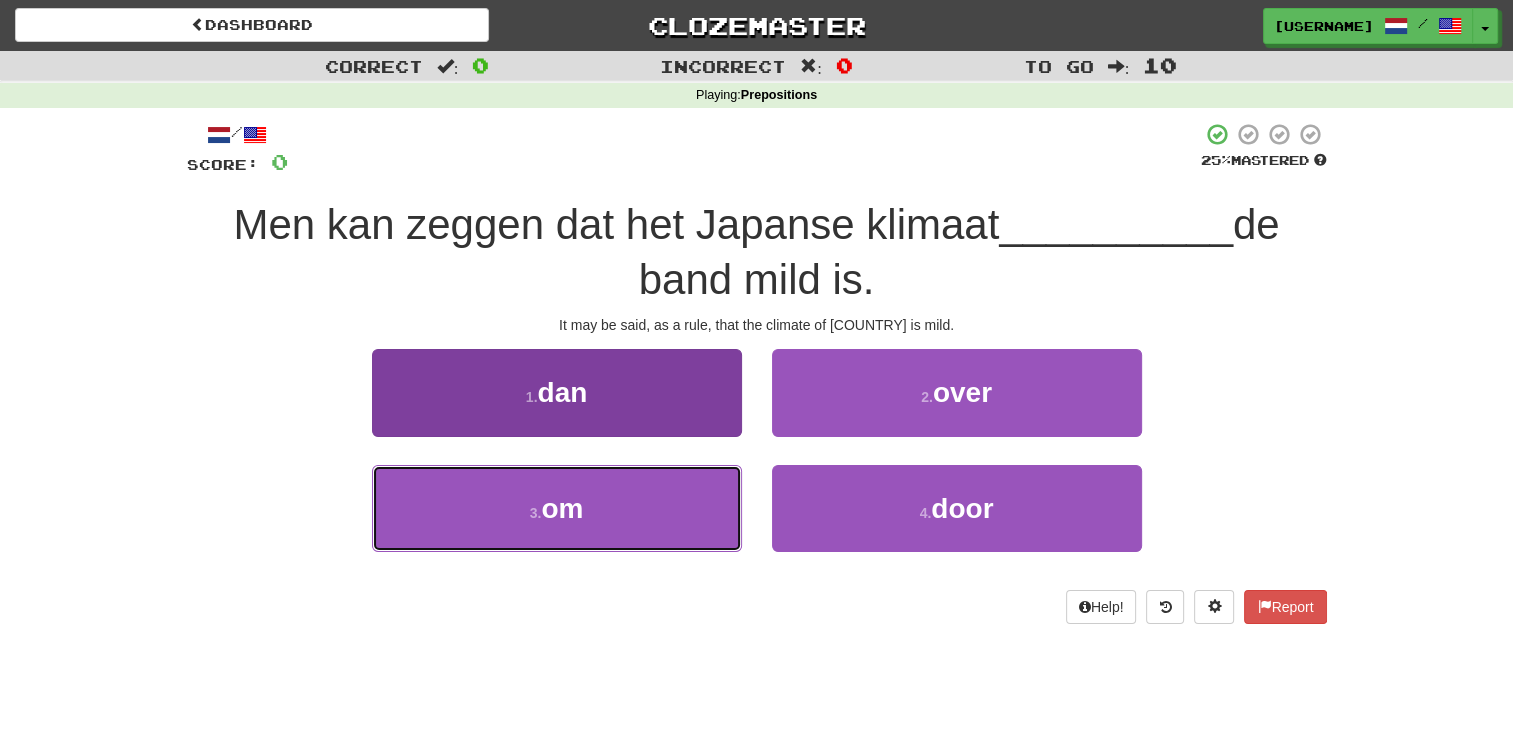 click on "om" at bounding box center (562, 508) 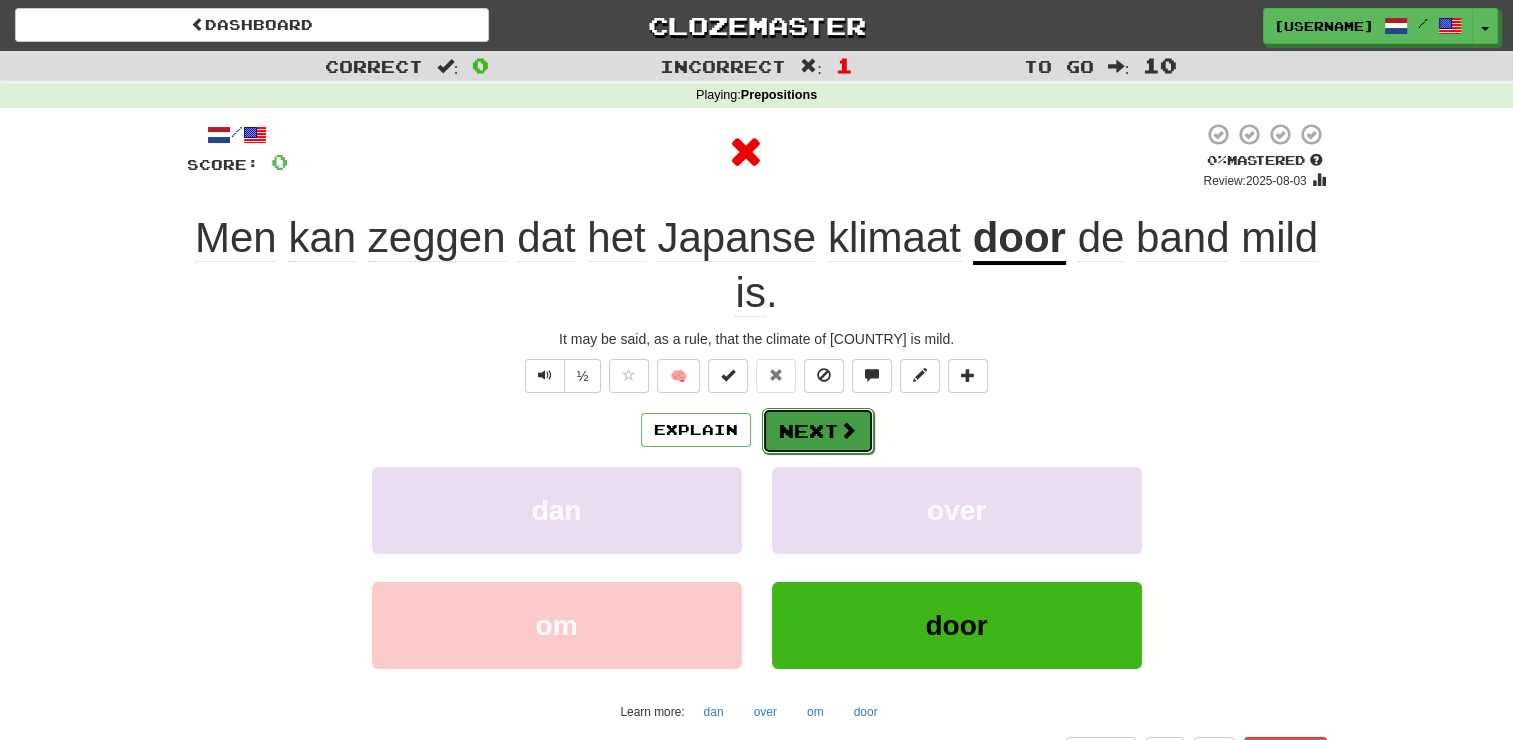 click at bounding box center [848, 430] 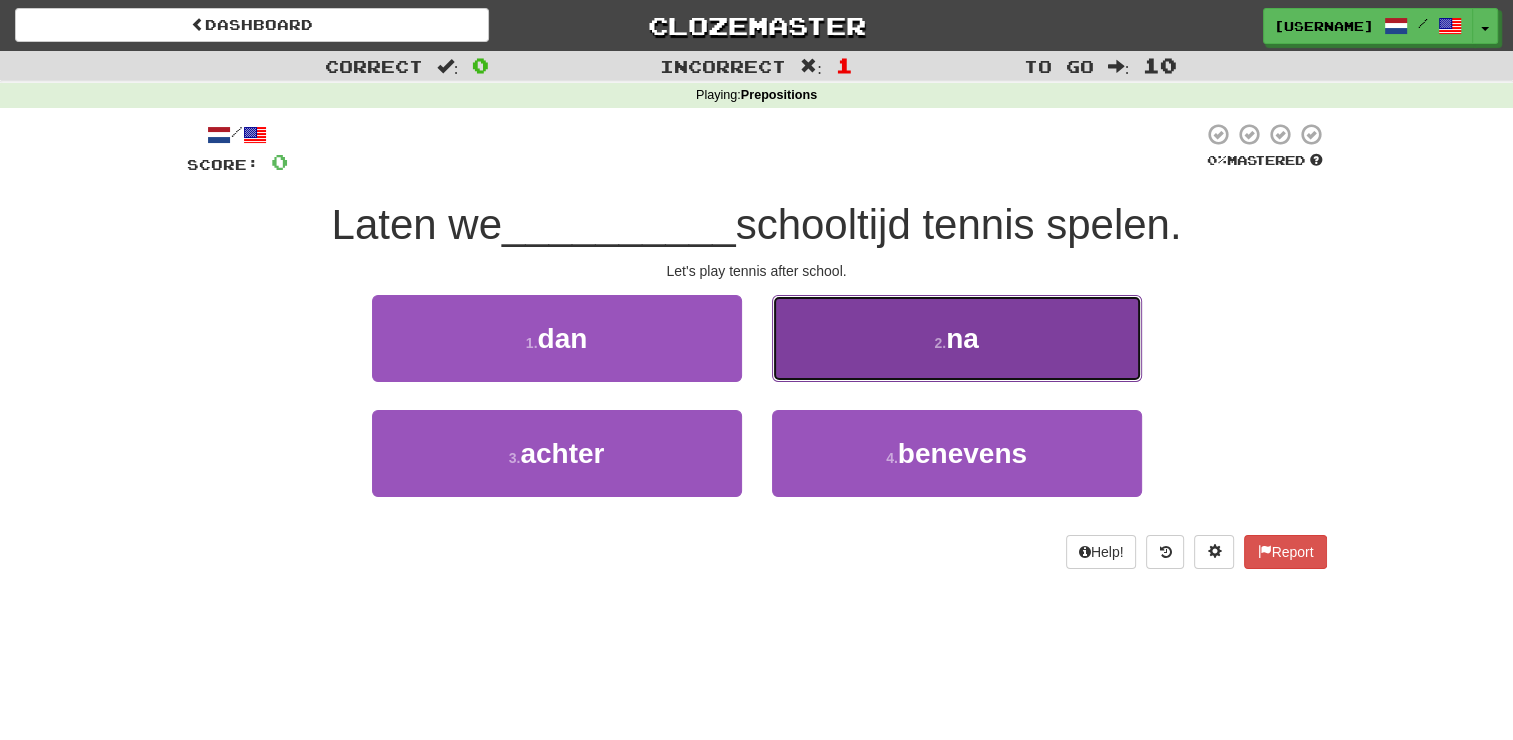 click on "2 .  na" at bounding box center [957, 338] 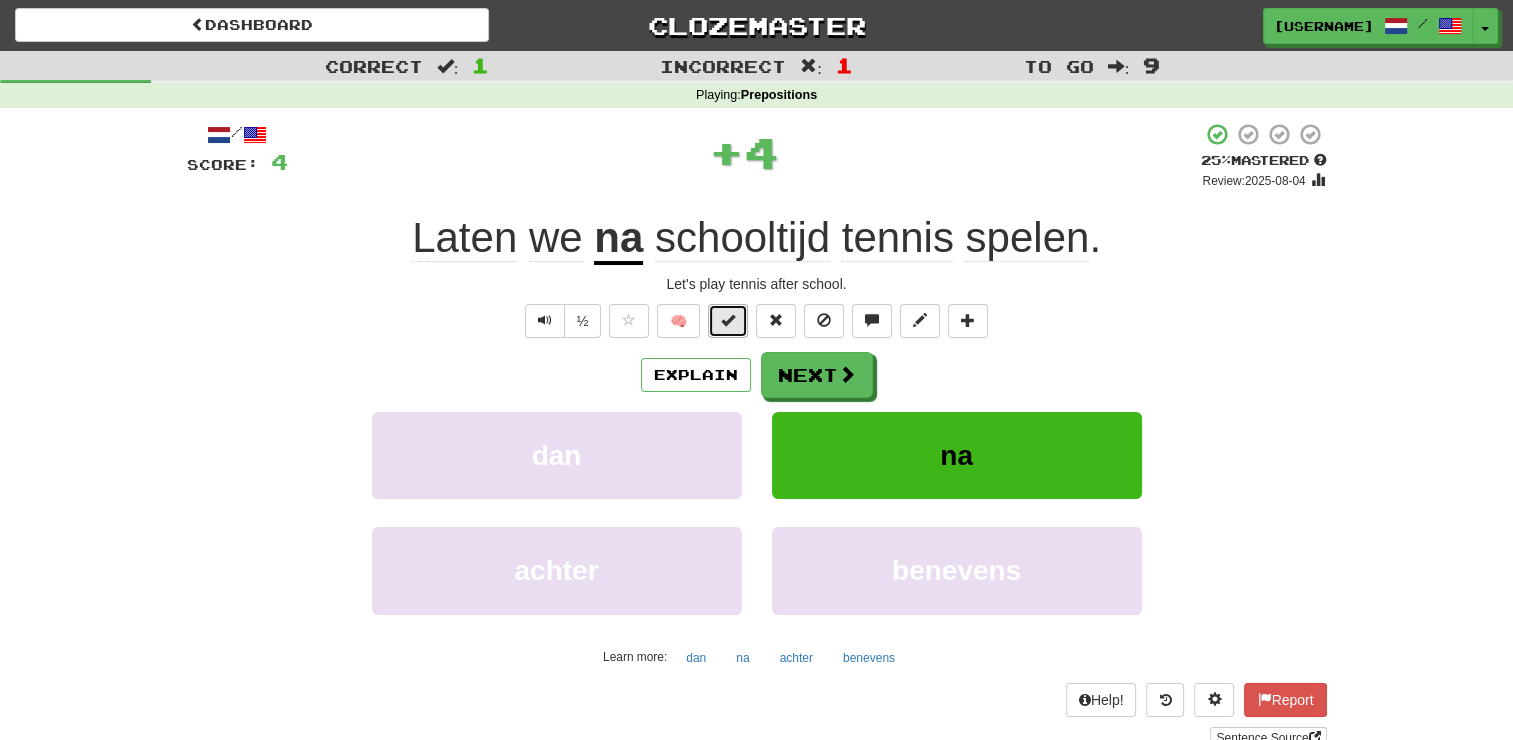 click at bounding box center [728, 321] 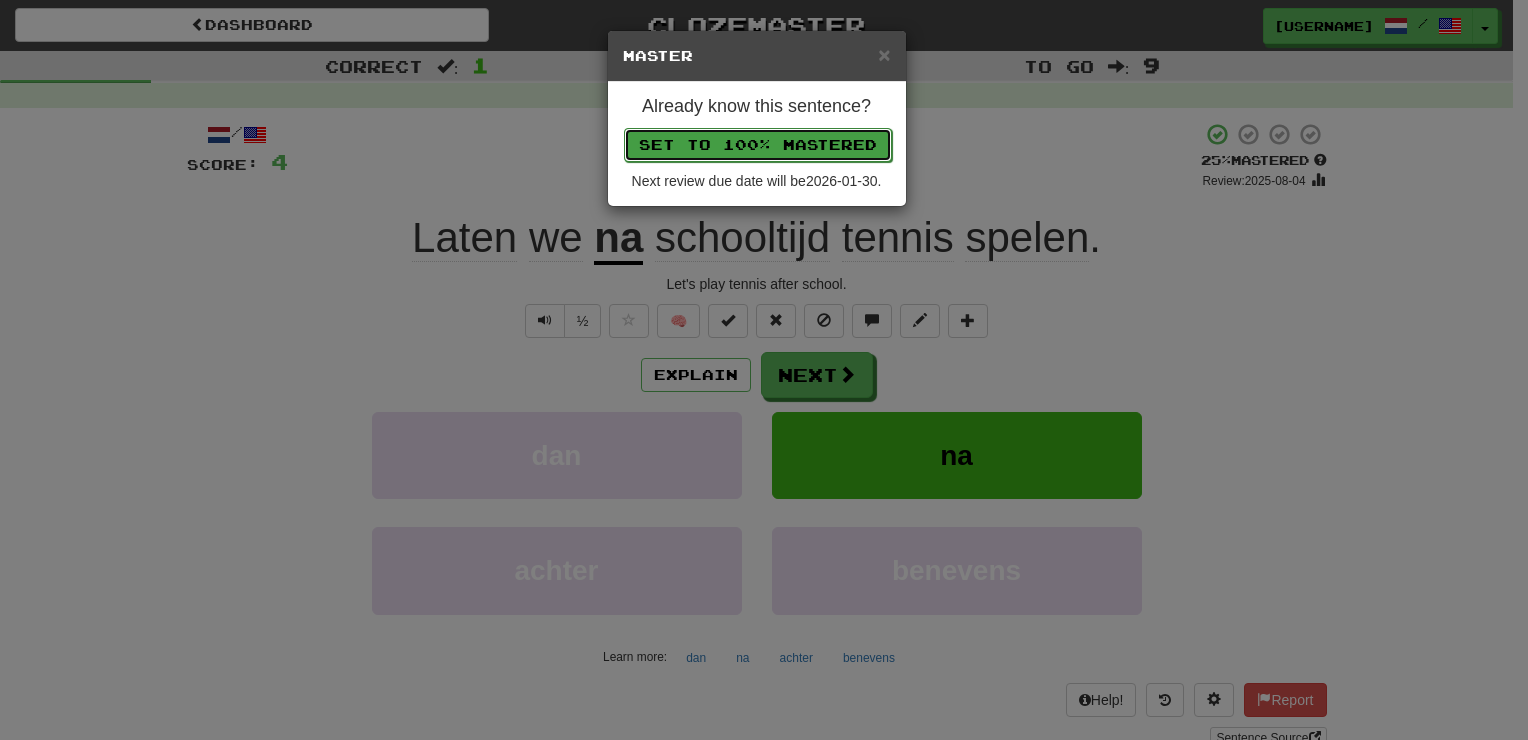 click on "Set to 100% Mastered" at bounding box center [758, 145] 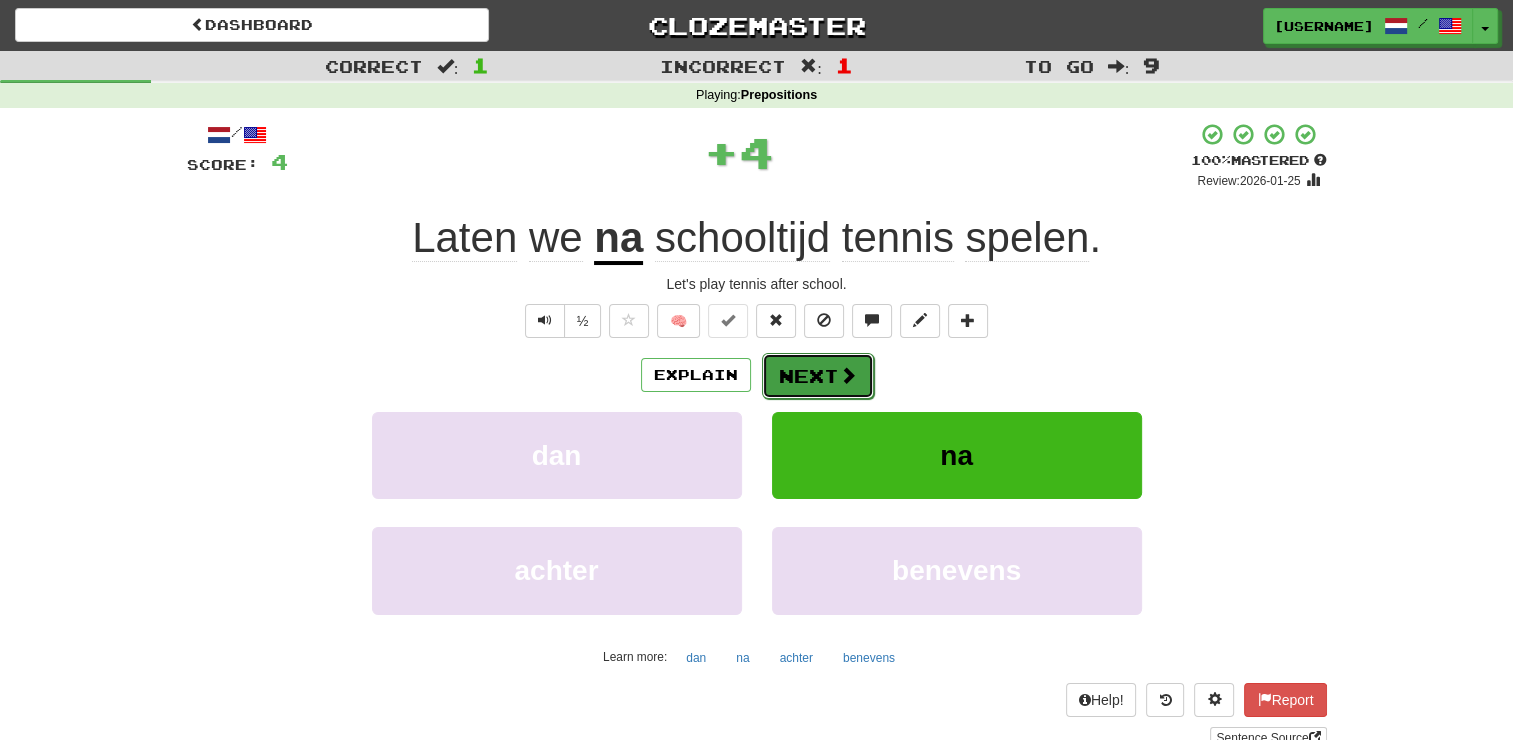 click on "Next" at bounding box center [818, 376] 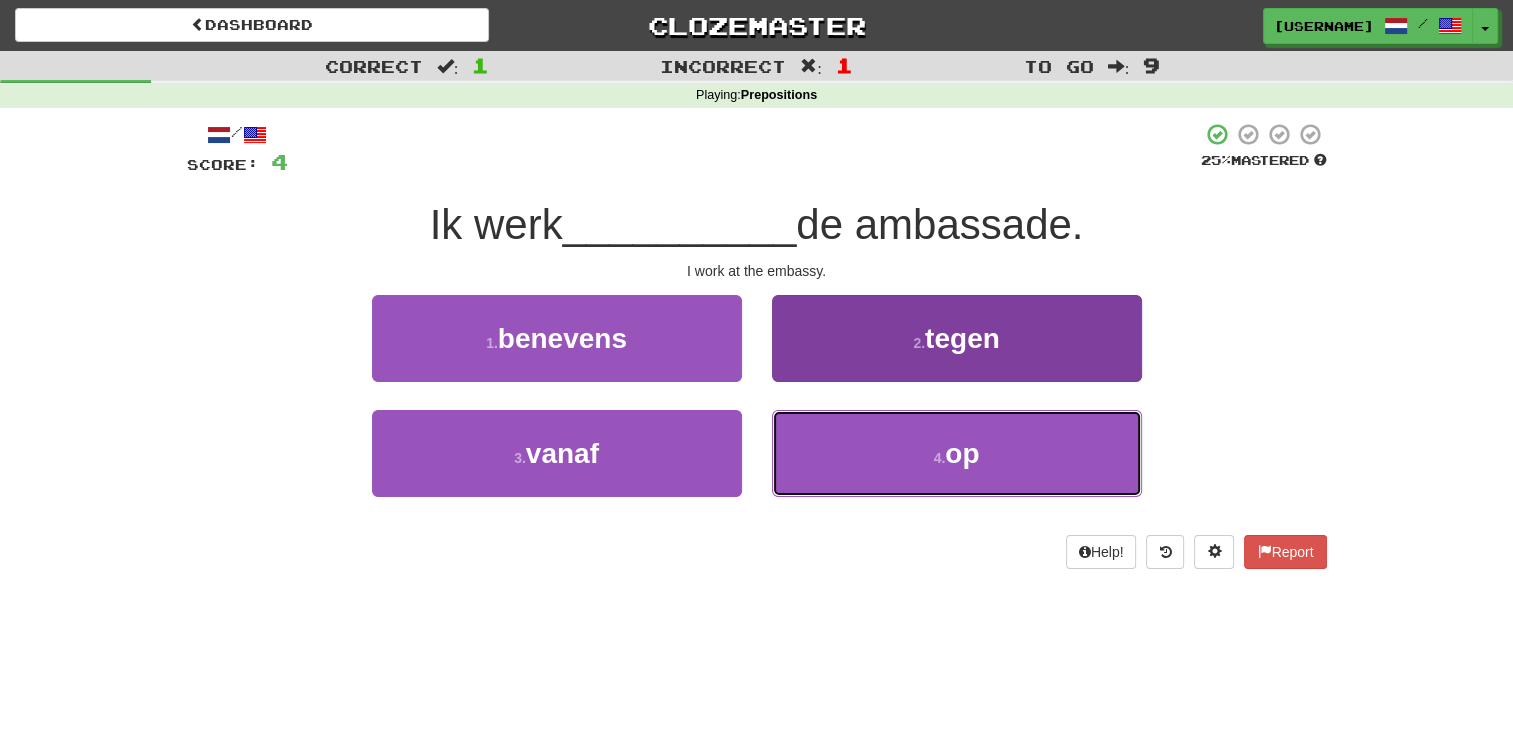 click on "4 .  op" at bounding box center [957, 453] 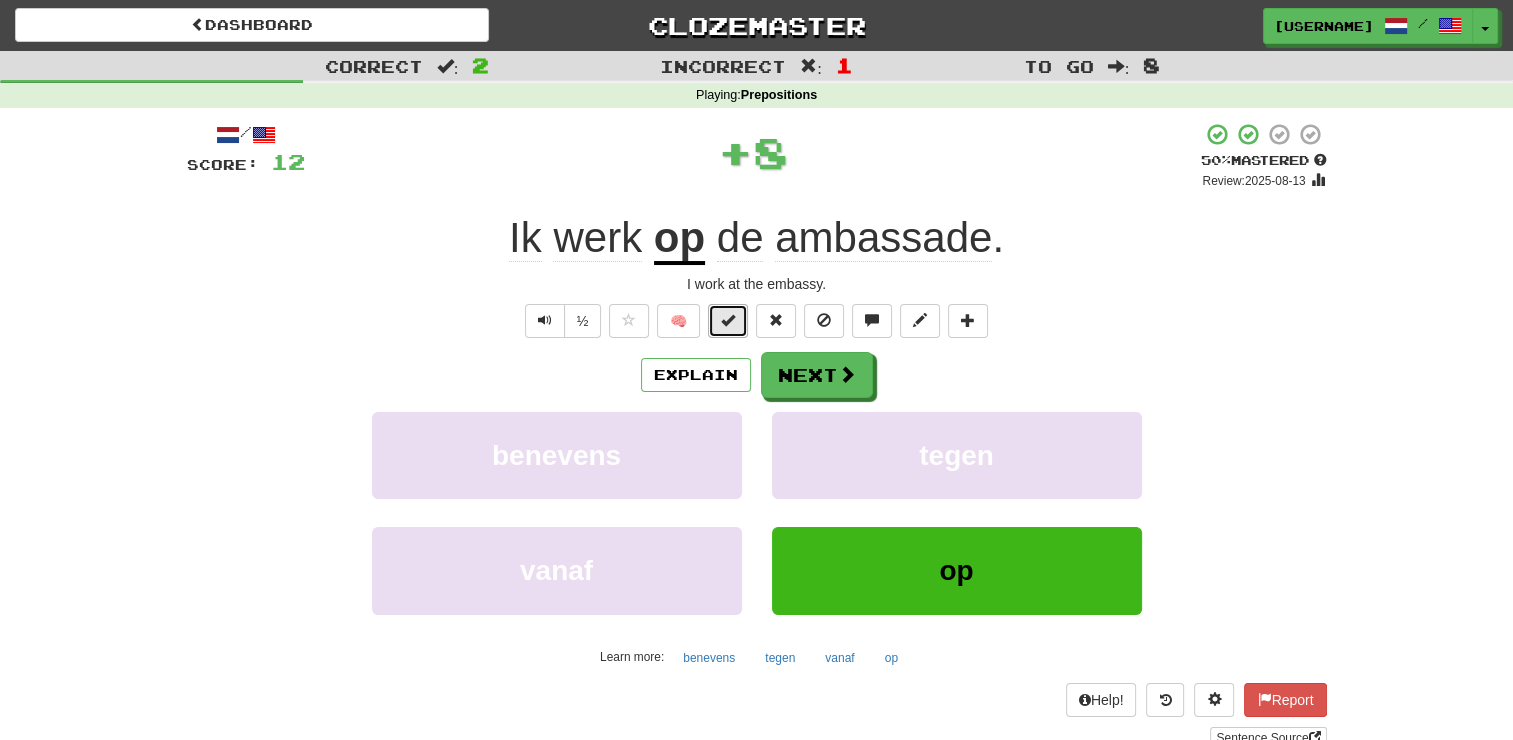 click at bounding box center [728, 320] 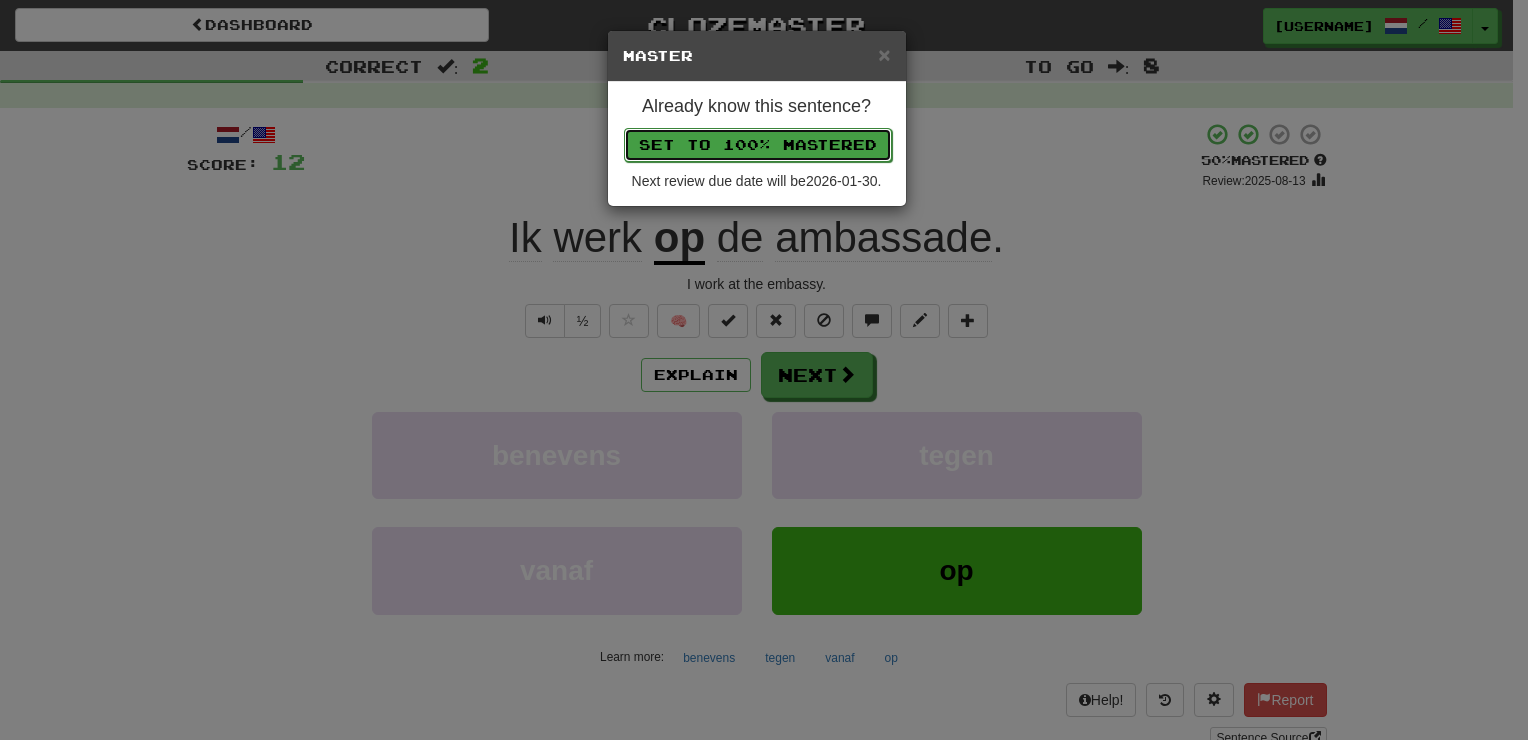 click on "Set to 100% Mastered" at bounding box center (758, 145) 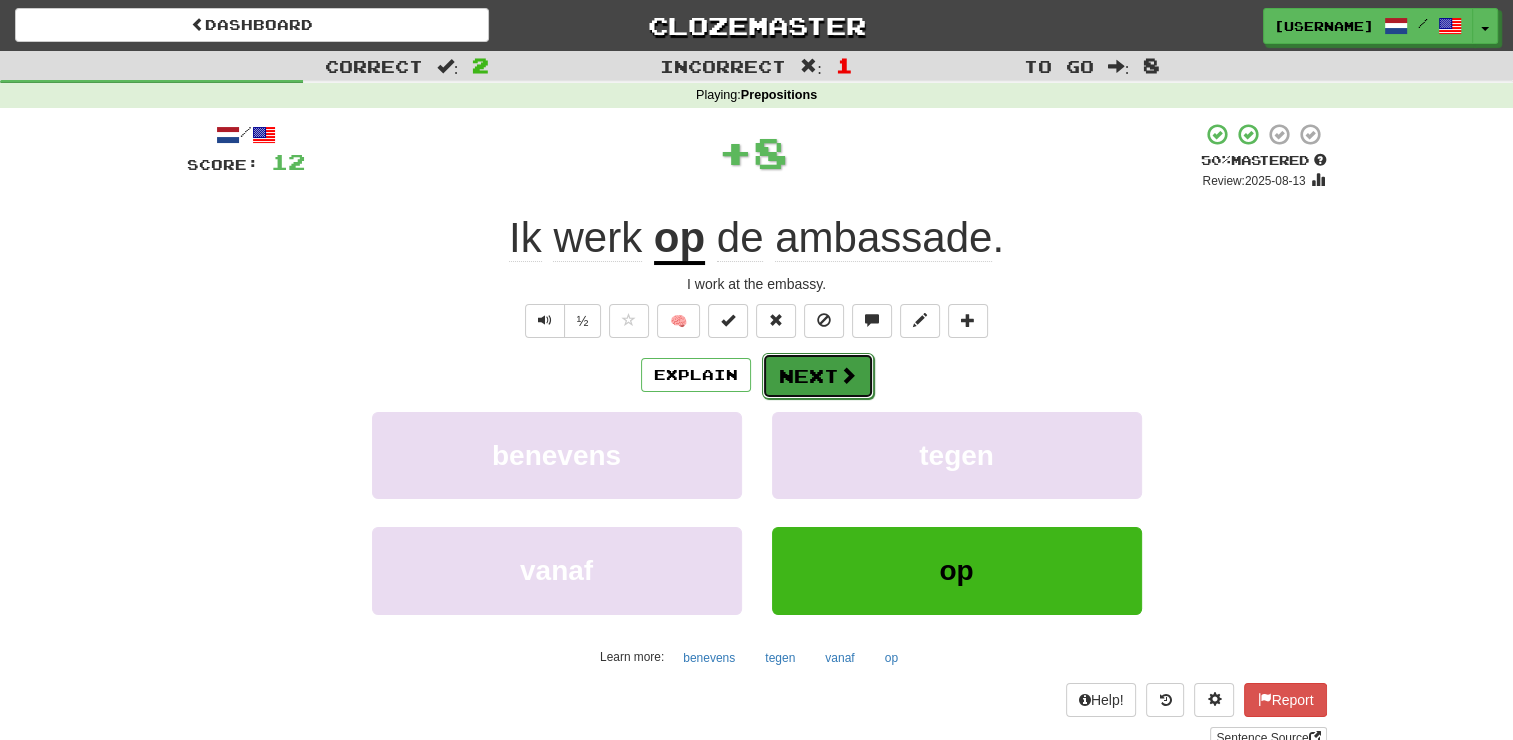 click on "Next" at bounding box center [818, 376] 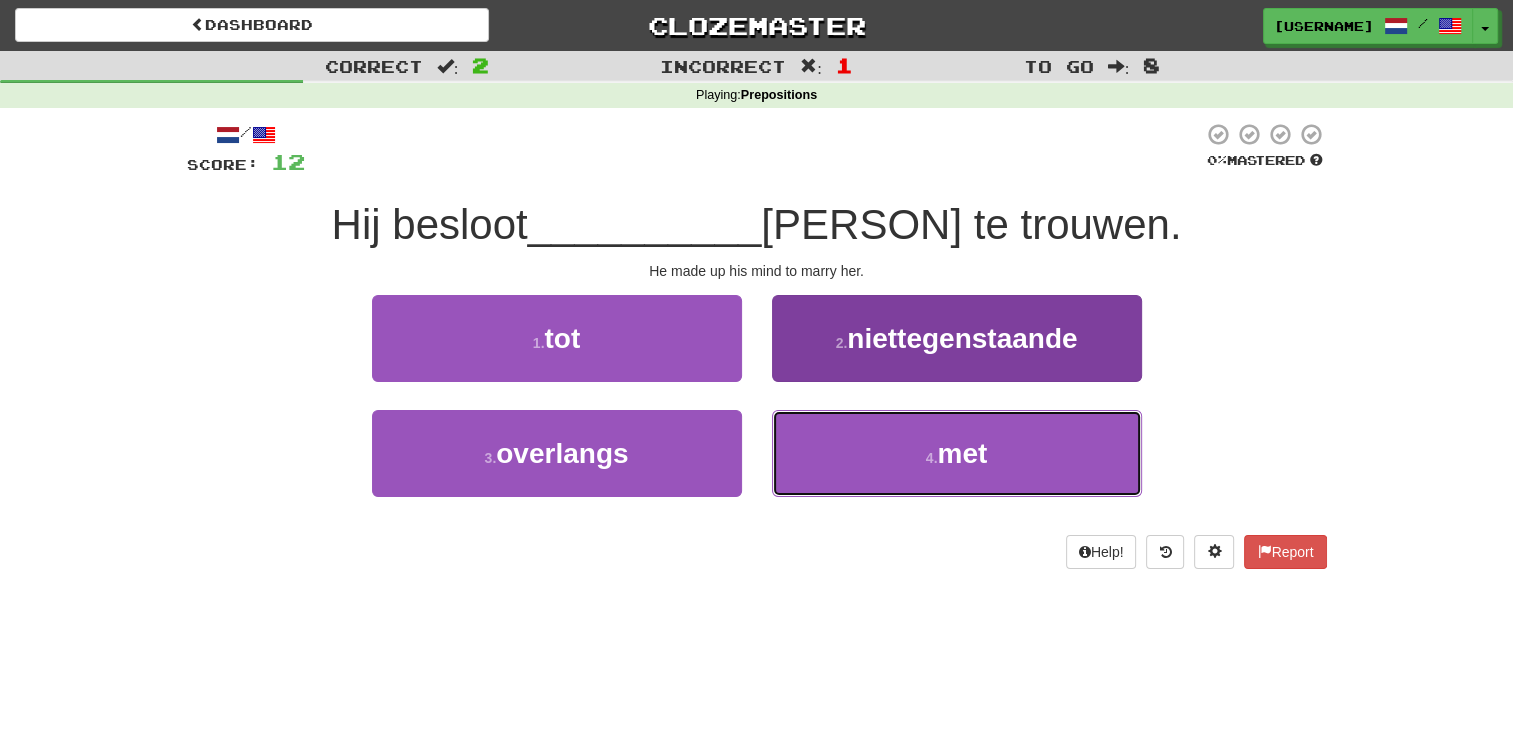 click on "met" at bounding box center [962, 453] 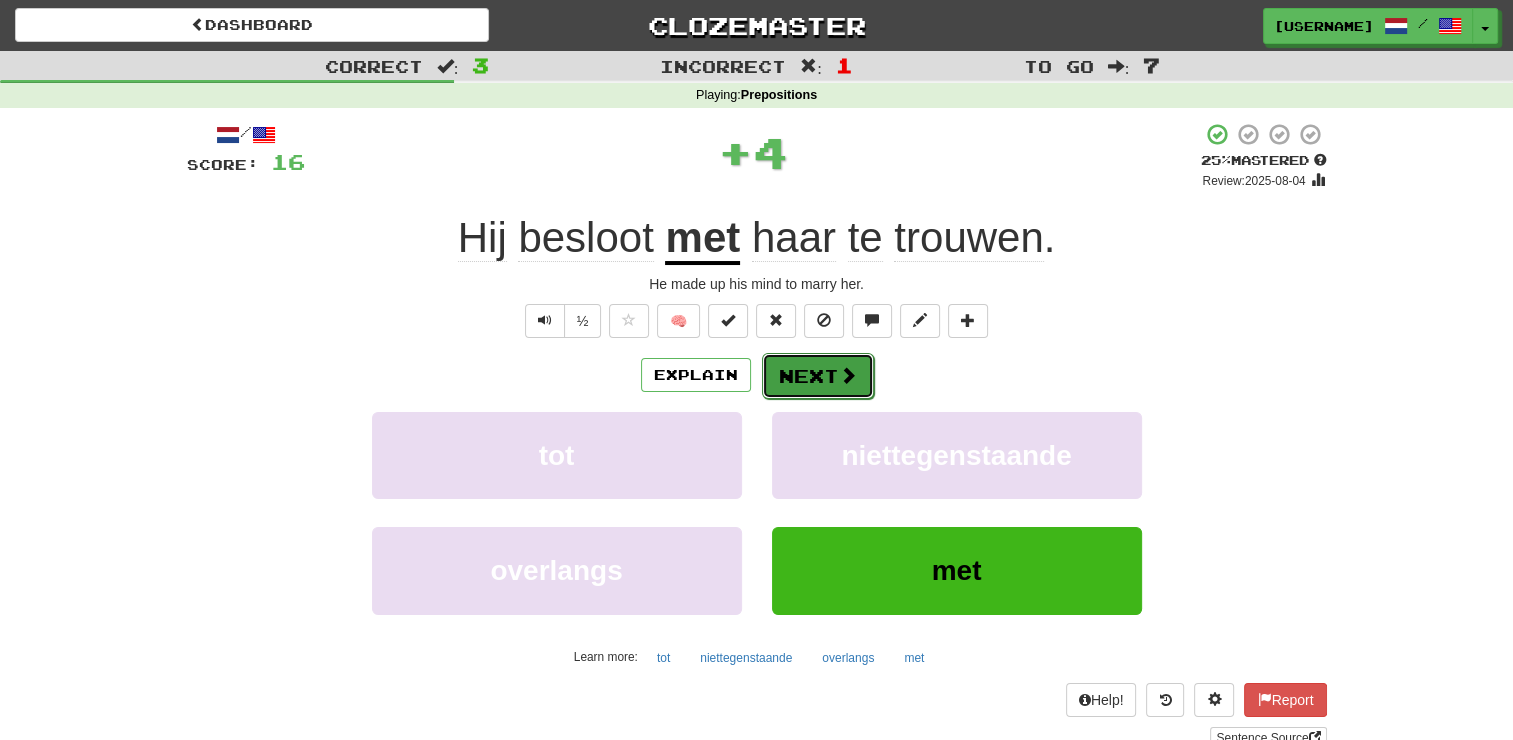 click on "Next" at bounding box center [818, 376] 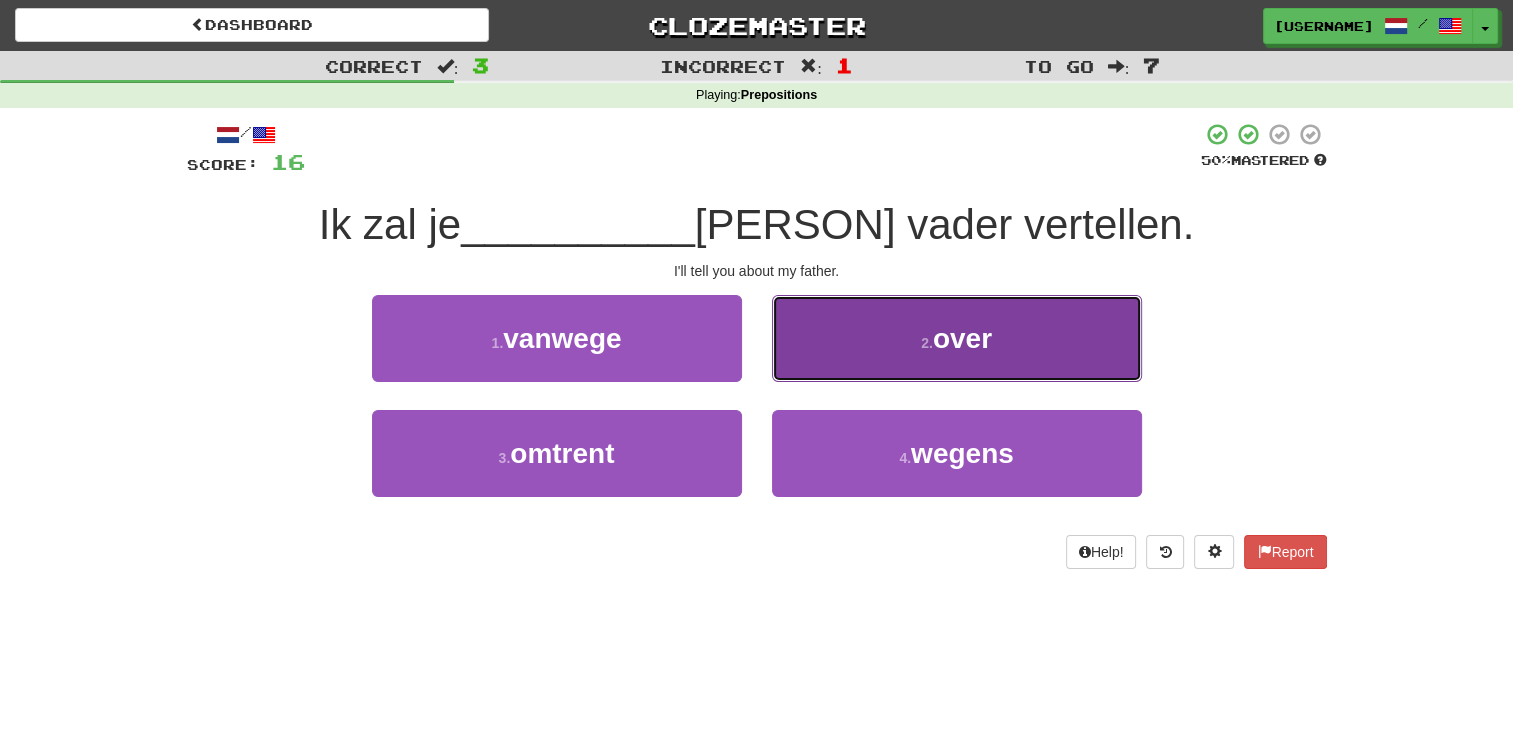 click on "over" at bounding box center [962, 338] 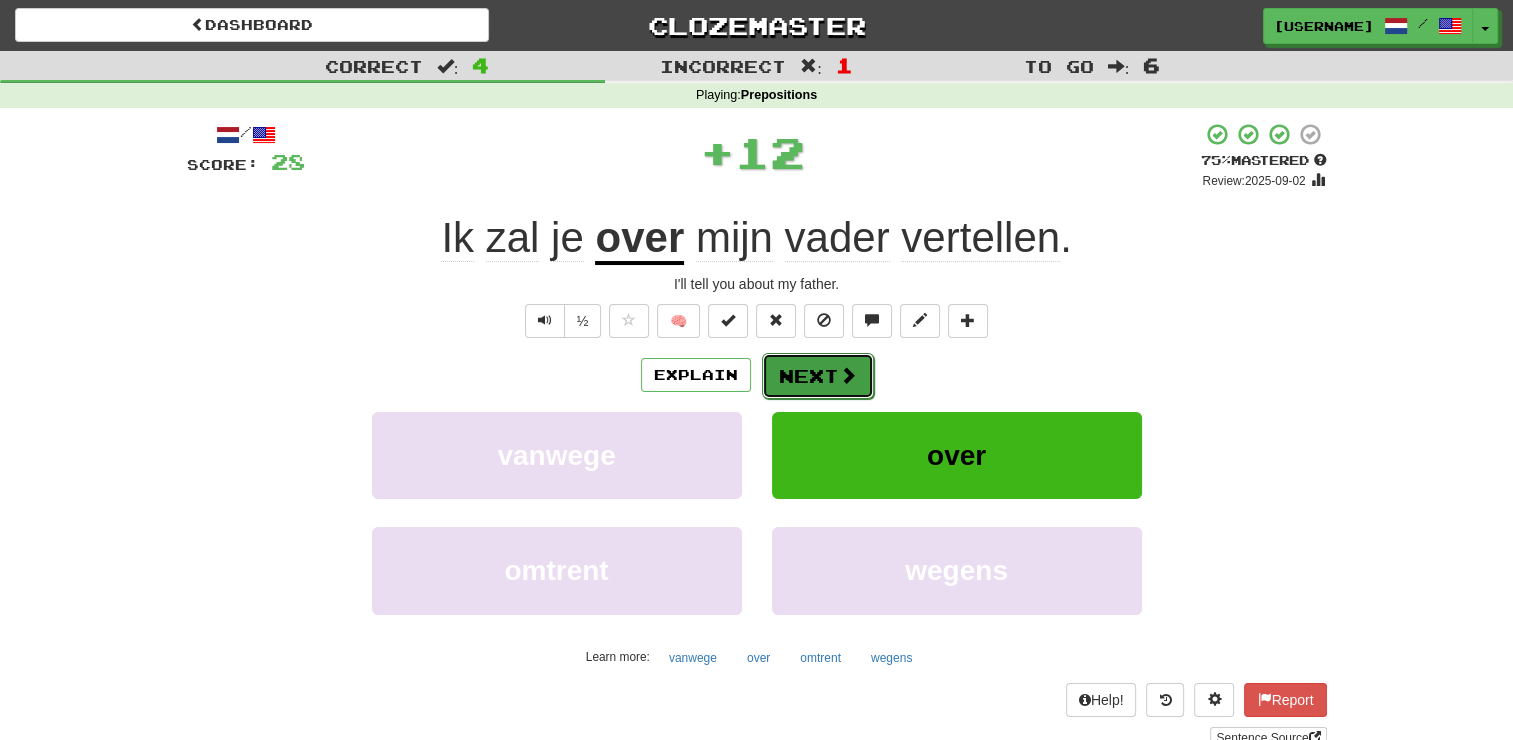 click on "Next" at bounding box center (818, 376) 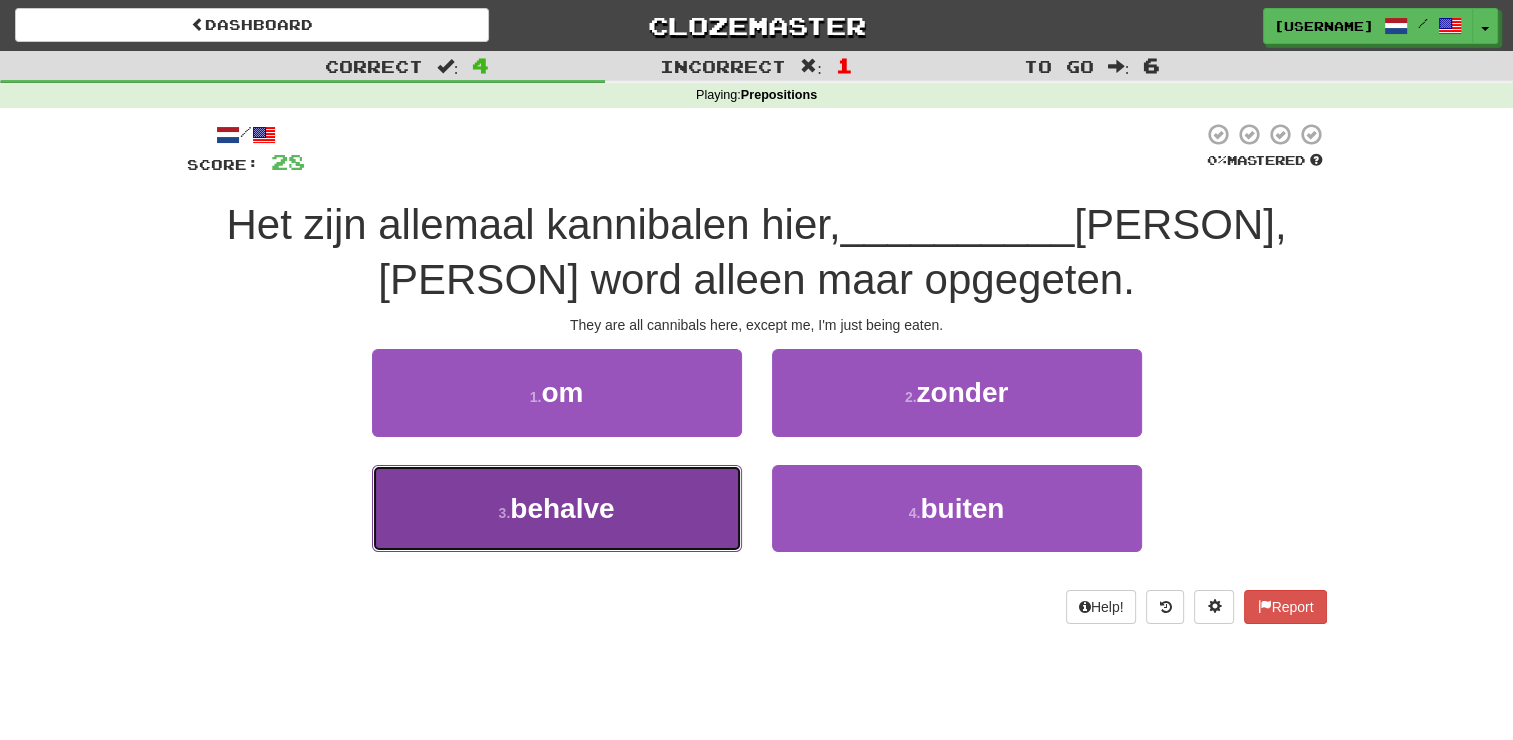 click on "behalve" at bounding box center [562, 508] 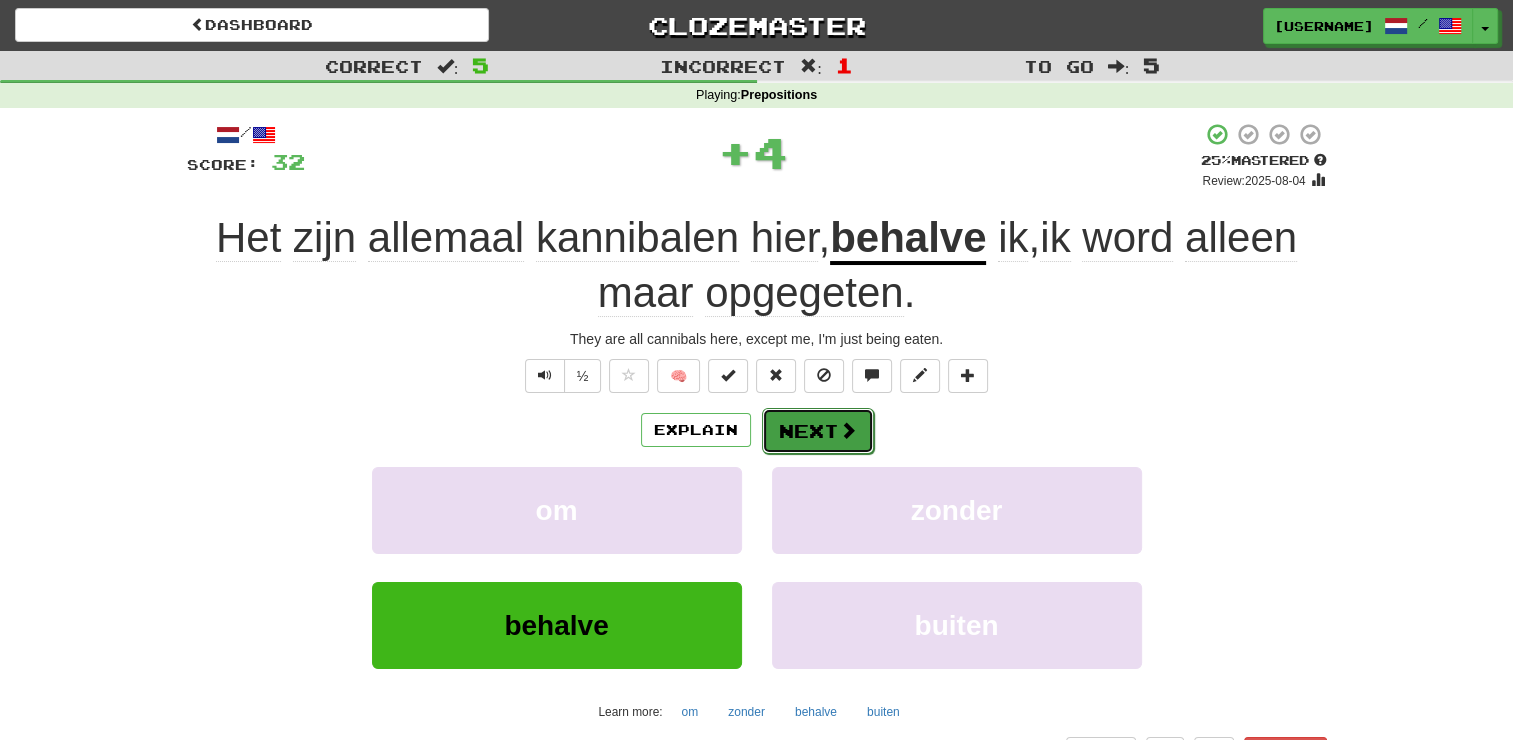click on "Next" at bounding box center [818, 431] 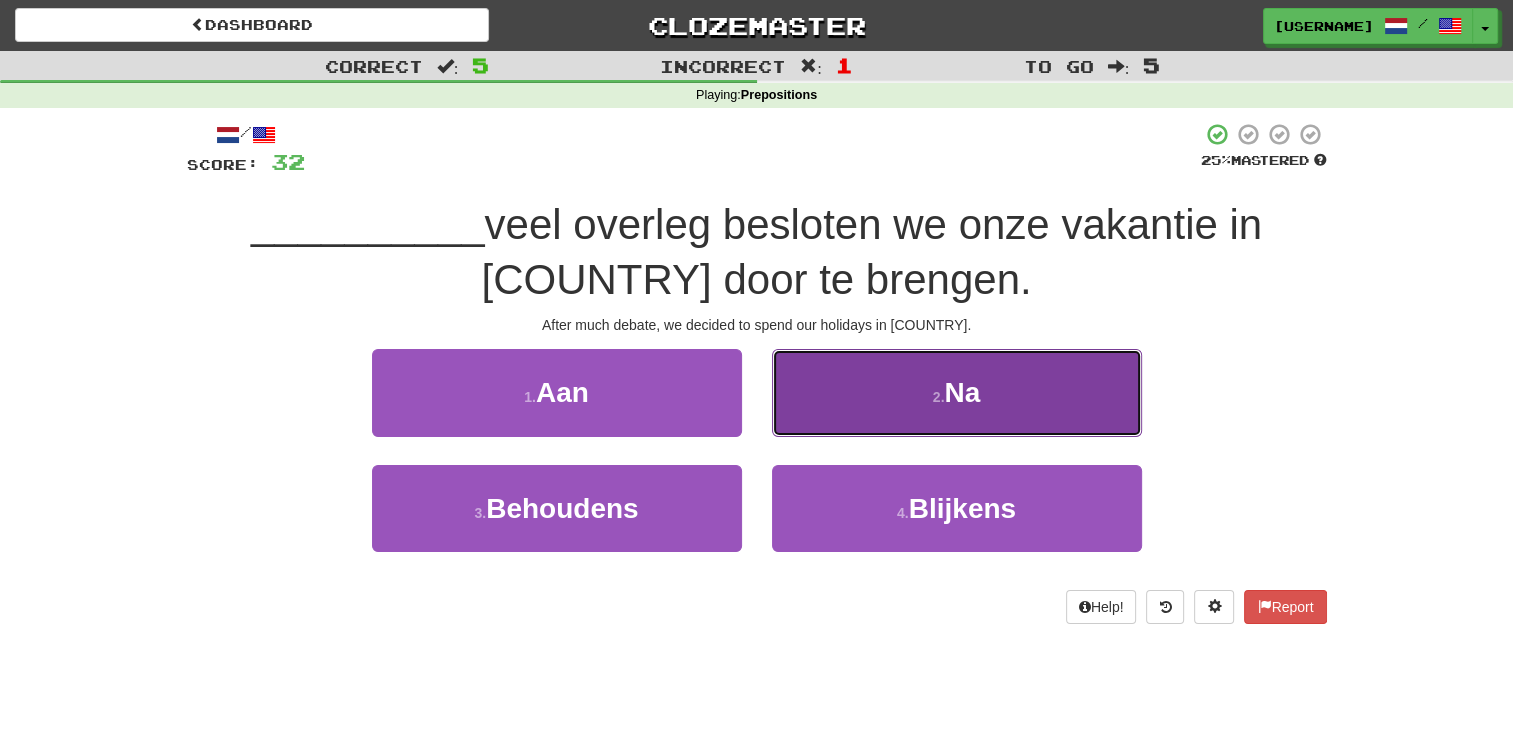 click on "2 .  Na" at bounding box center (957, 392) 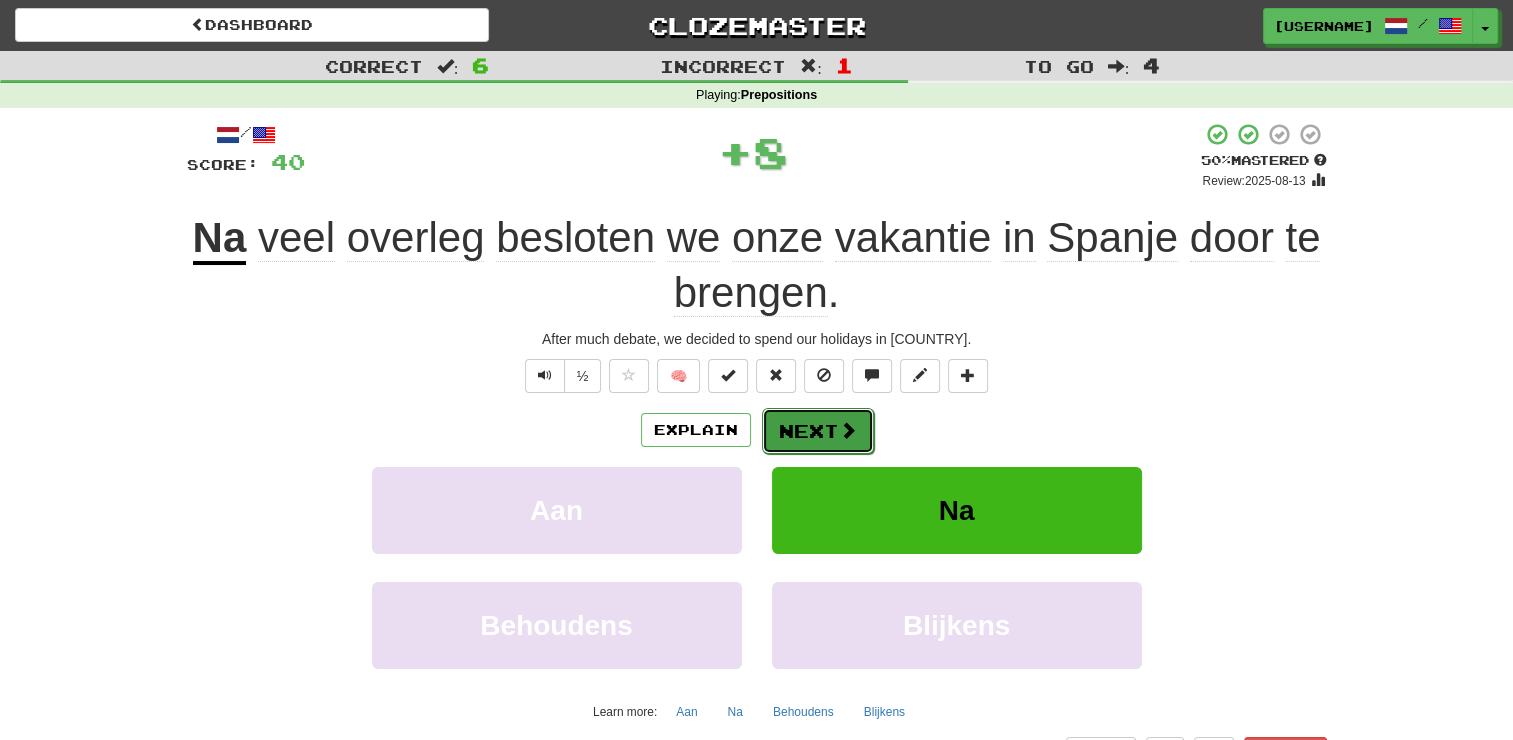 click on "Next" at bounding box center [818, 431] 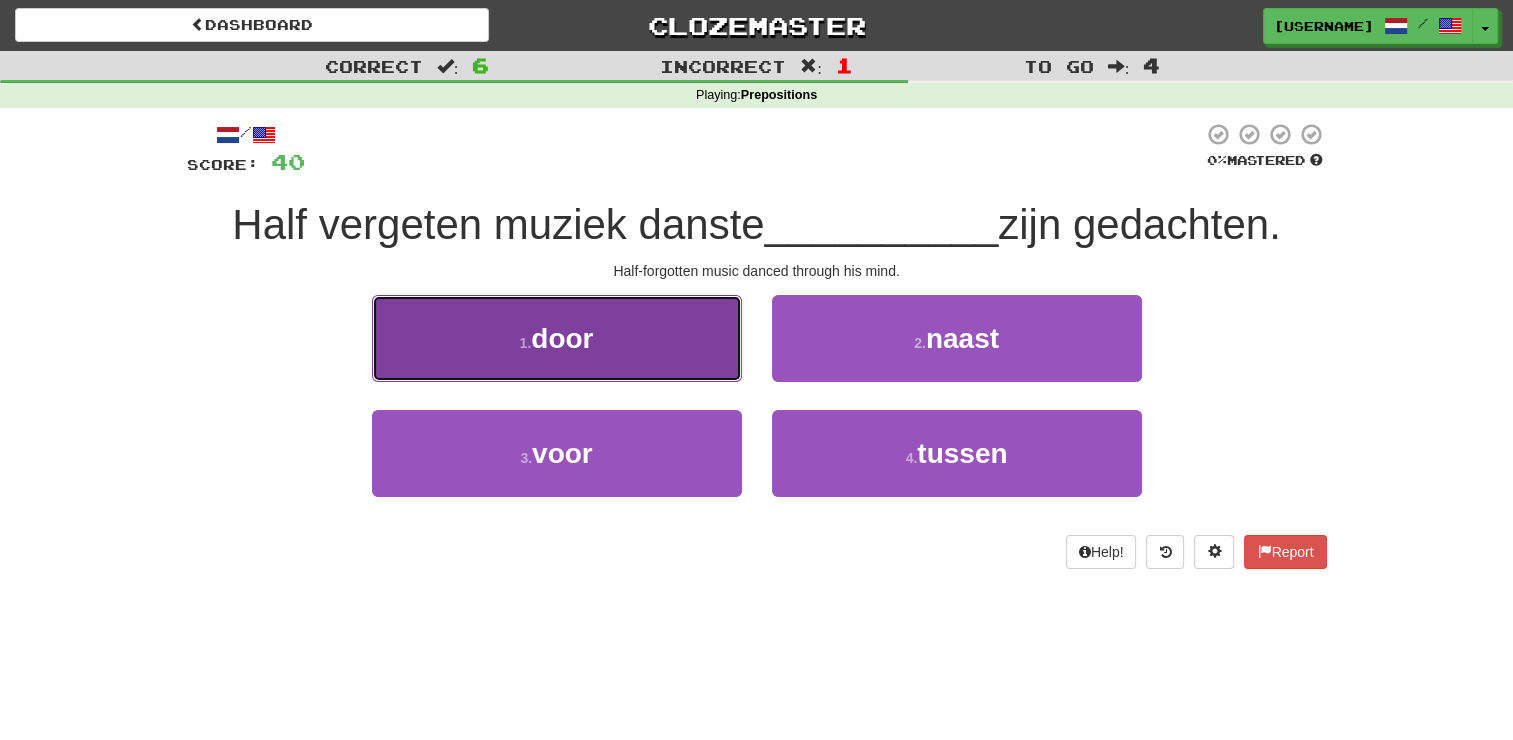 click on "1 .  door" at bounding box center [557, 338] 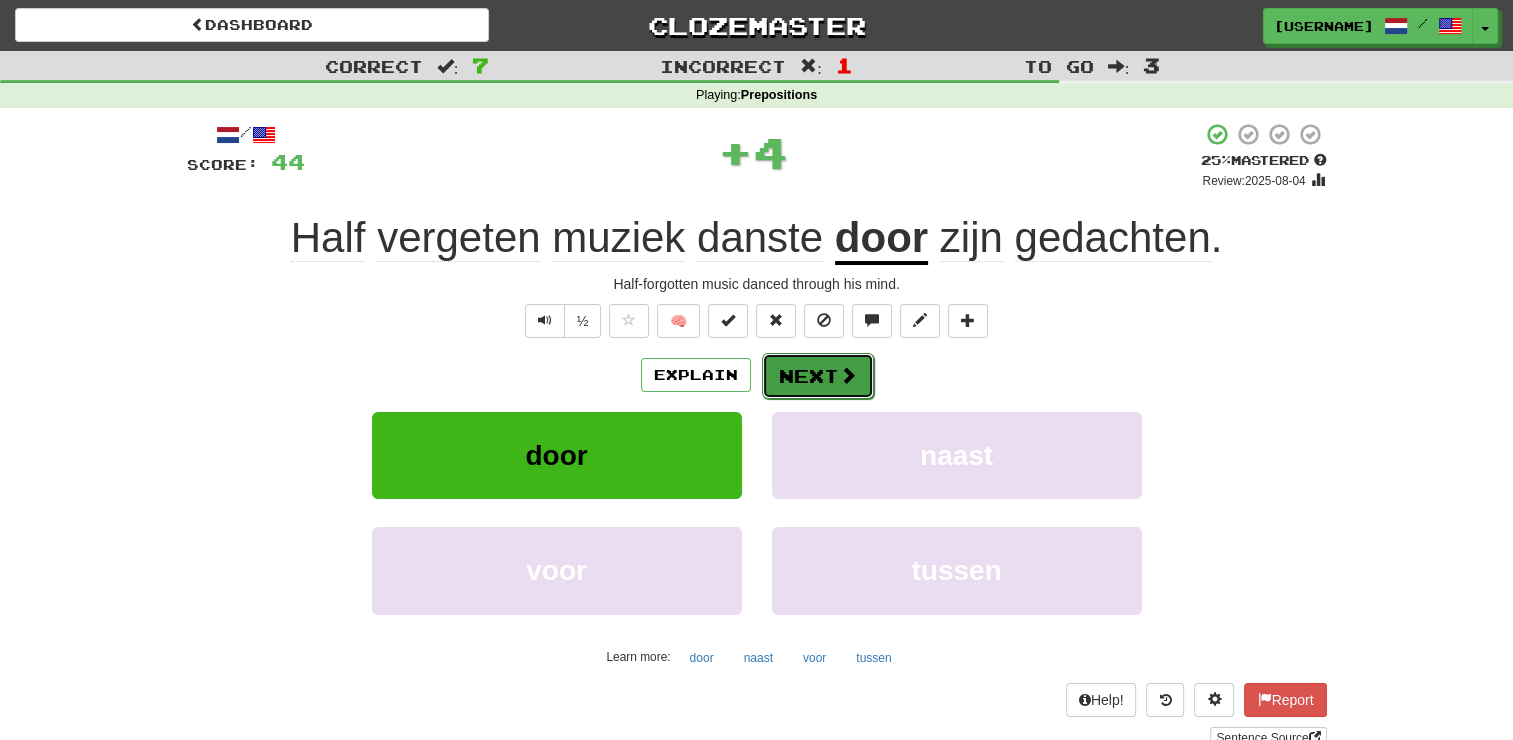 click on "Next" at bounding box center (818, 376) 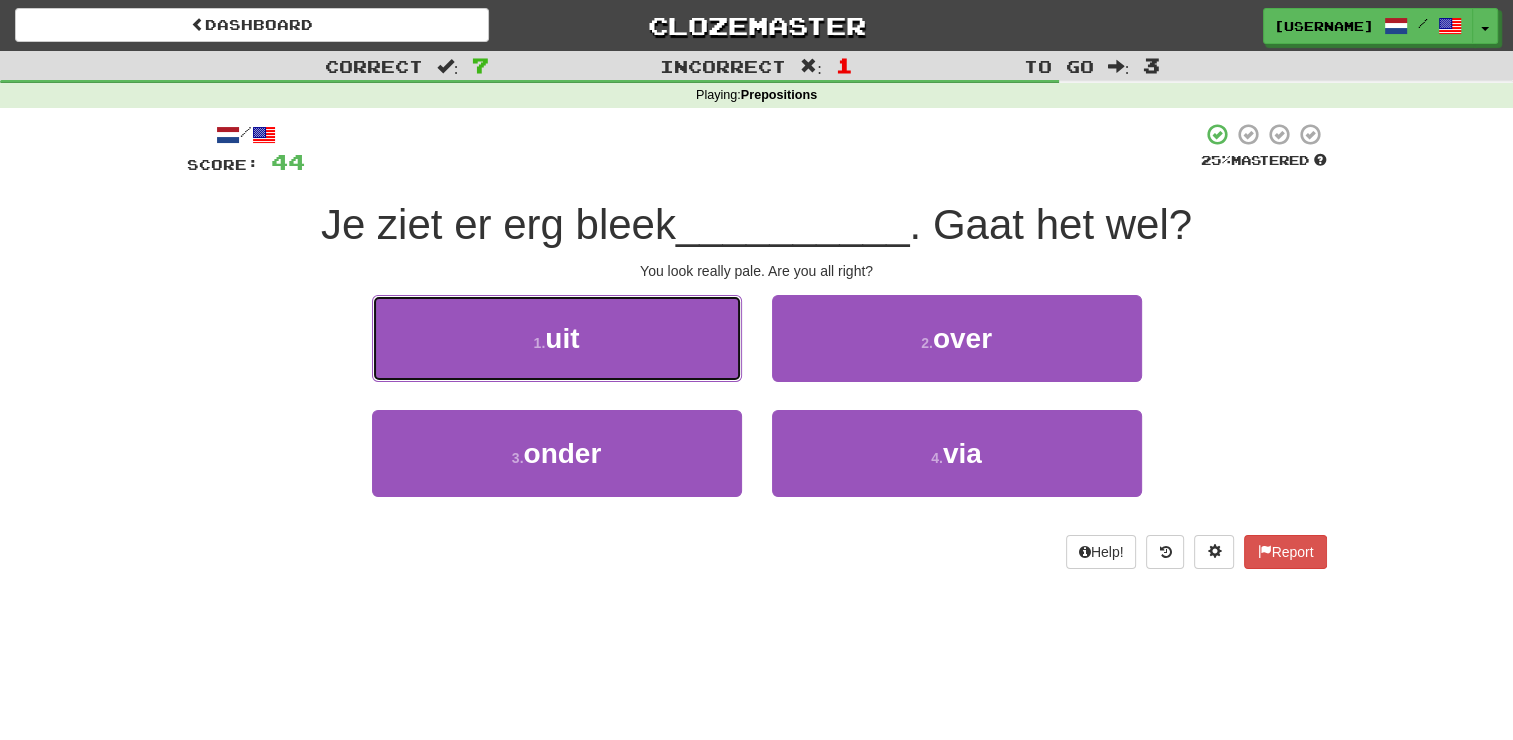 click on "1 .  uit" at bounding box center [557, 338] 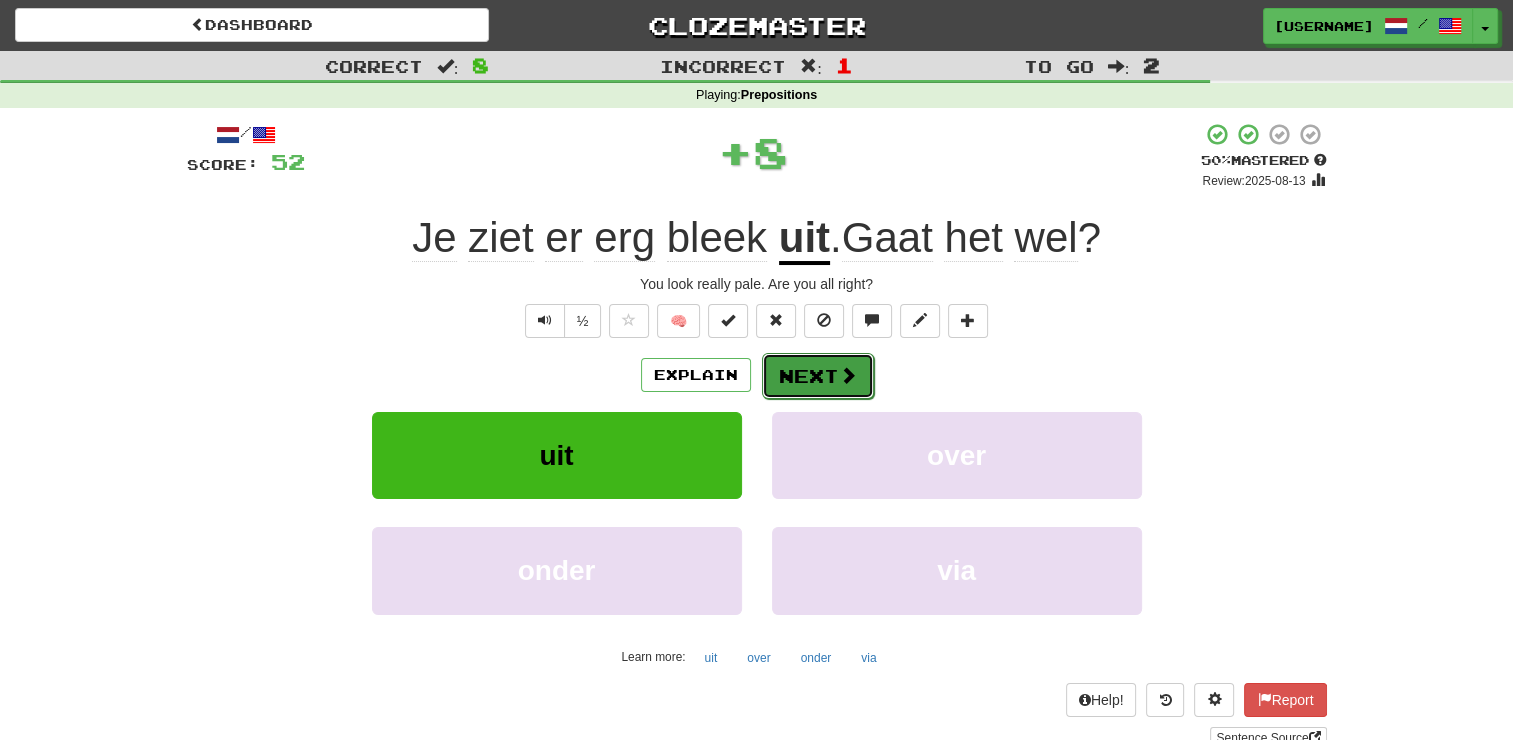 click on "Next" at bounding box center (818, 376) 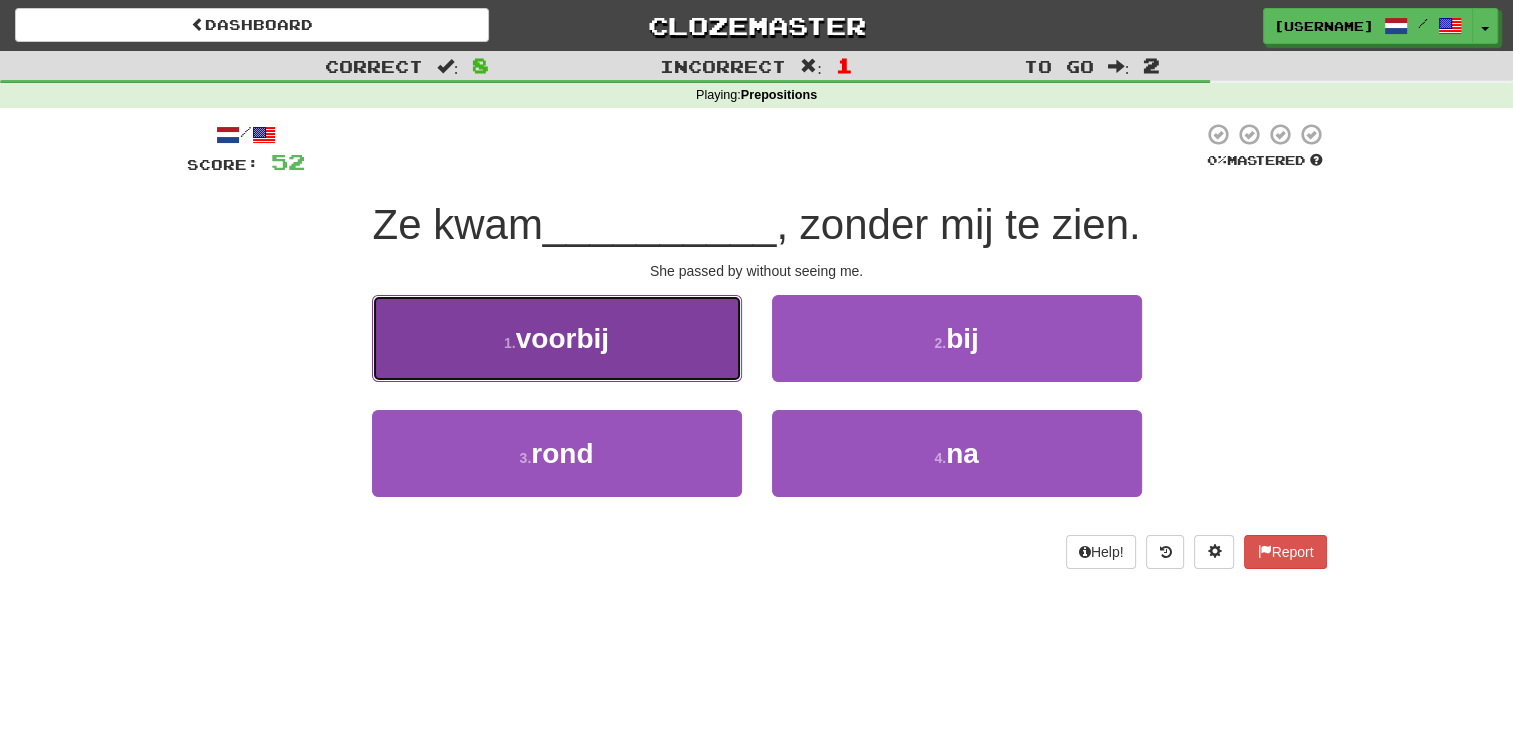 click on "1 .  voorbij" at bounding box center [557, 338] 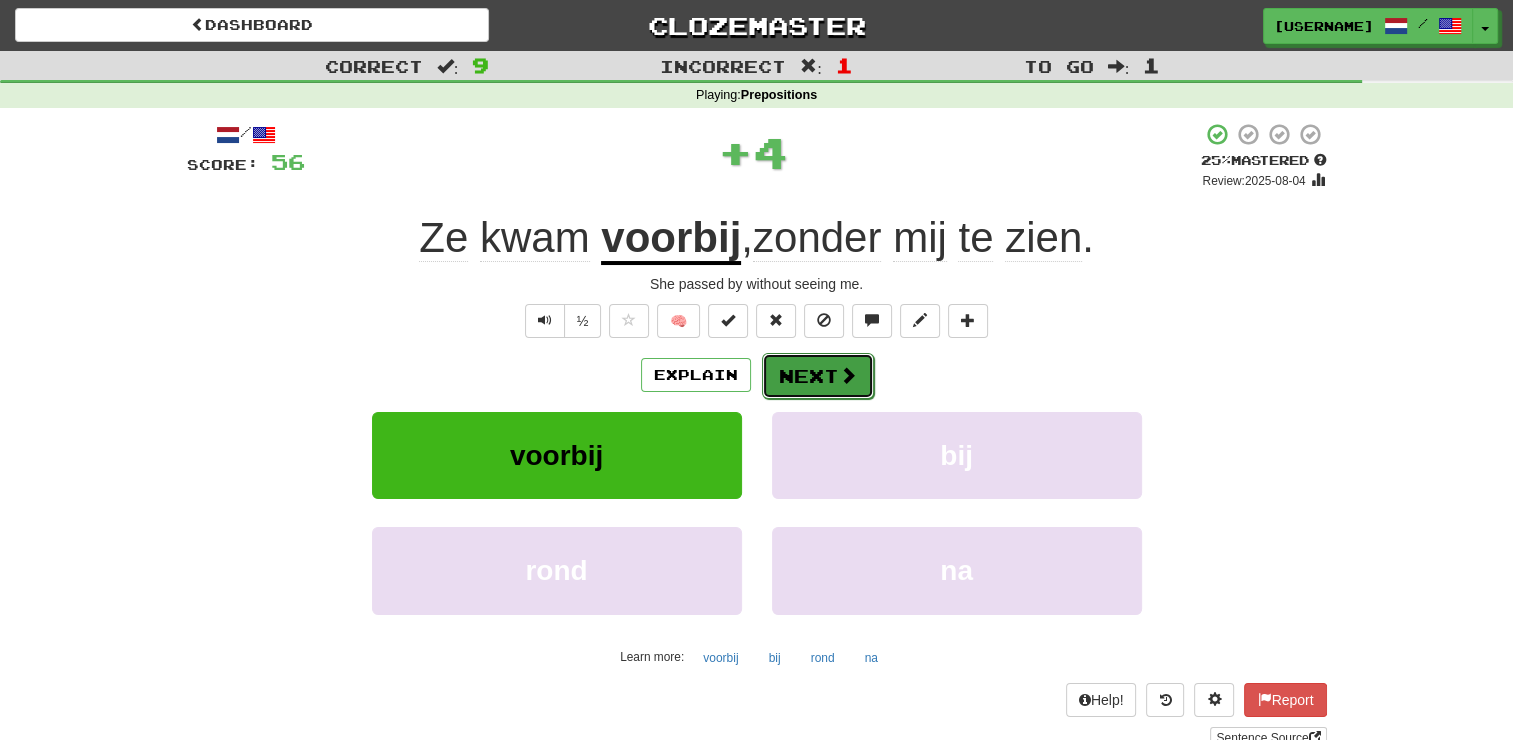click on "Next" at bounding box center (818, 376) 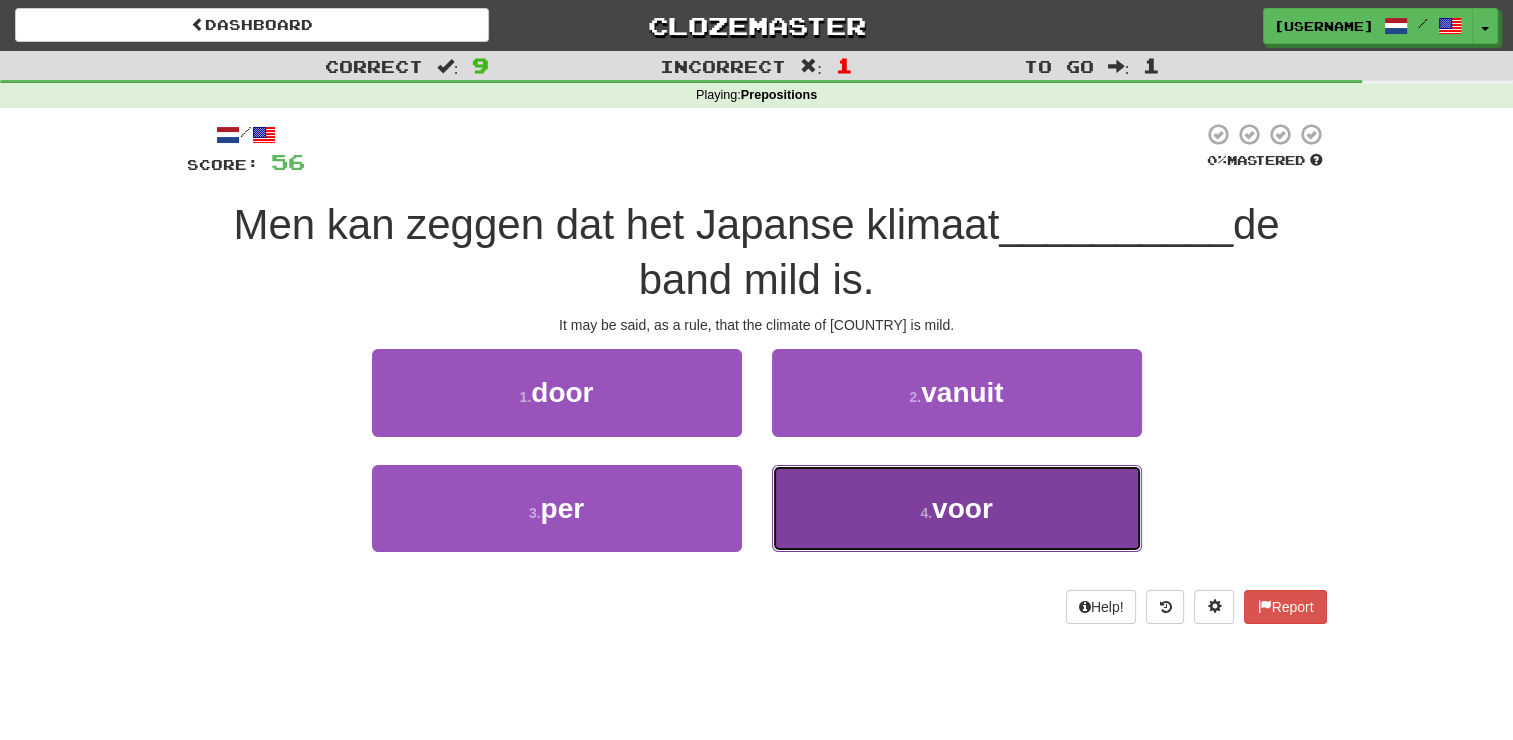 click on "voor" at bounding box center [962, 508] 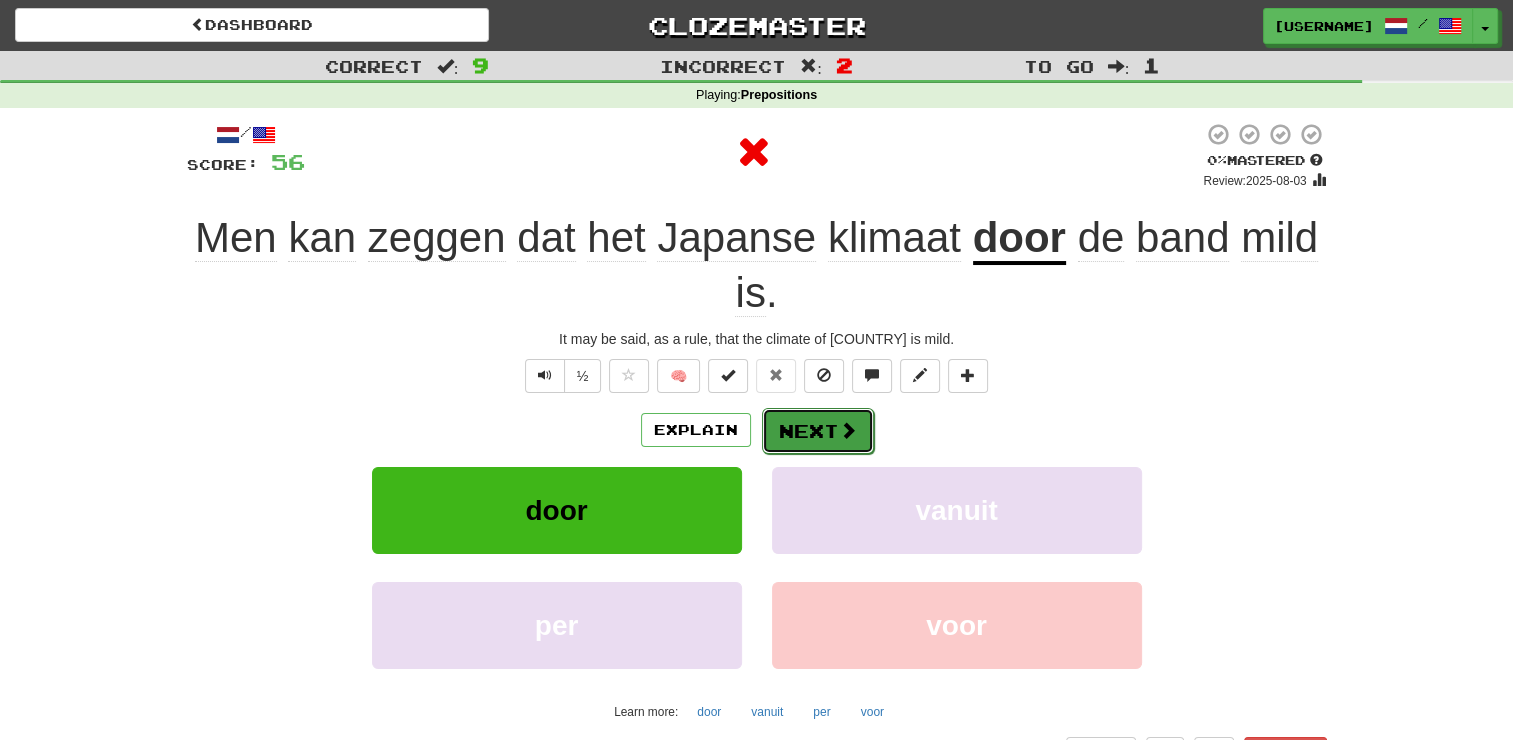 click on "Next" at bounding box center (818, 431) 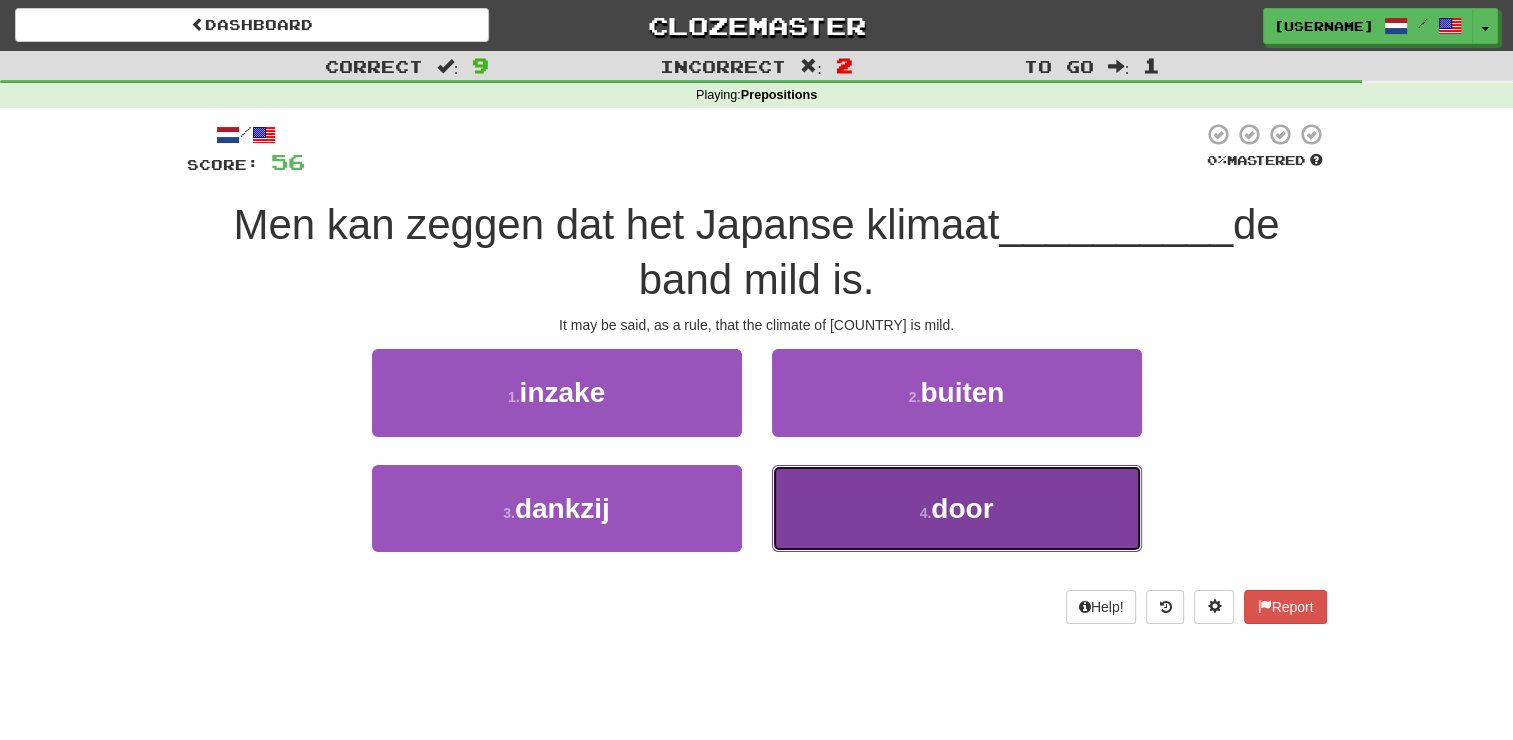 click on "door" at bounding box center (962, 508) 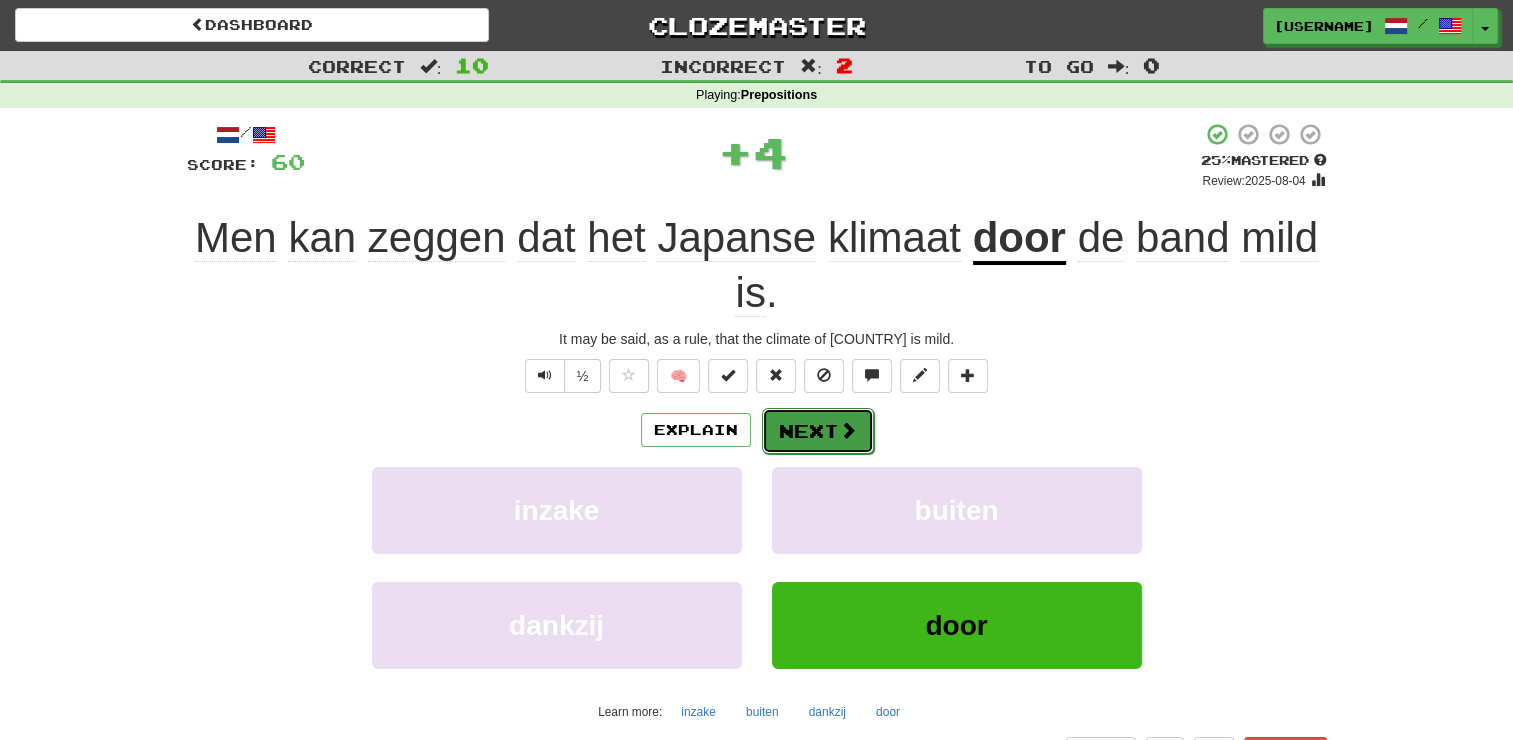 click on "Next" at bounding box center (818, 431) 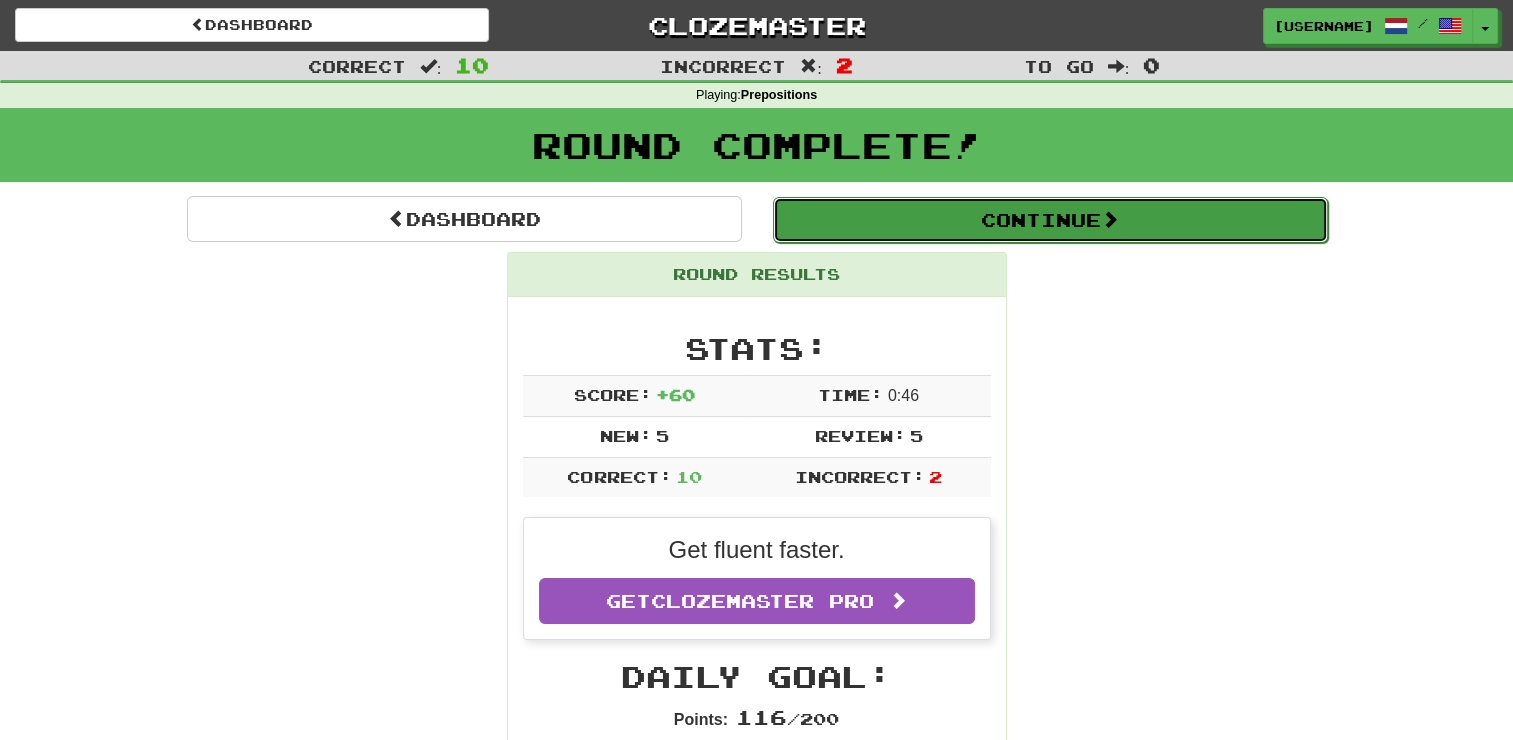 click on "Continue" at bounding box center (1050, 220) 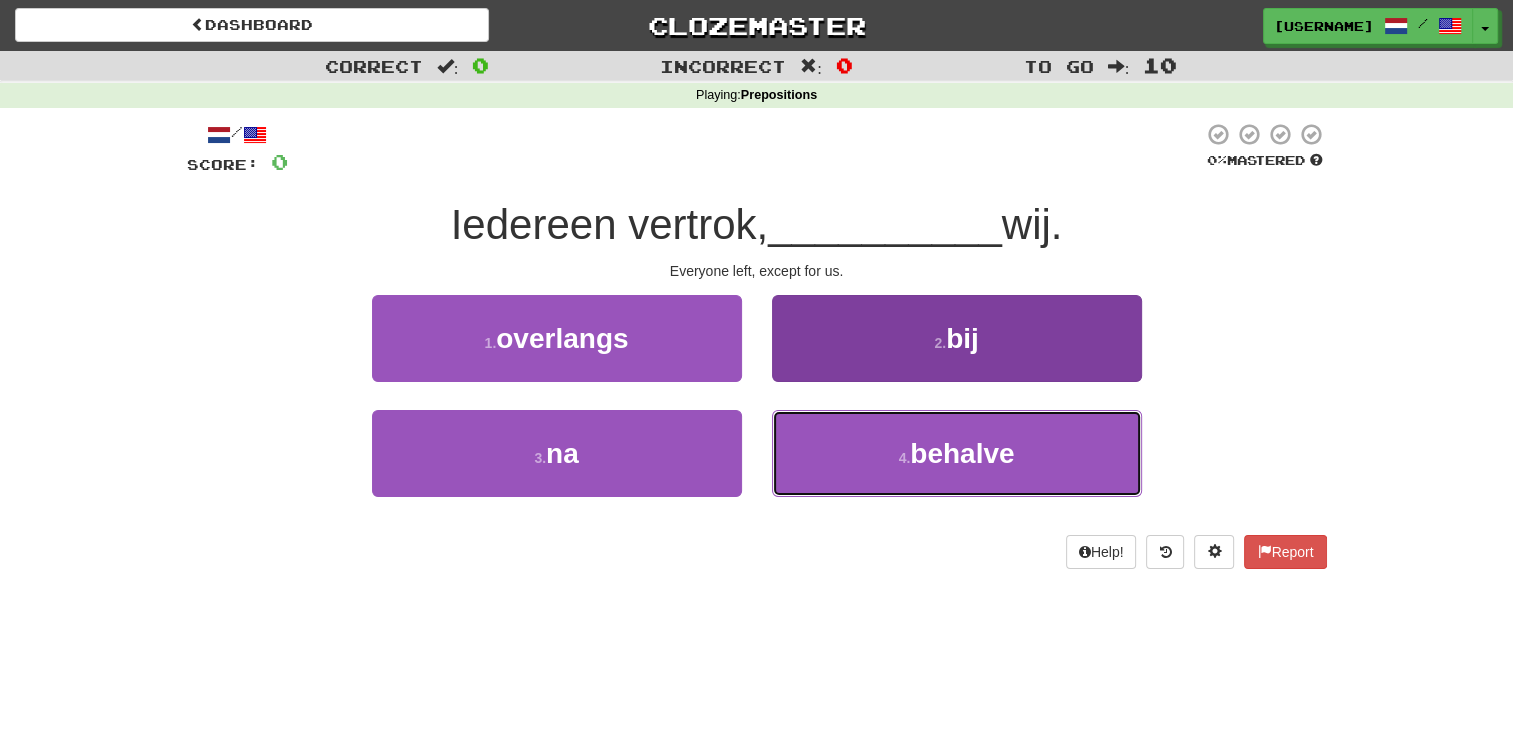 drag, startPoint x: 894, startPoint y: 448, endPoint x: 892, endPoint y: 434, distance: 14.142136 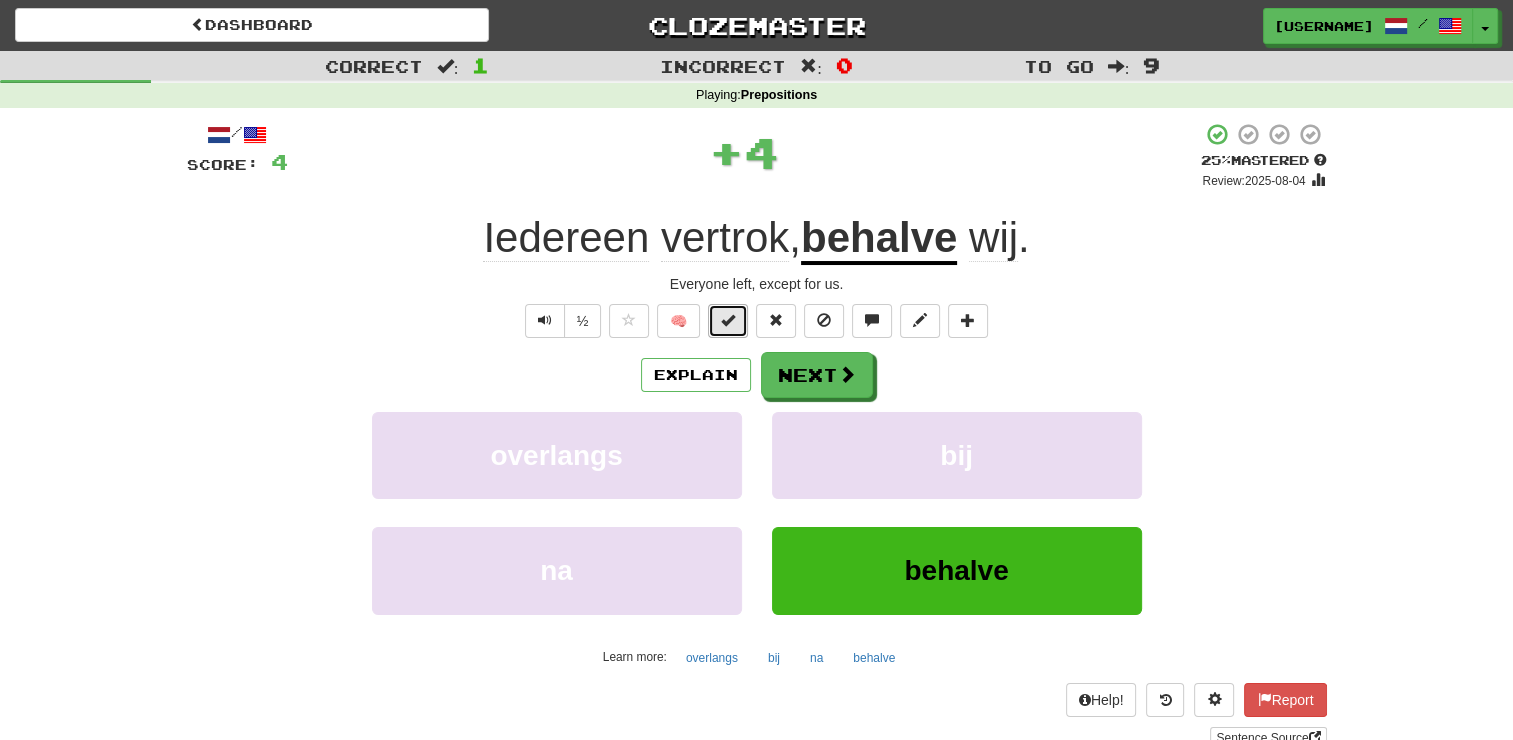 click at bounding box center [728, 320] 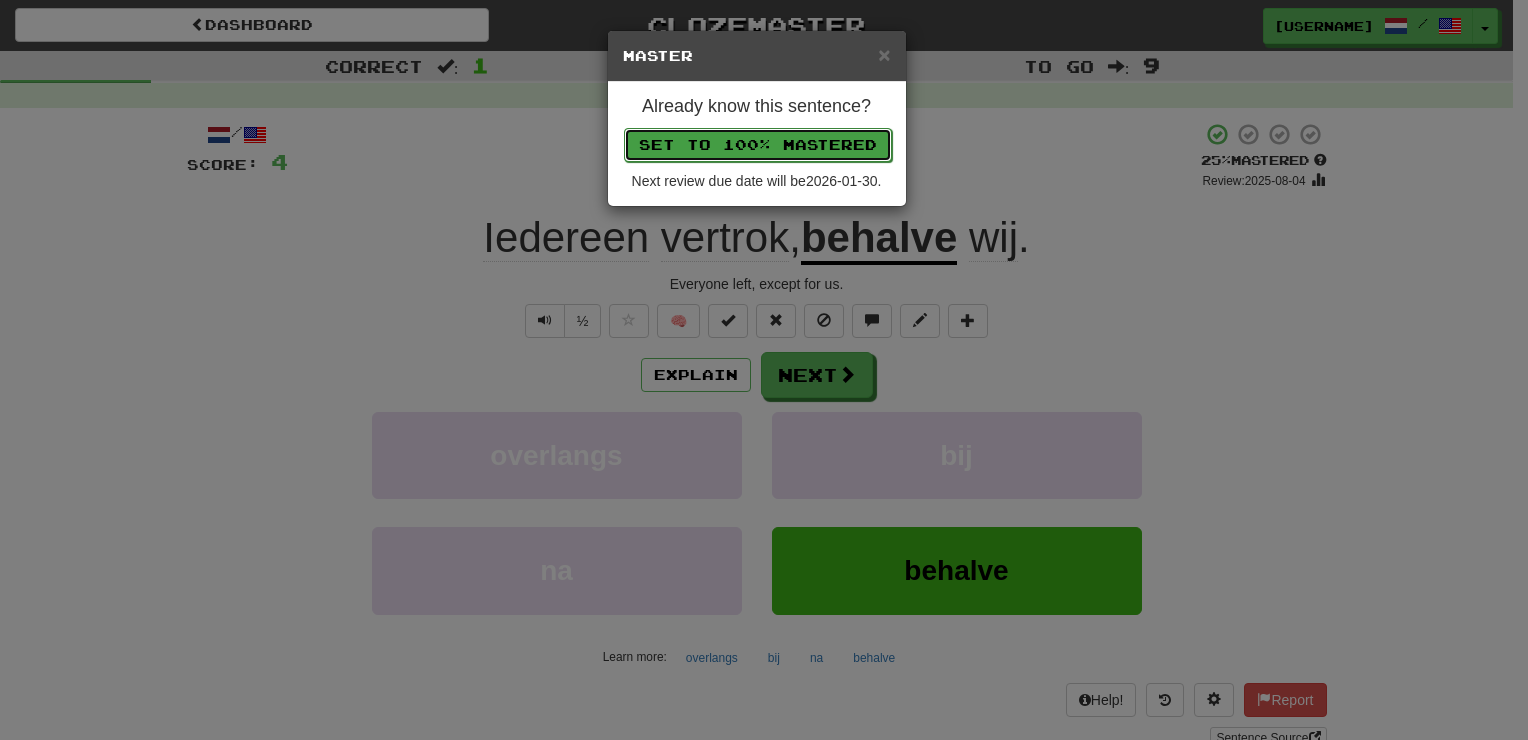 drag, startPoint x: 756, startPoint y: 140, endPoint x: 767, endPoint y: 143, distance: 11.401754 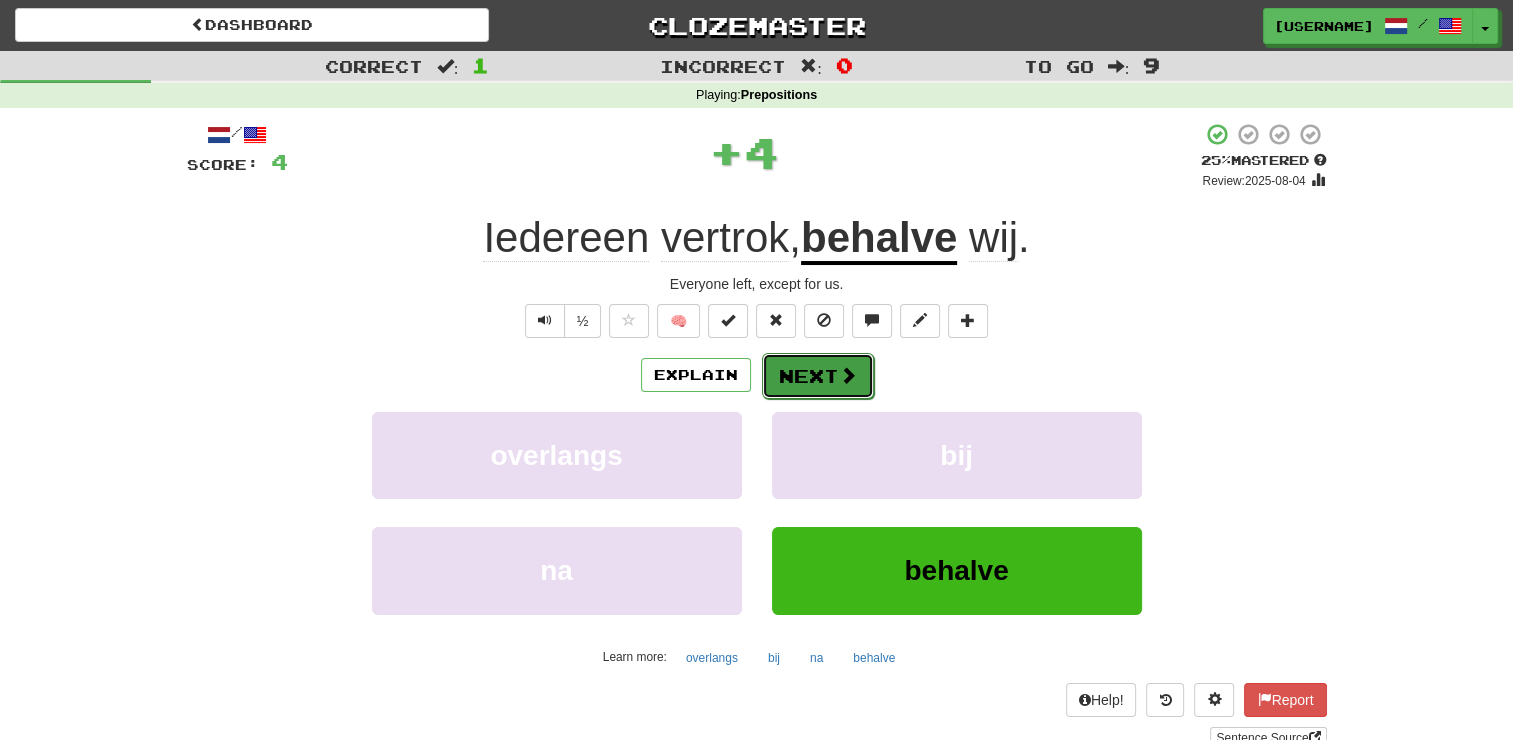 click on "Next" at bounding box center (818, 376) 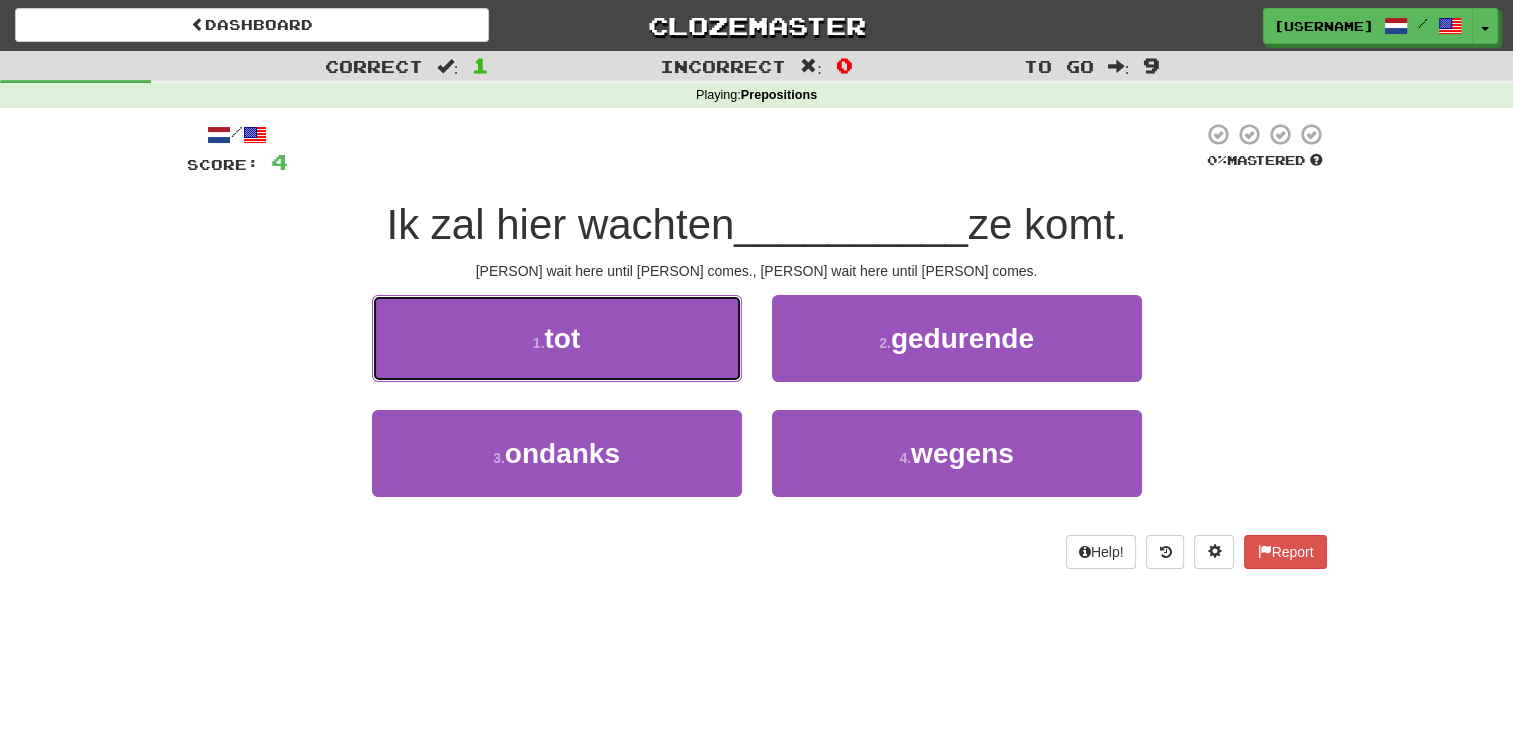 click on "1 .  tot" at bounding box center [557, 338] 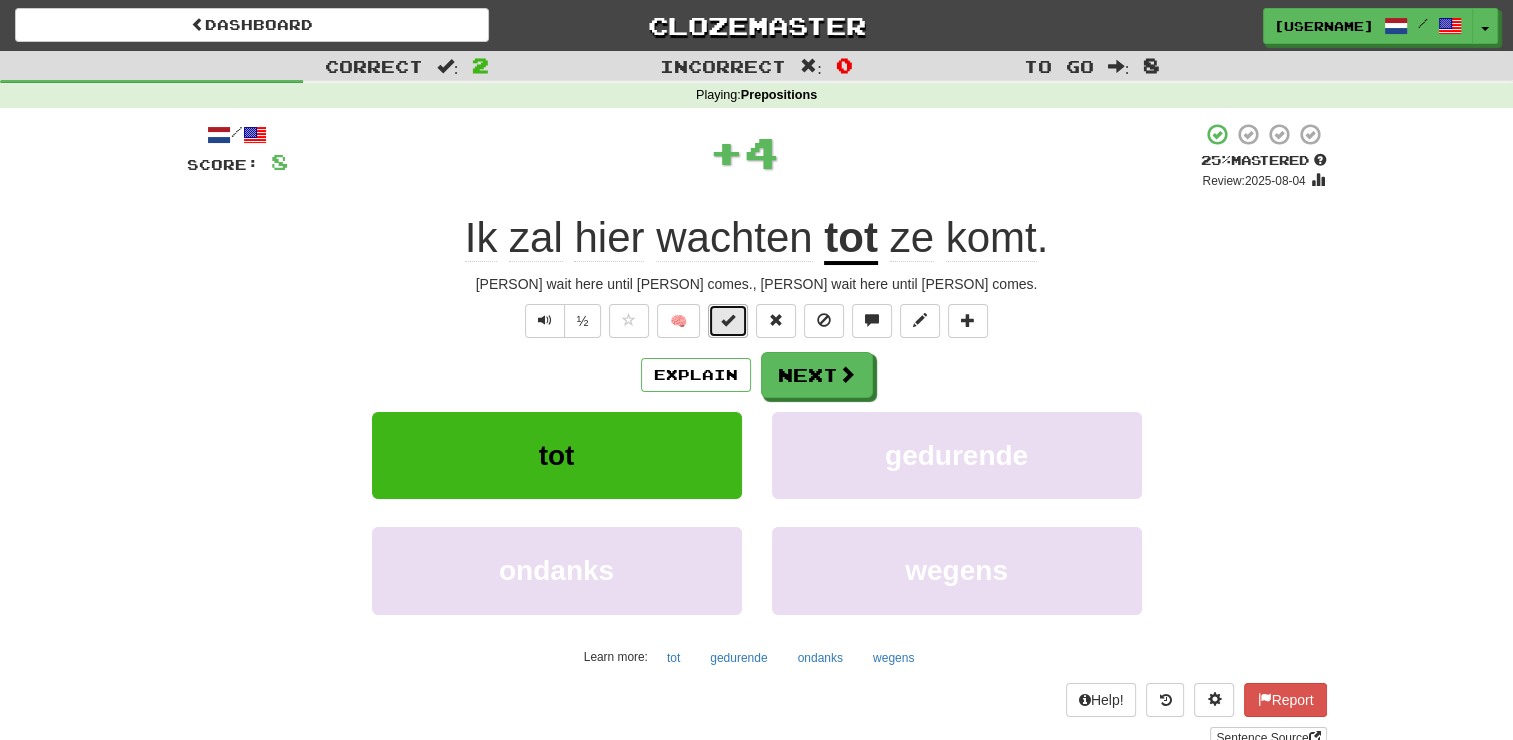 click at bounding box center (728, 321) 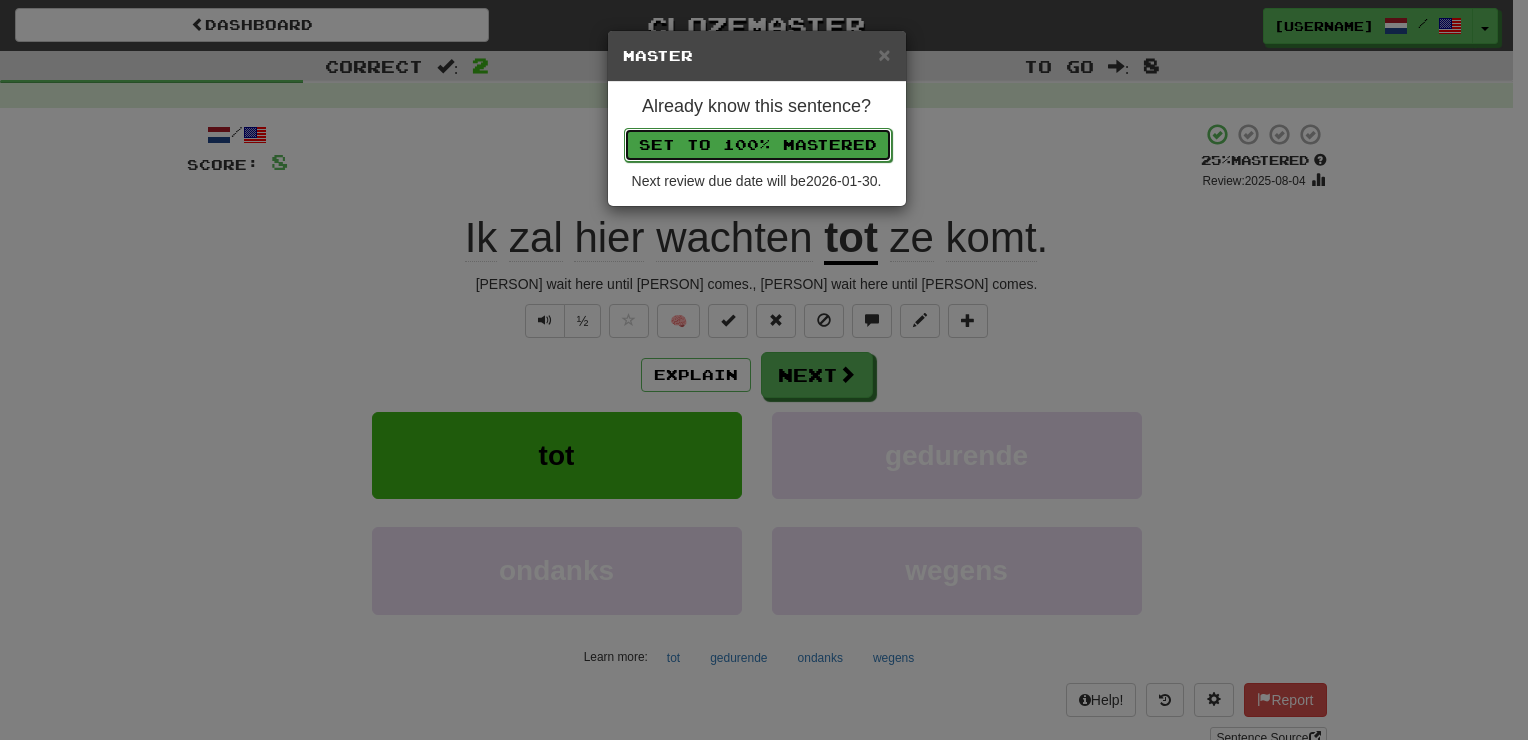 click on "Set to 100% Mastered" at bounding box center [758, 145] 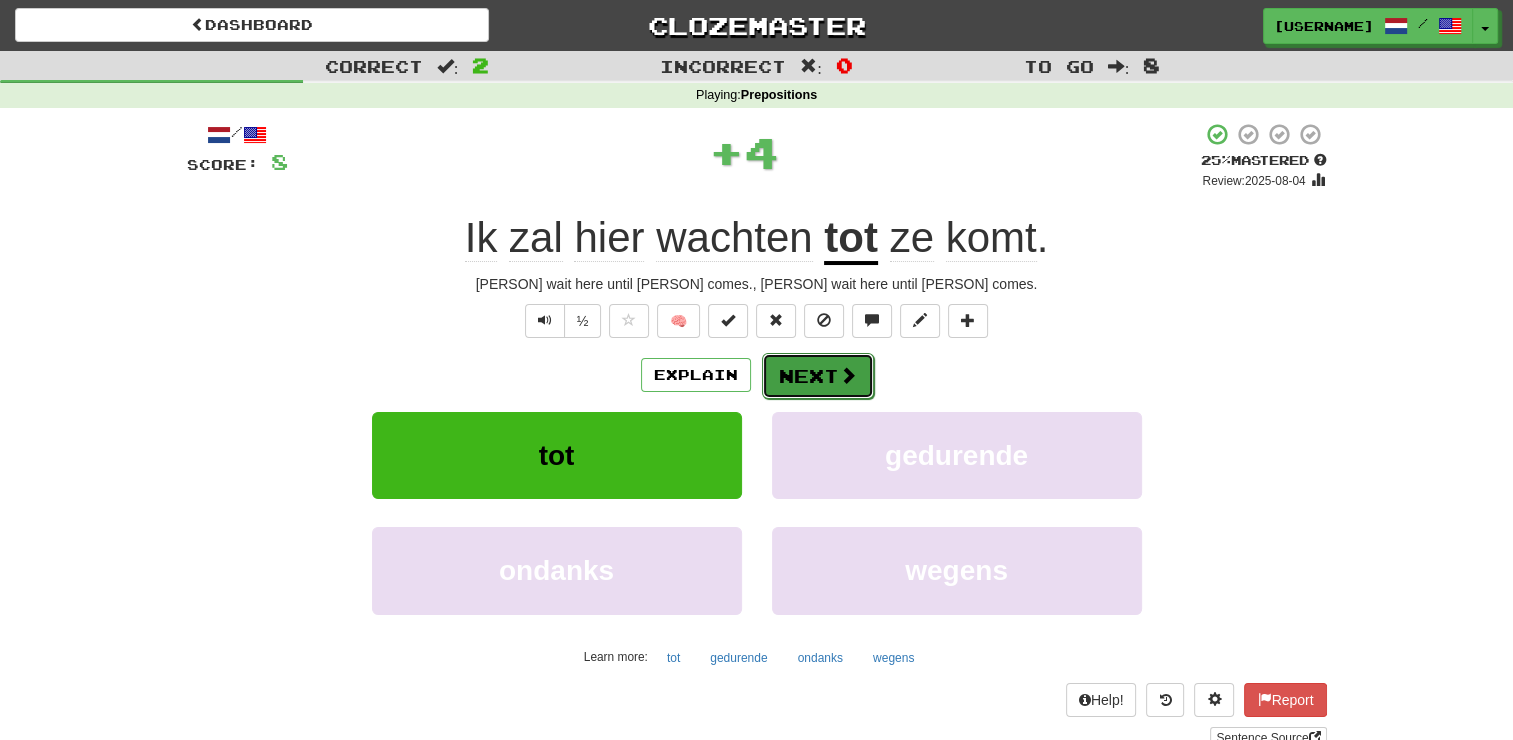 click on "Next" at bounding box center [818, 376] 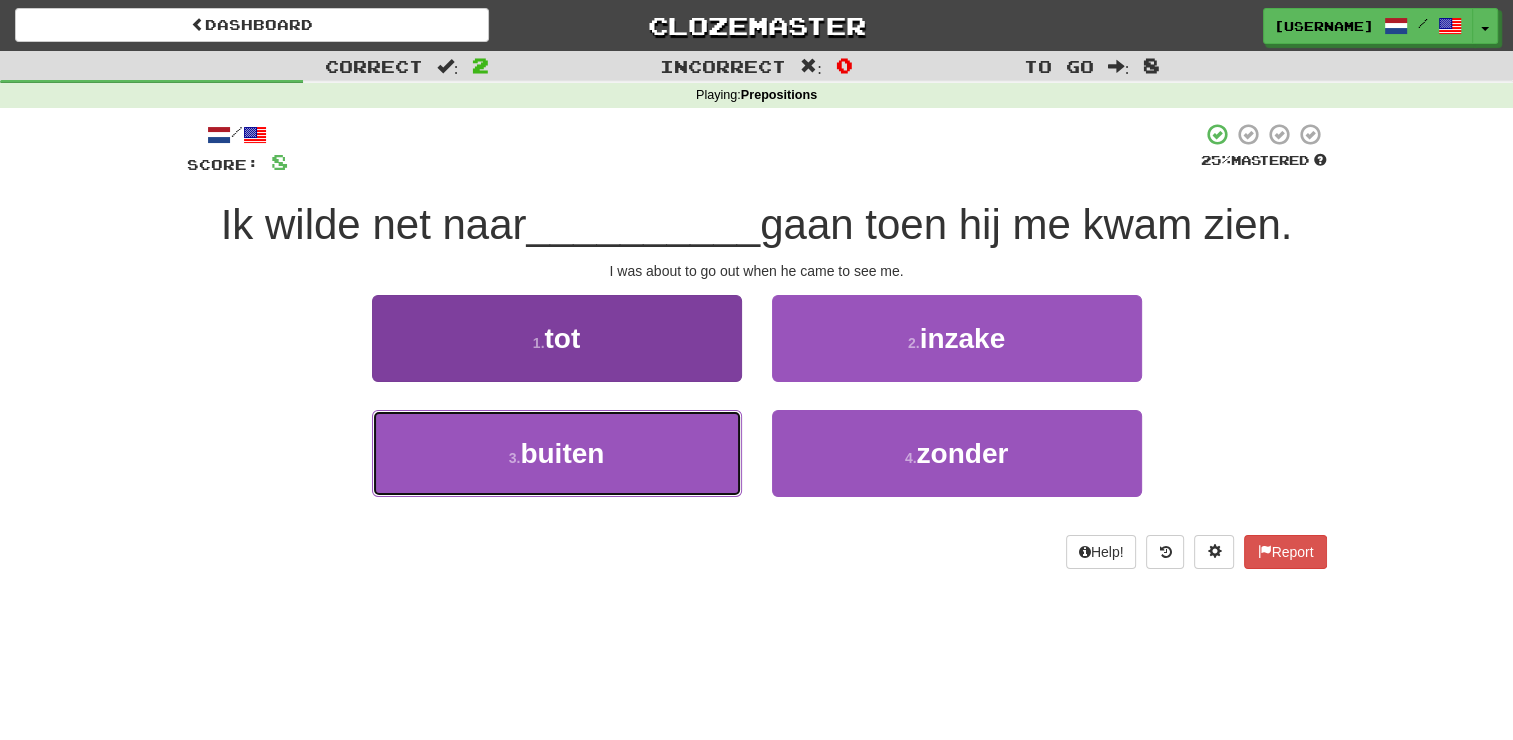 drag, startPoint x: 579, startPoint y: 466, endPoint x: 633, endPoint y: 426, distance: 67.20119 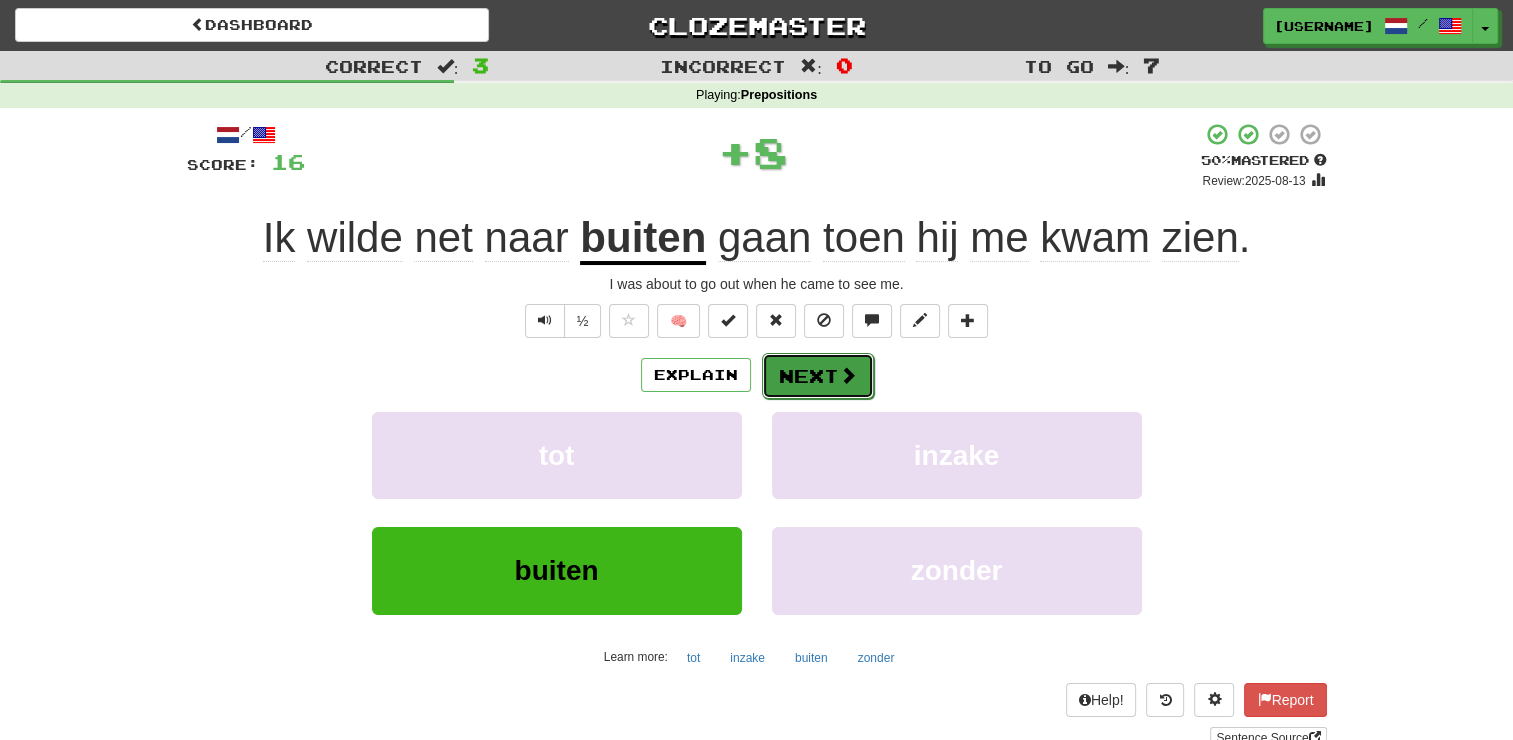 click on "Next" at bounding box center (818, 376) 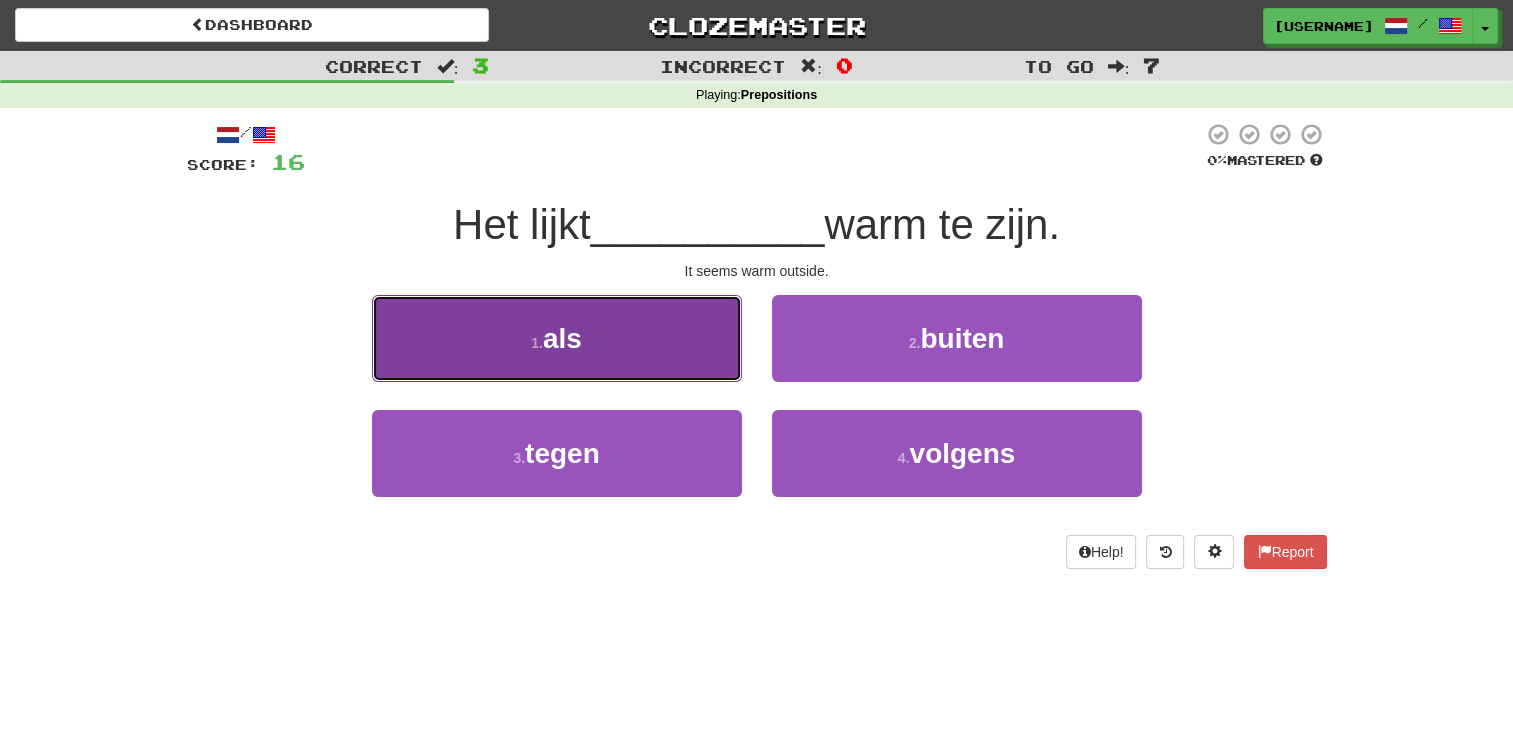 click on "1 .  als" at bounding box center (557, 338) 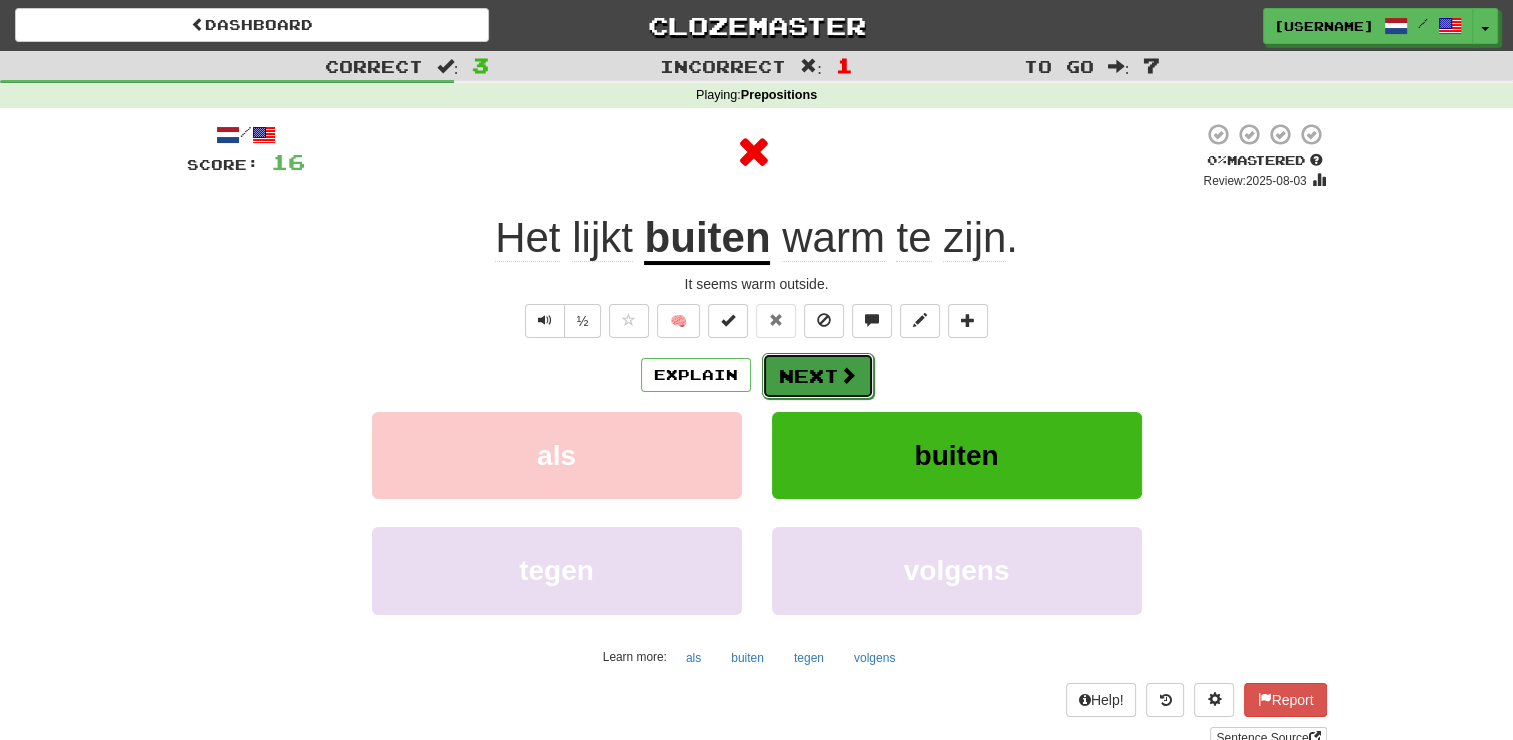 click on "Next" at bounding box center [818, 376] 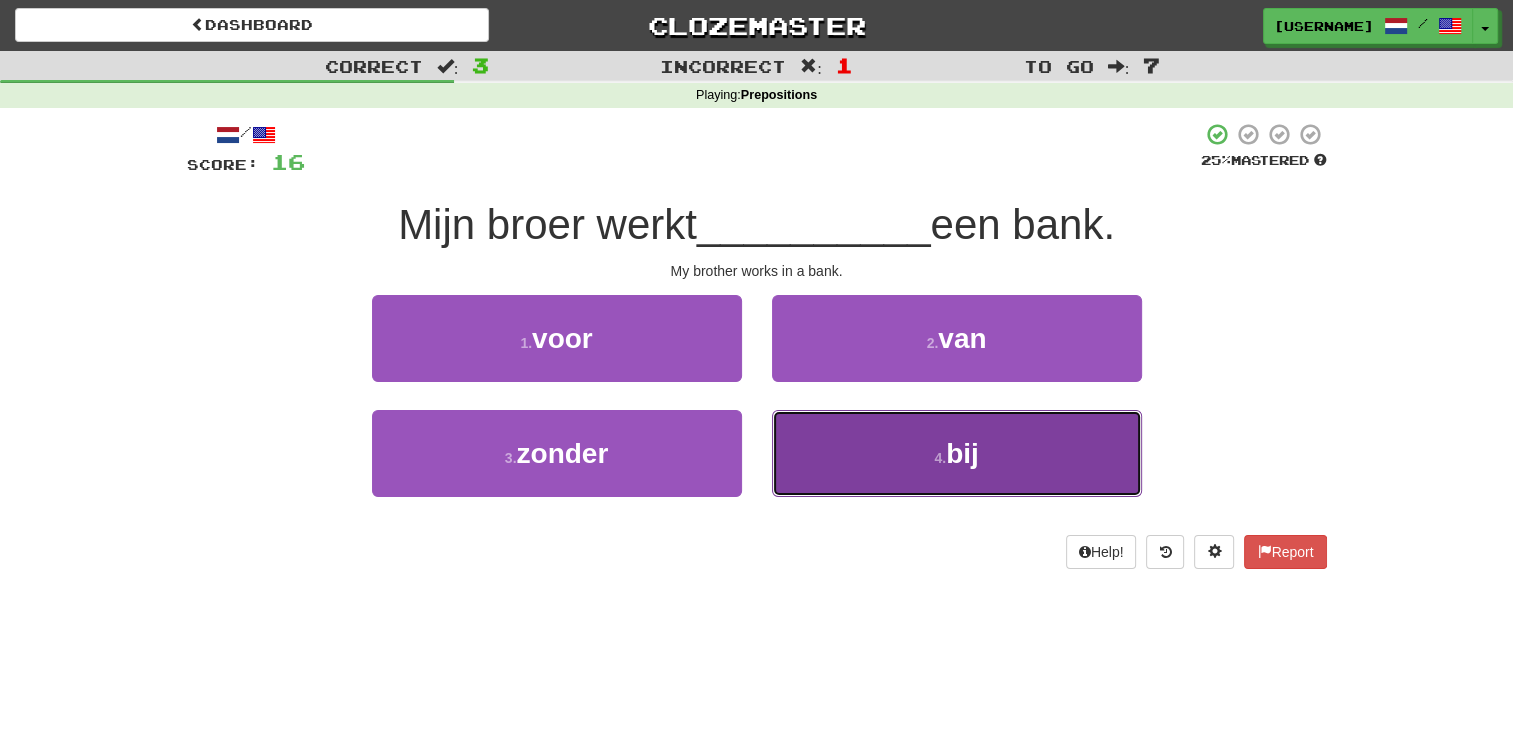 click on "bij" at bounding box center [962, 453] 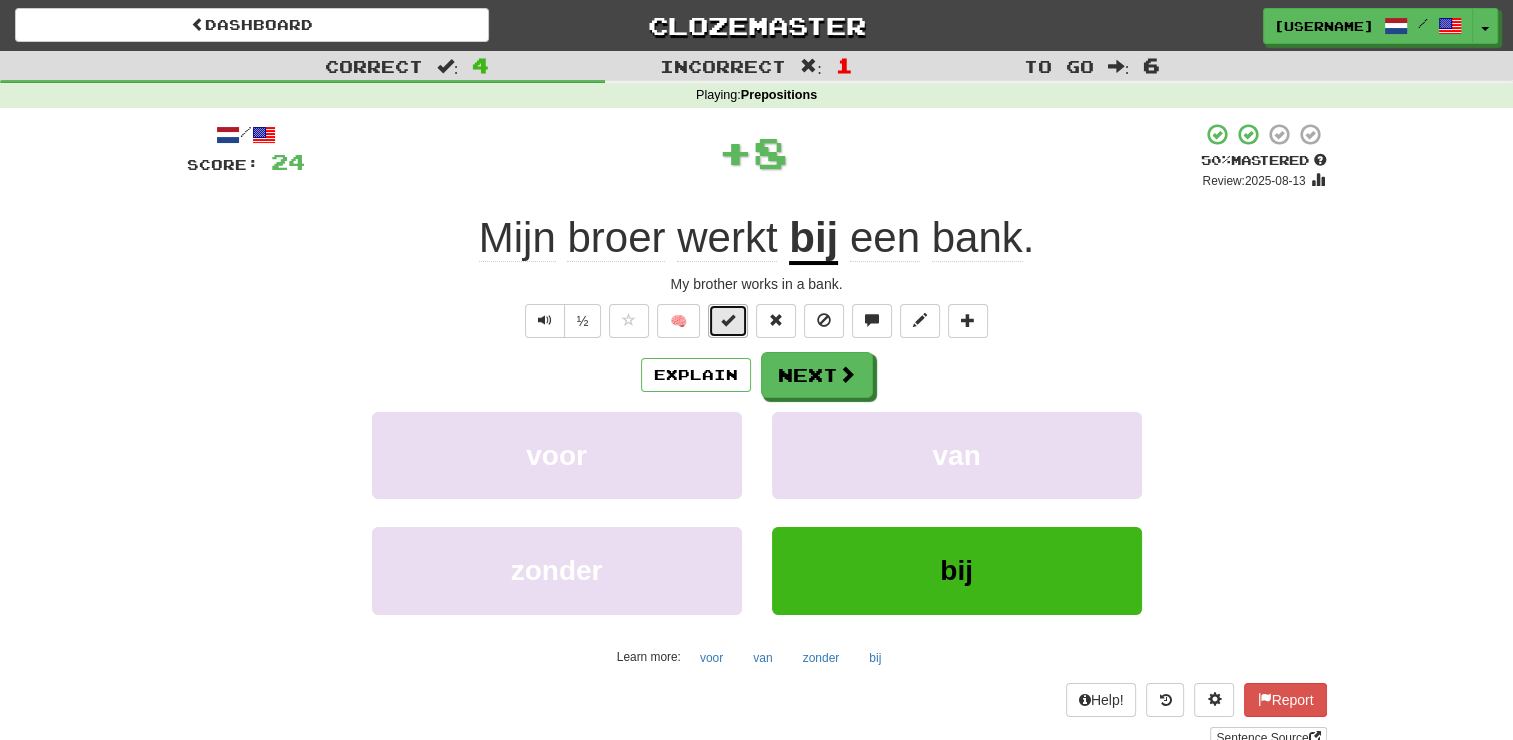 click at bounding box center [728, 320] 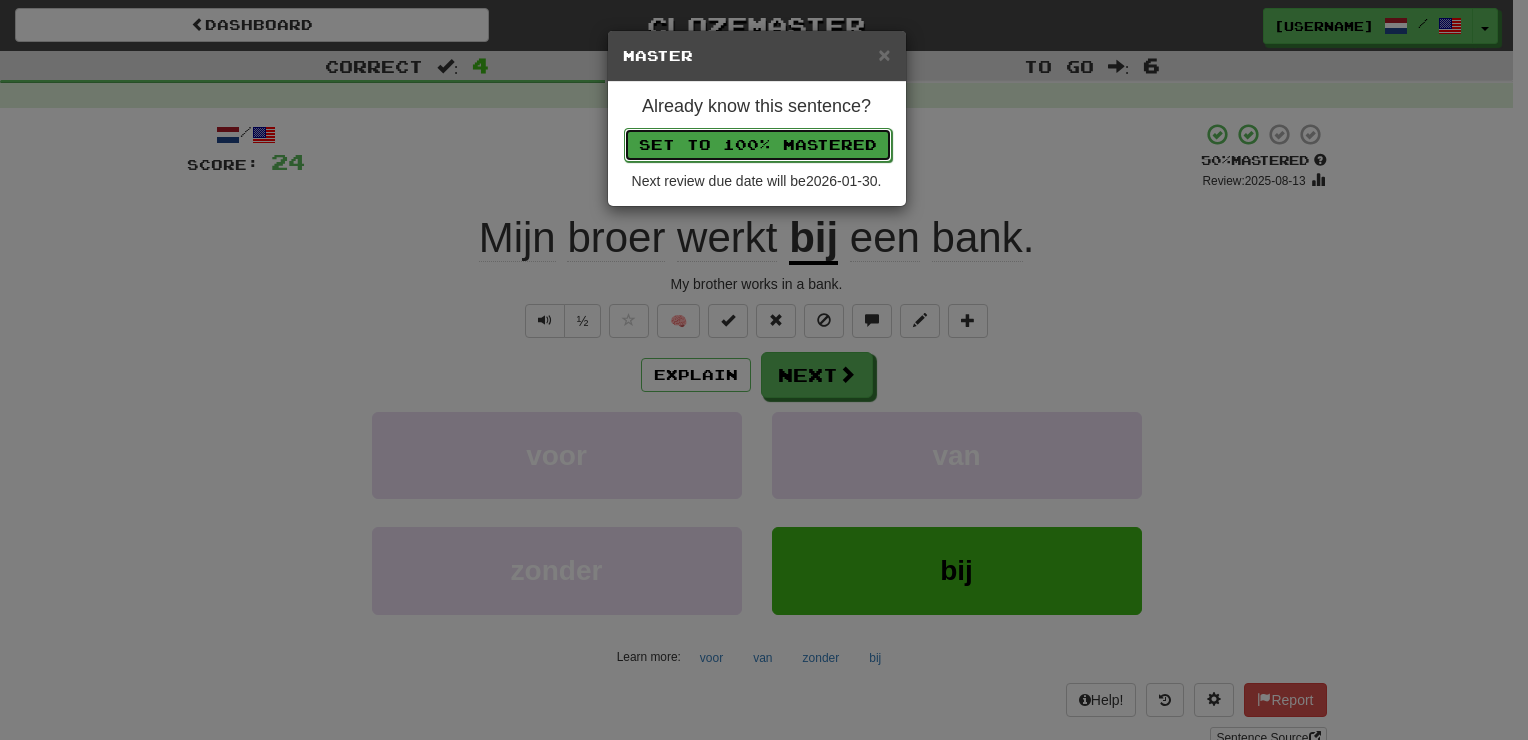 click on "Set to 100% Mastered" at bounding box center (758, 145) 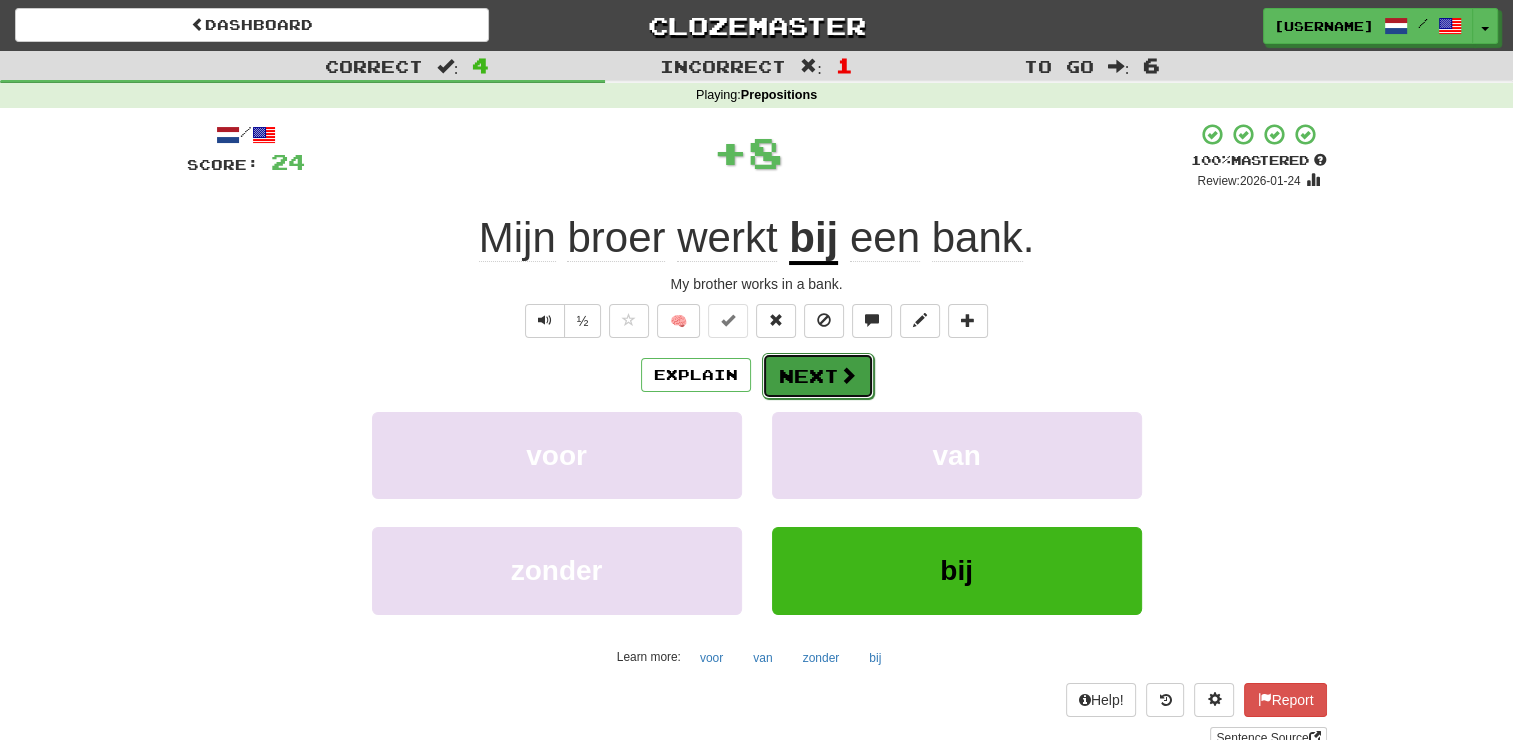 click on "Next" at bounding box center [818, 376] 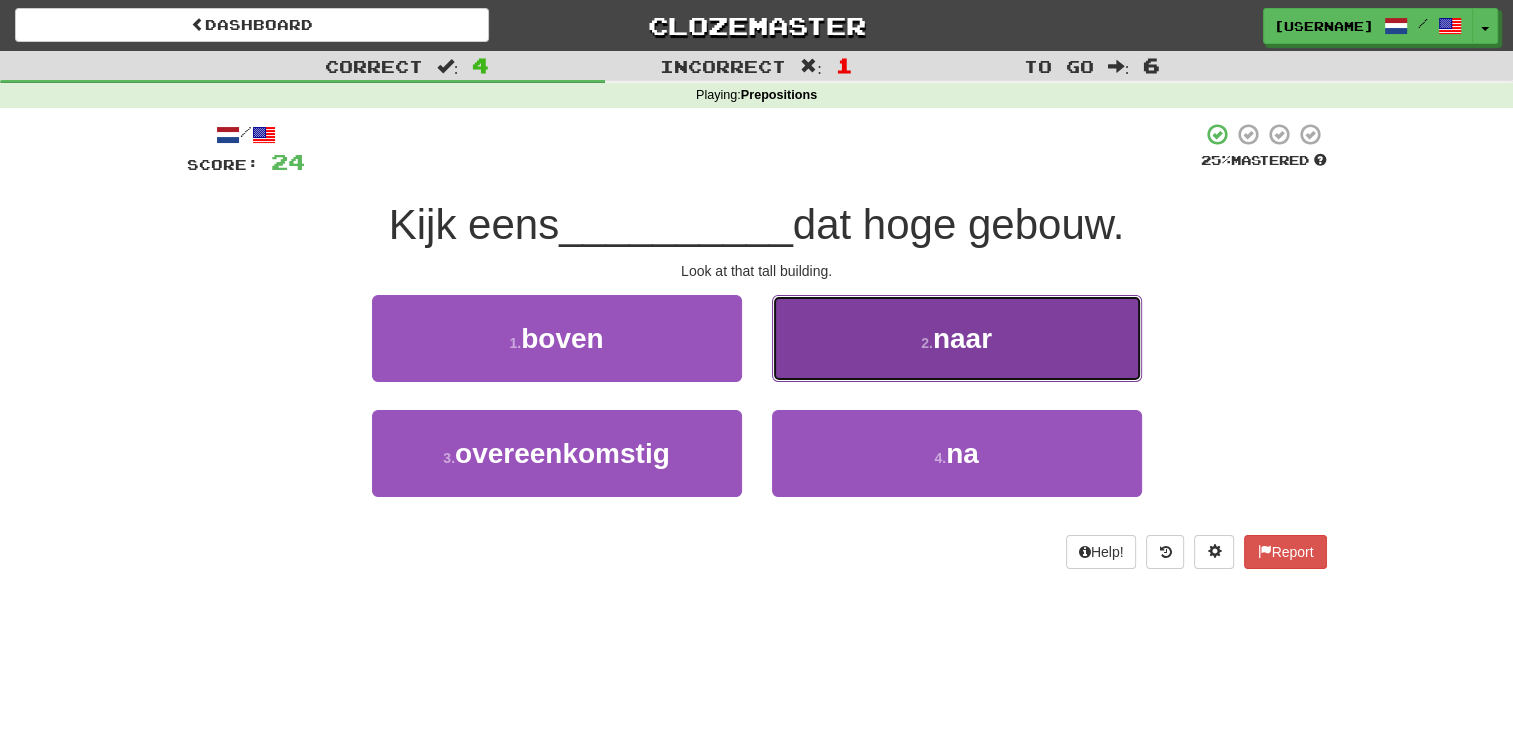 click on "naar" at bounding box center (962, 338) 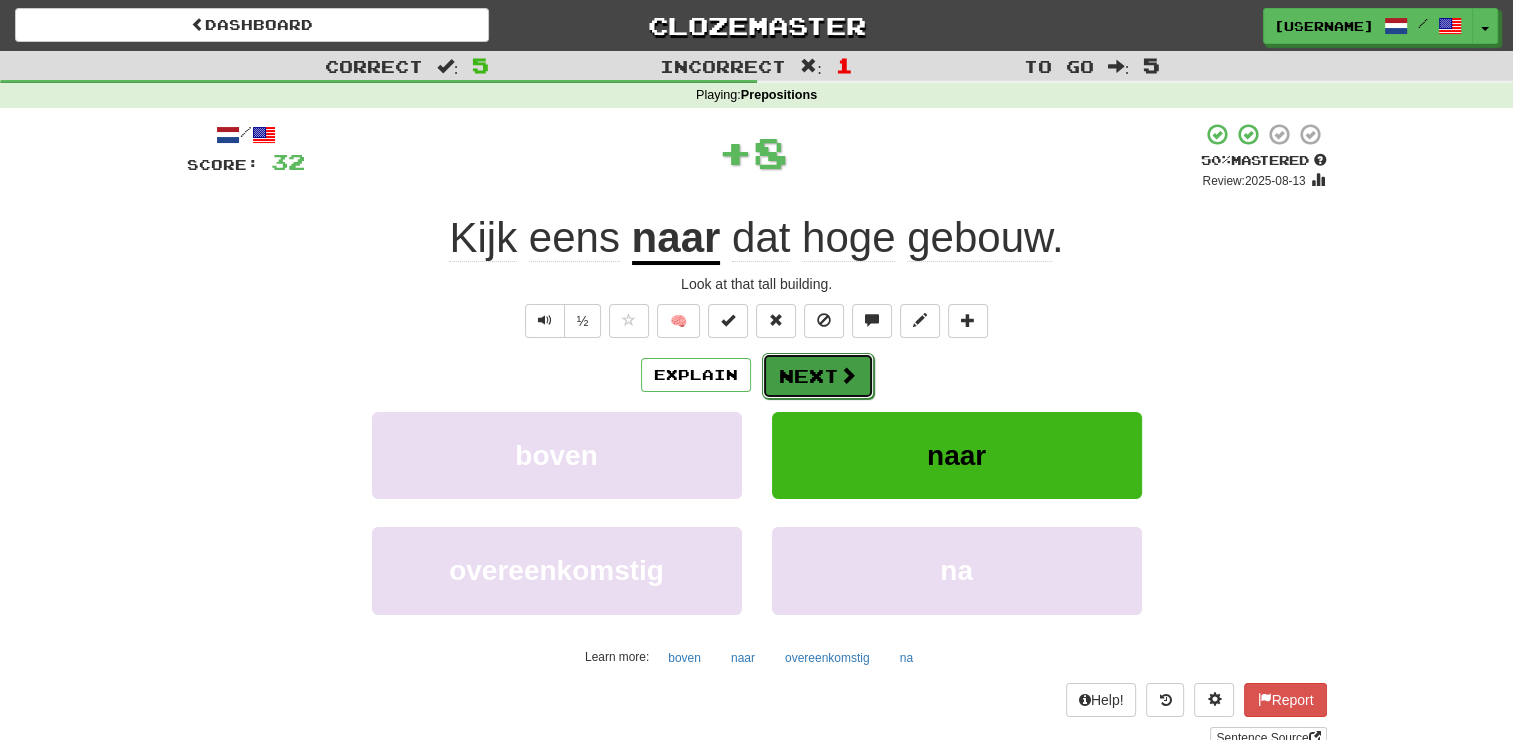 click on "Next" at bounding box center [818, 376] 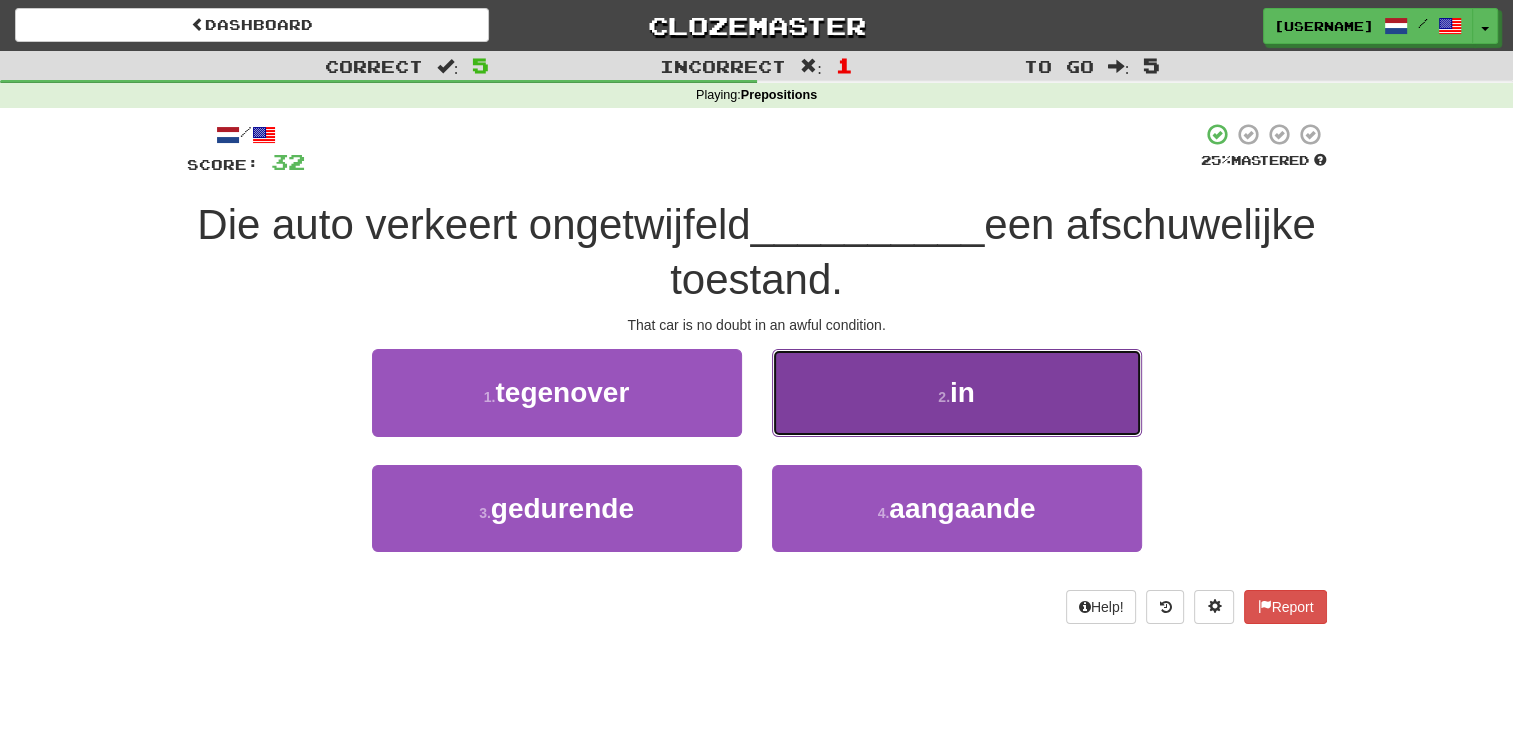 click on "in" at bounding box center [962, 392] 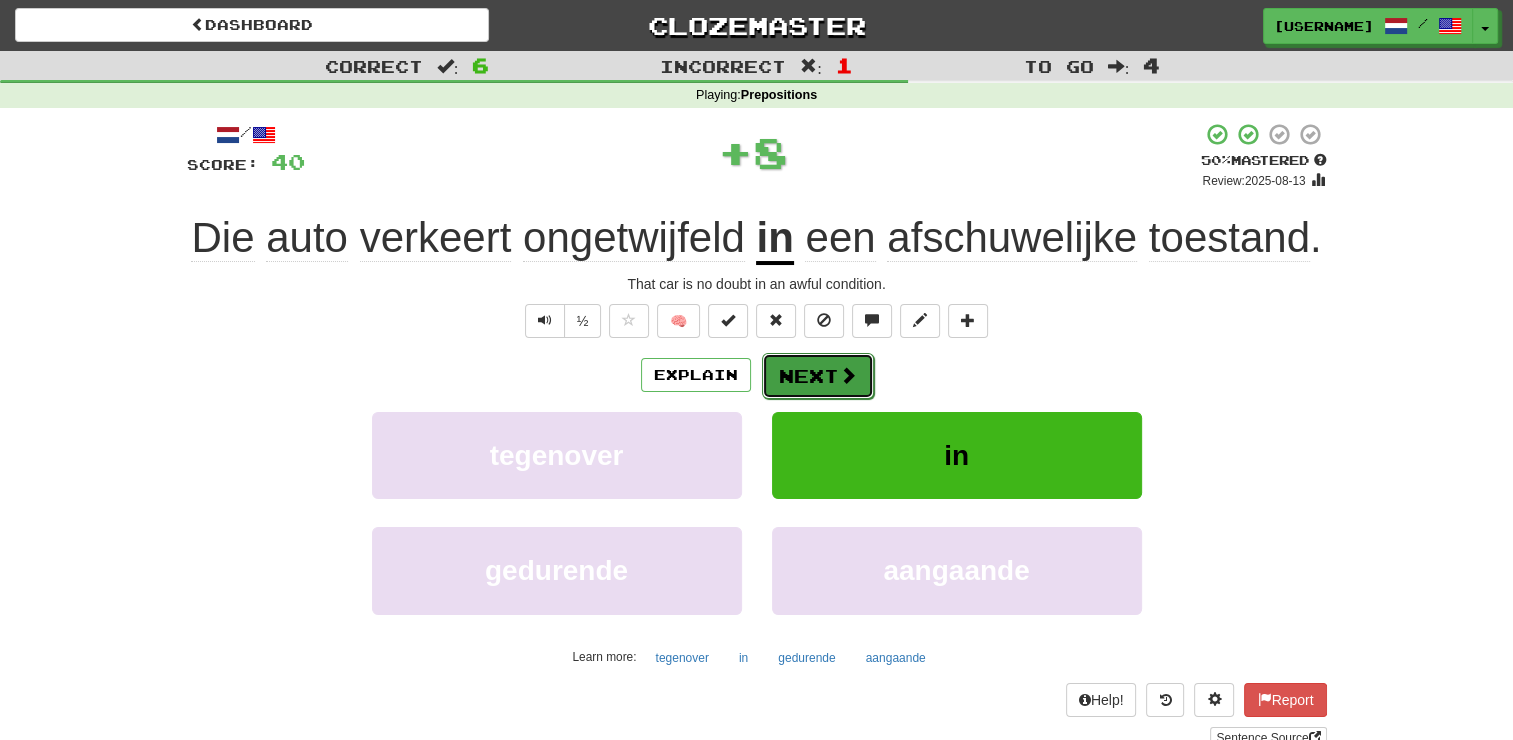 click on "Next" at bounding box center (818, 376) 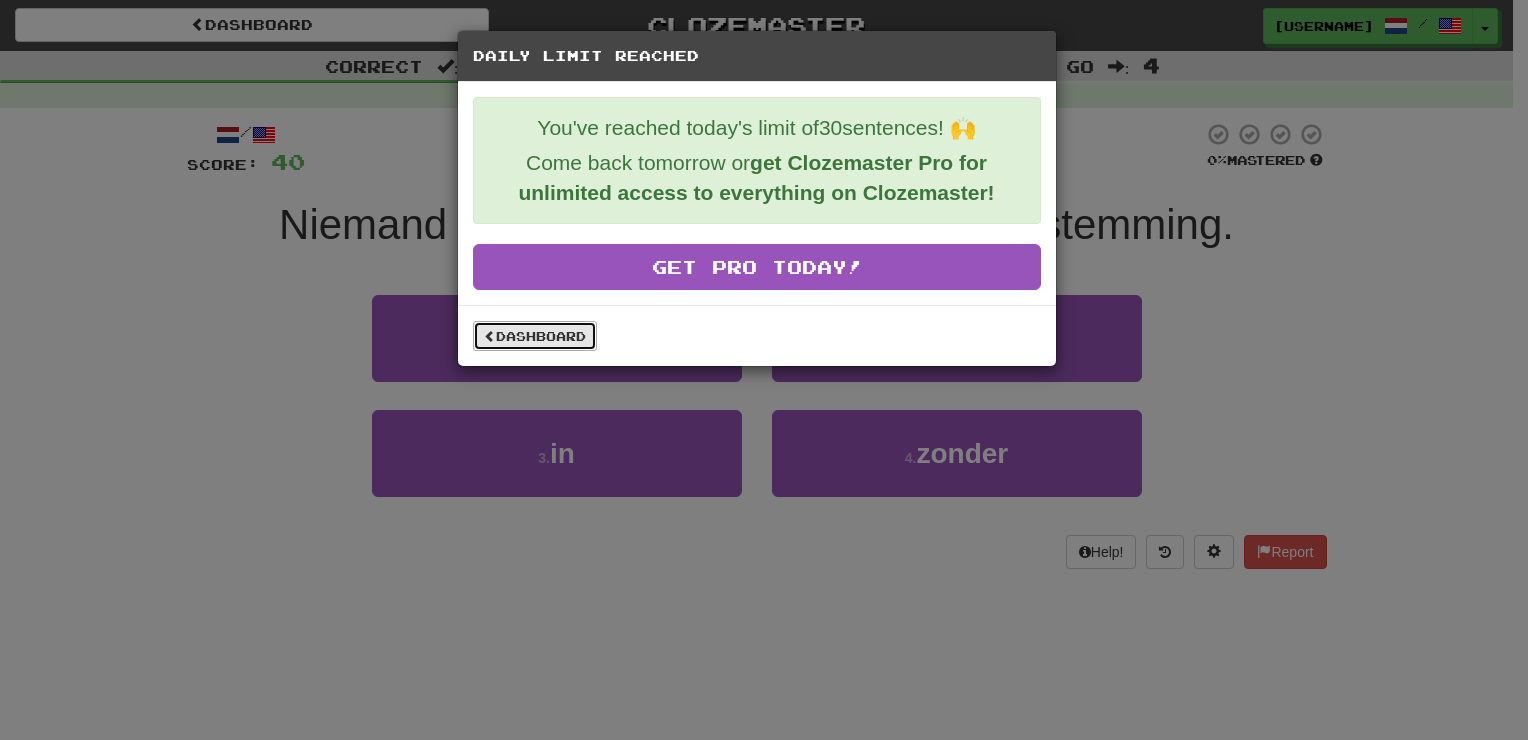 click on "Dashboard" at bounding box center (535, 336) 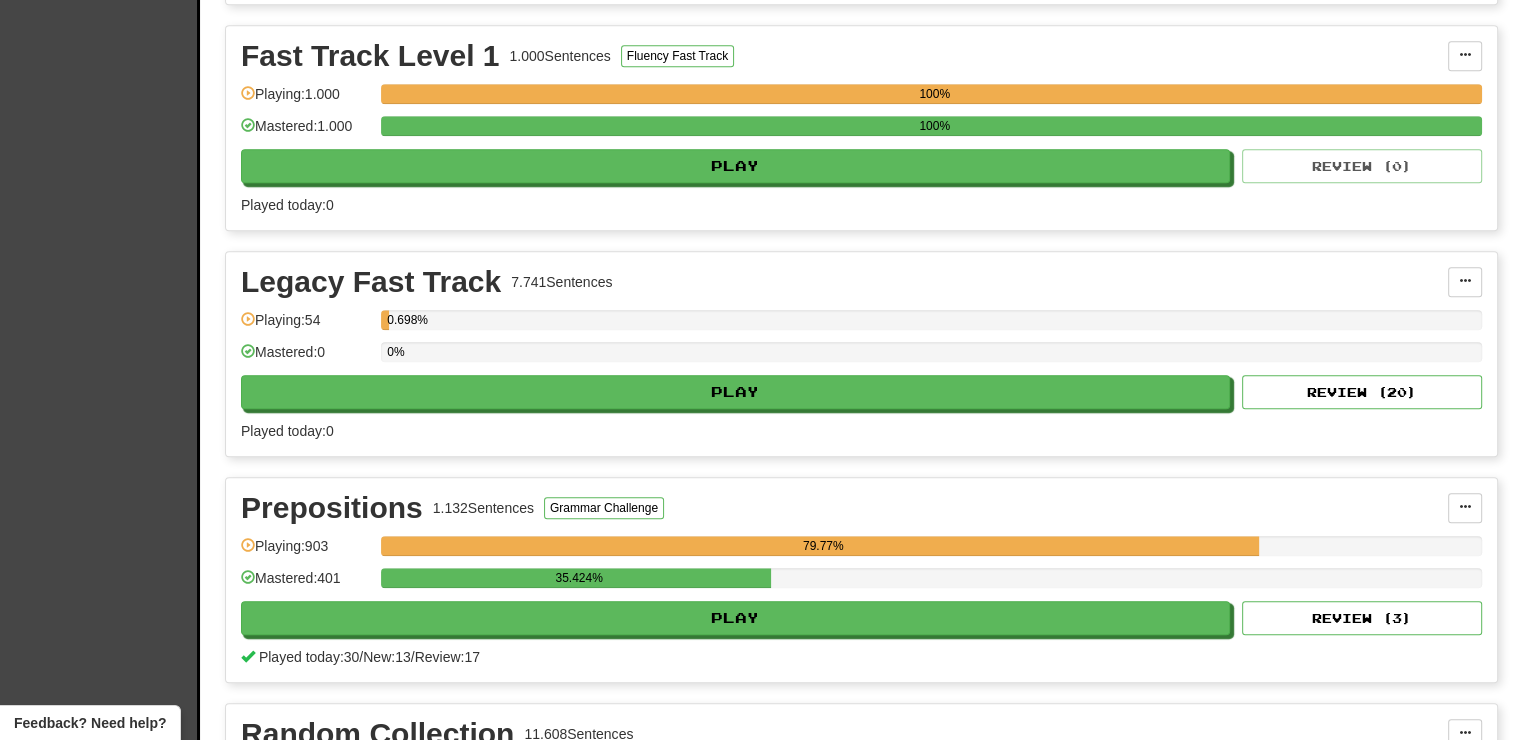 scroll, scrollTop: 1900, scrollLeft: 0, axis: vertical 